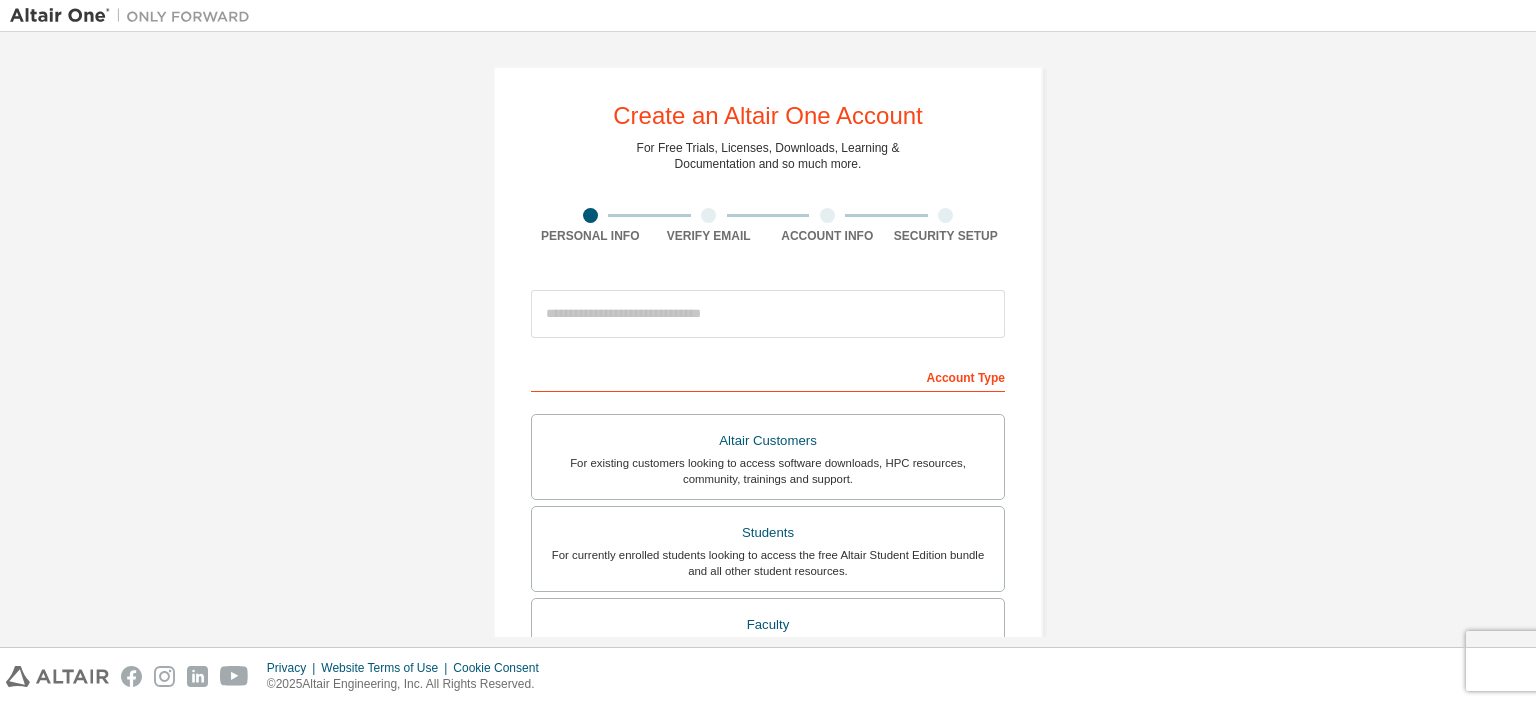 scroll, scrollTop: 0, scrollLeft: 0, axis: both 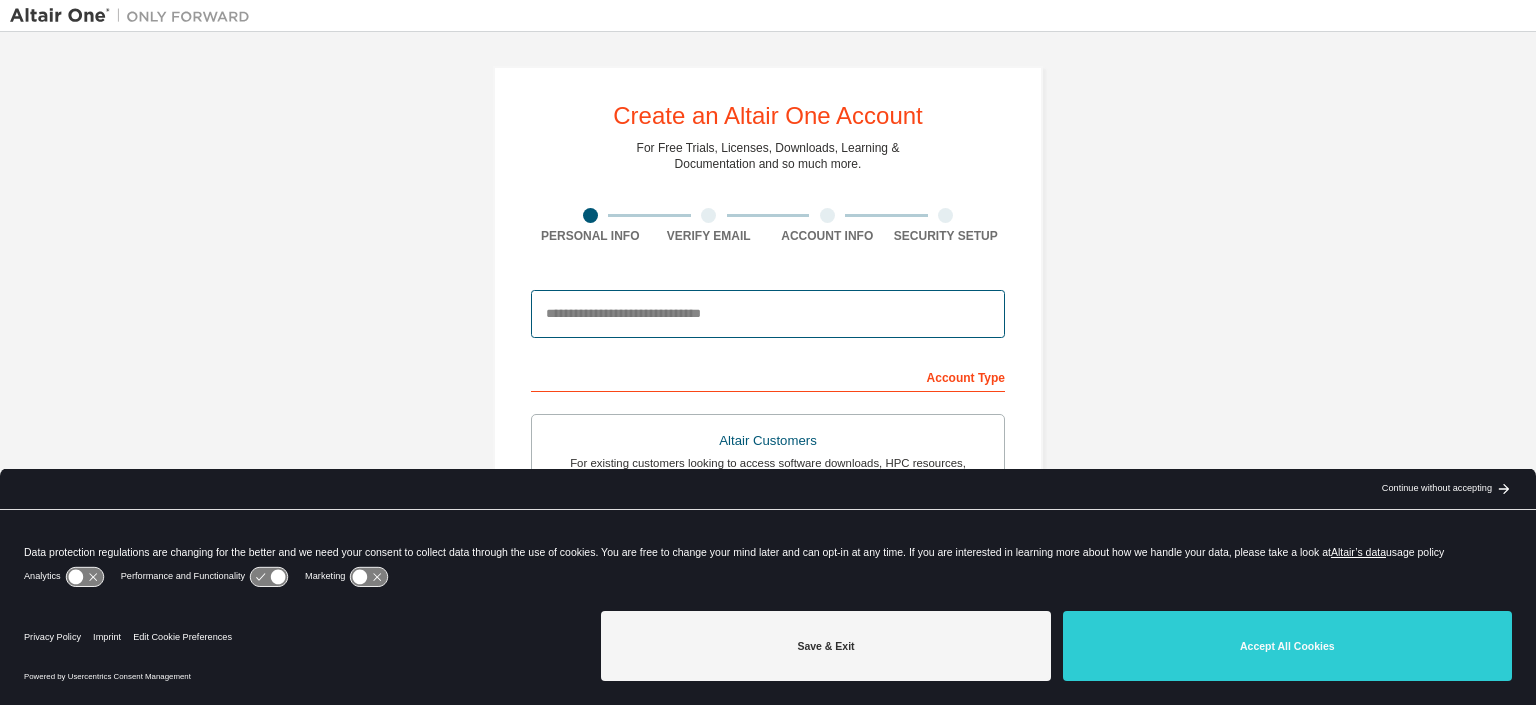 click at bounding box center (768, 314) 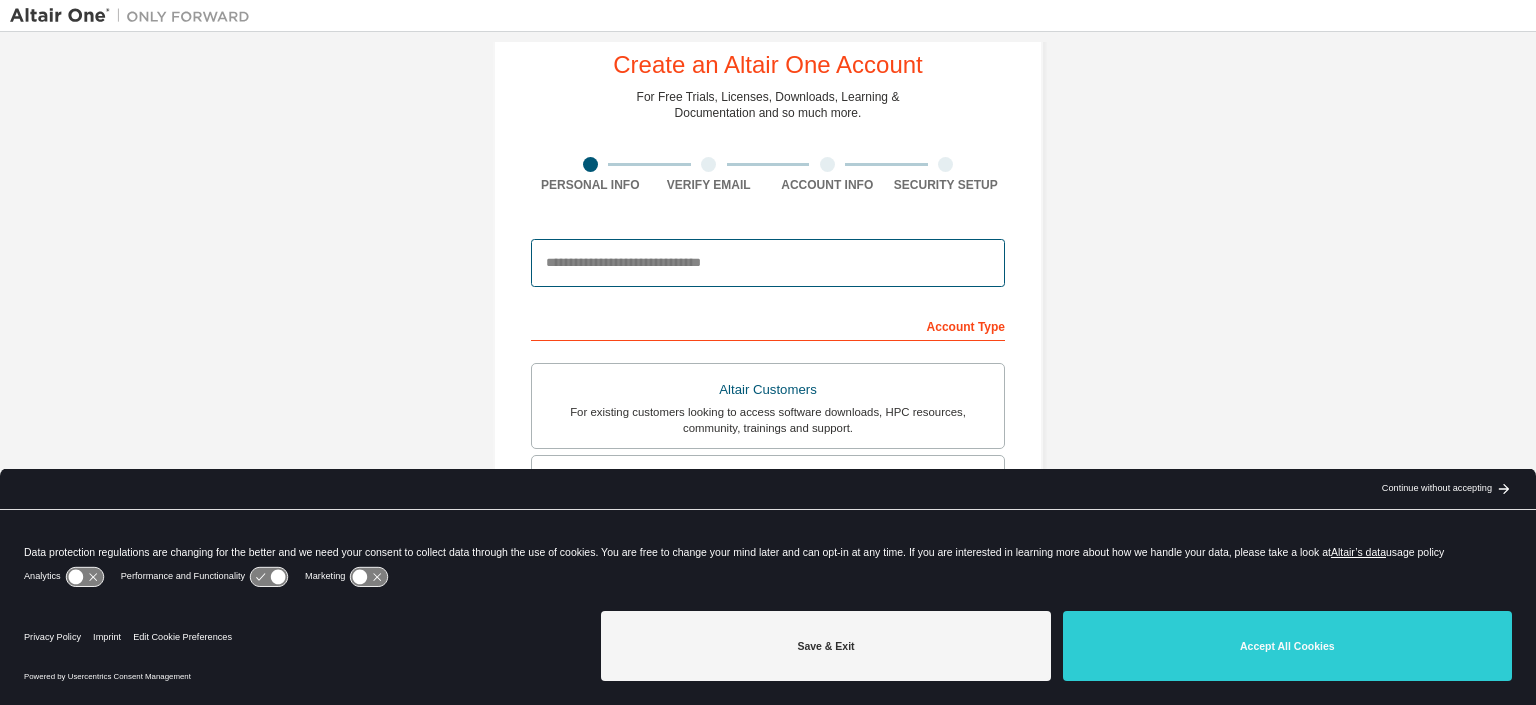 scroll, scrollTop: 60, scrollLeft: 0, axis: vertical 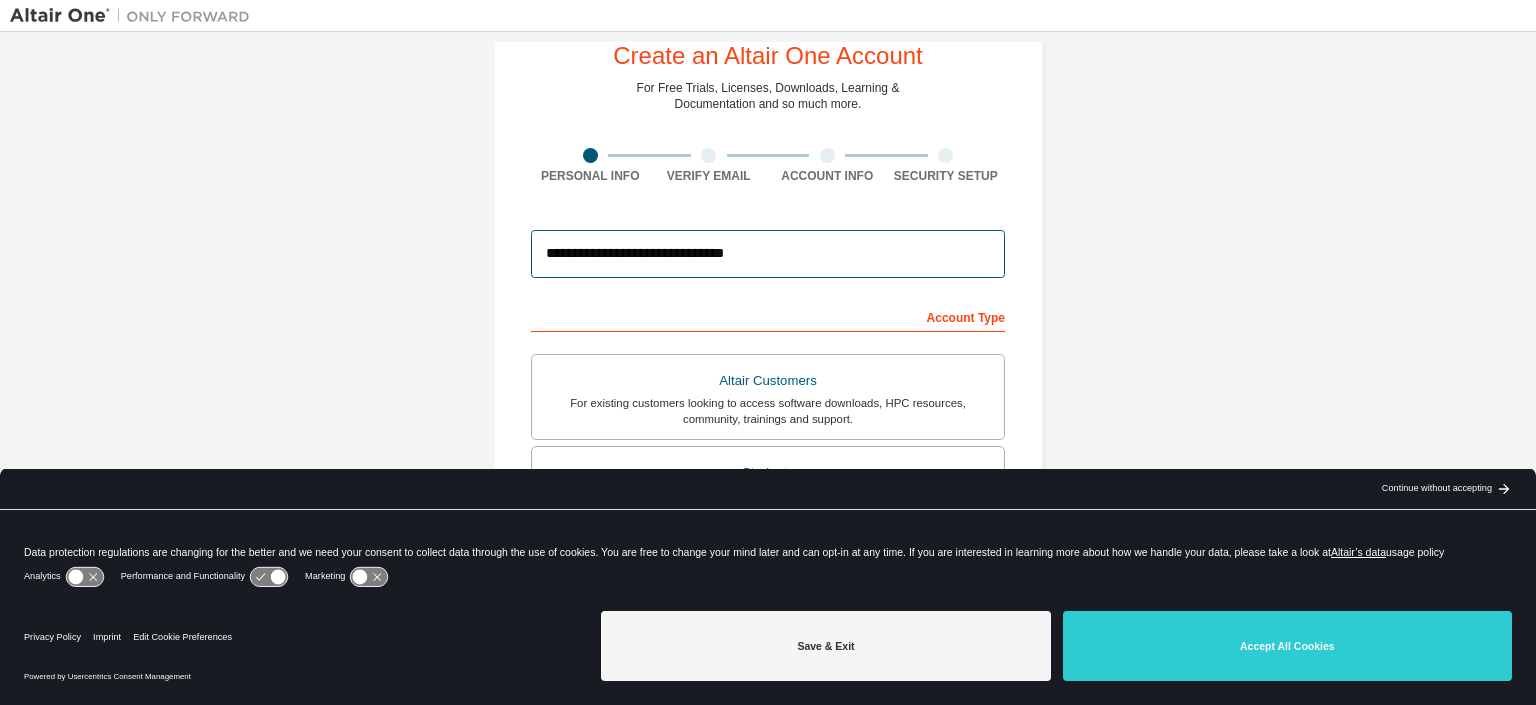 drag, startPoint x: 806, startPoint y: 251, endPoint x: 488, endPoint y: 253, distance: 318.0063 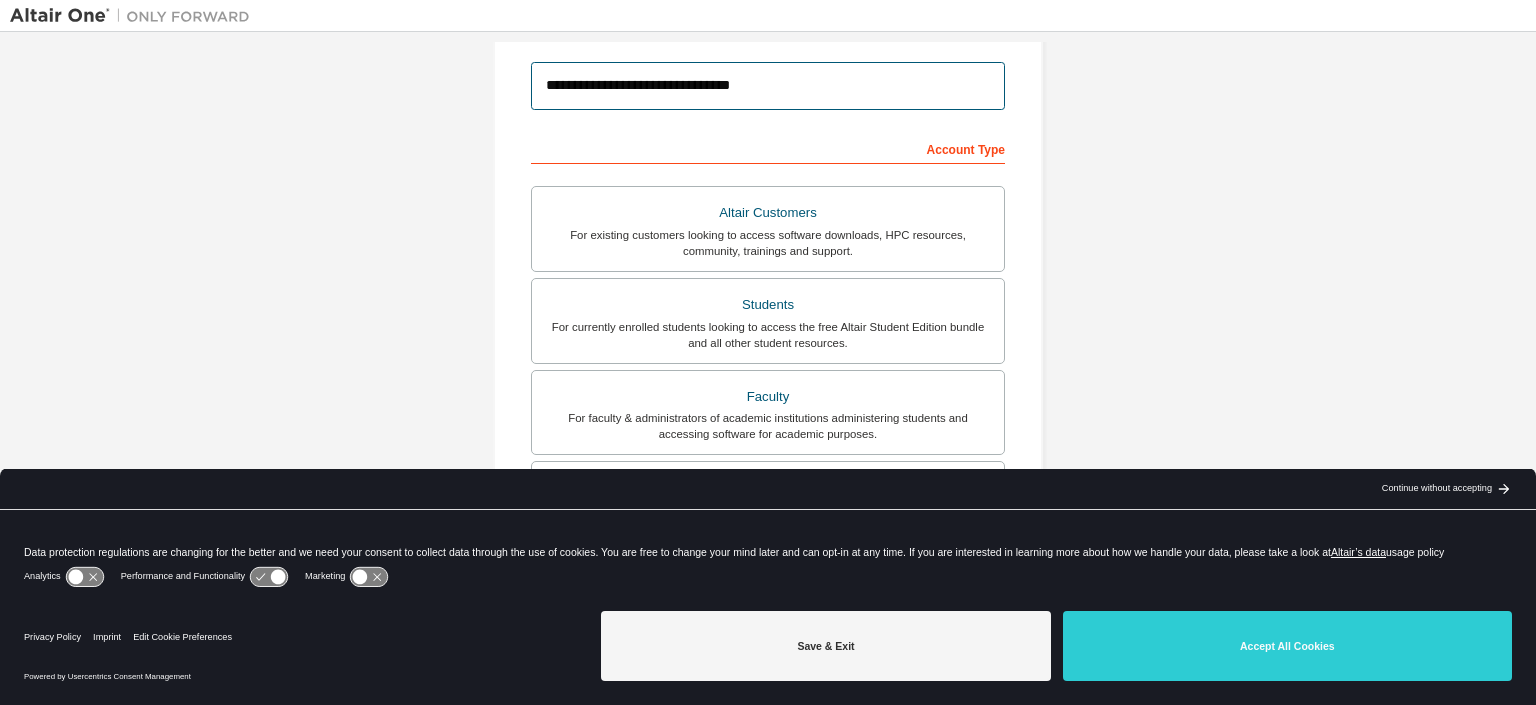 scroll, scrollTop: 466, scrollLeft: 0, axis: vertical 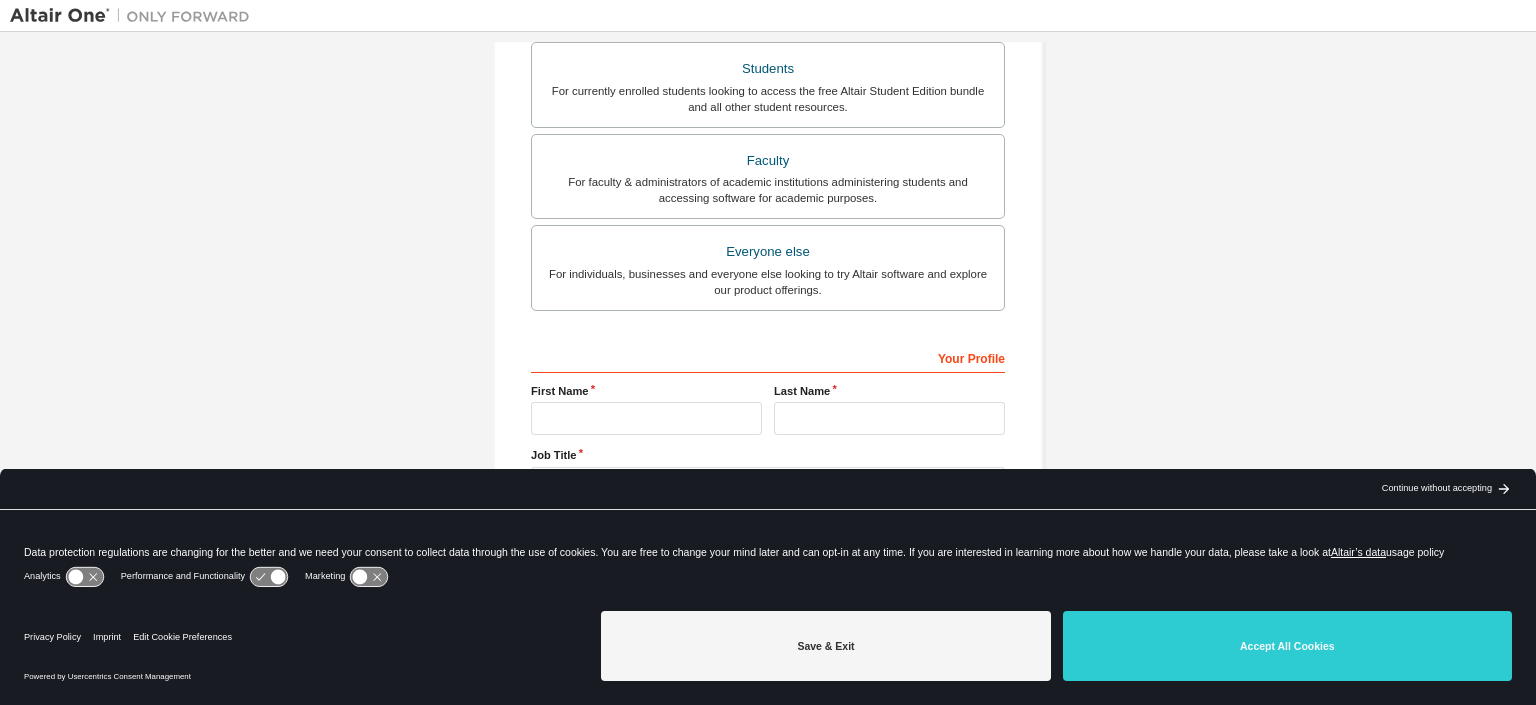 type on "**********" 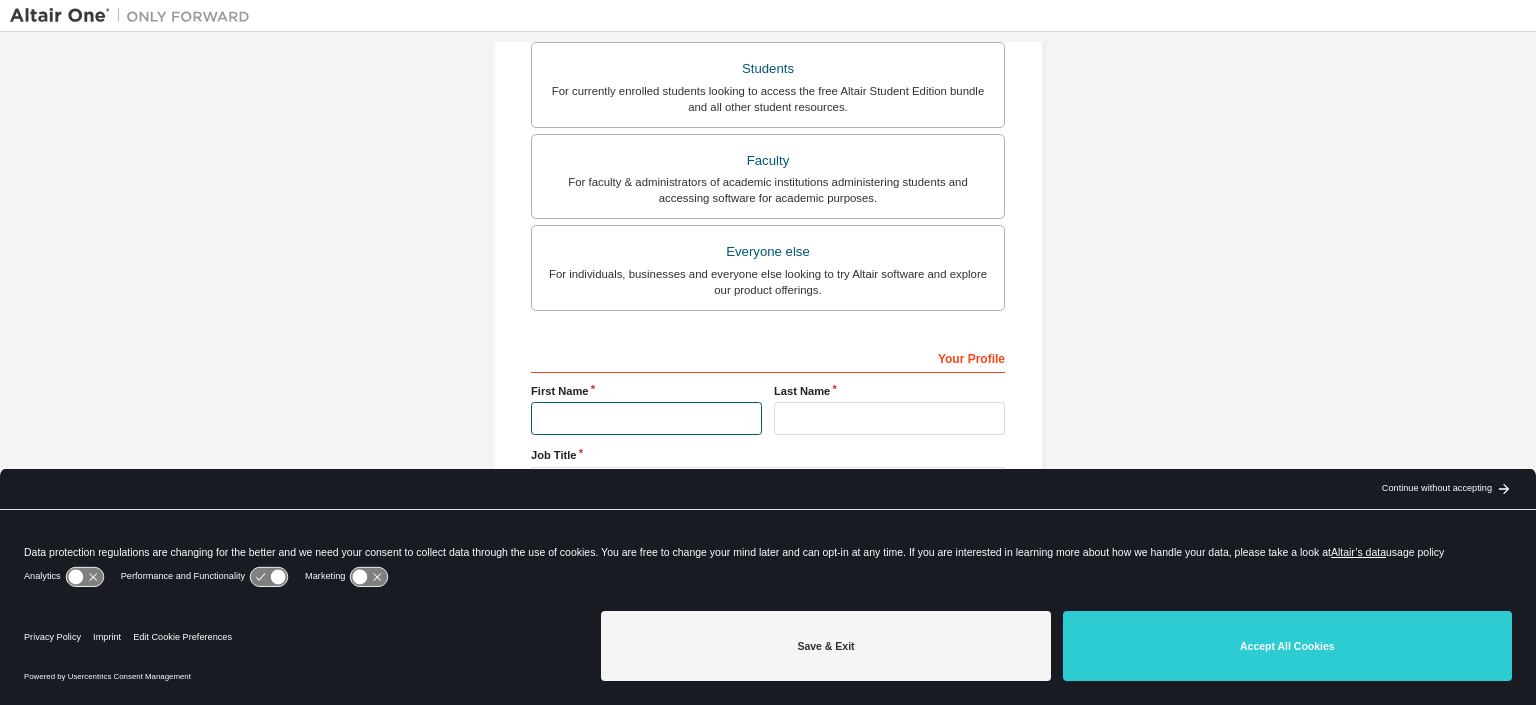click at bounding box center (646, 418) 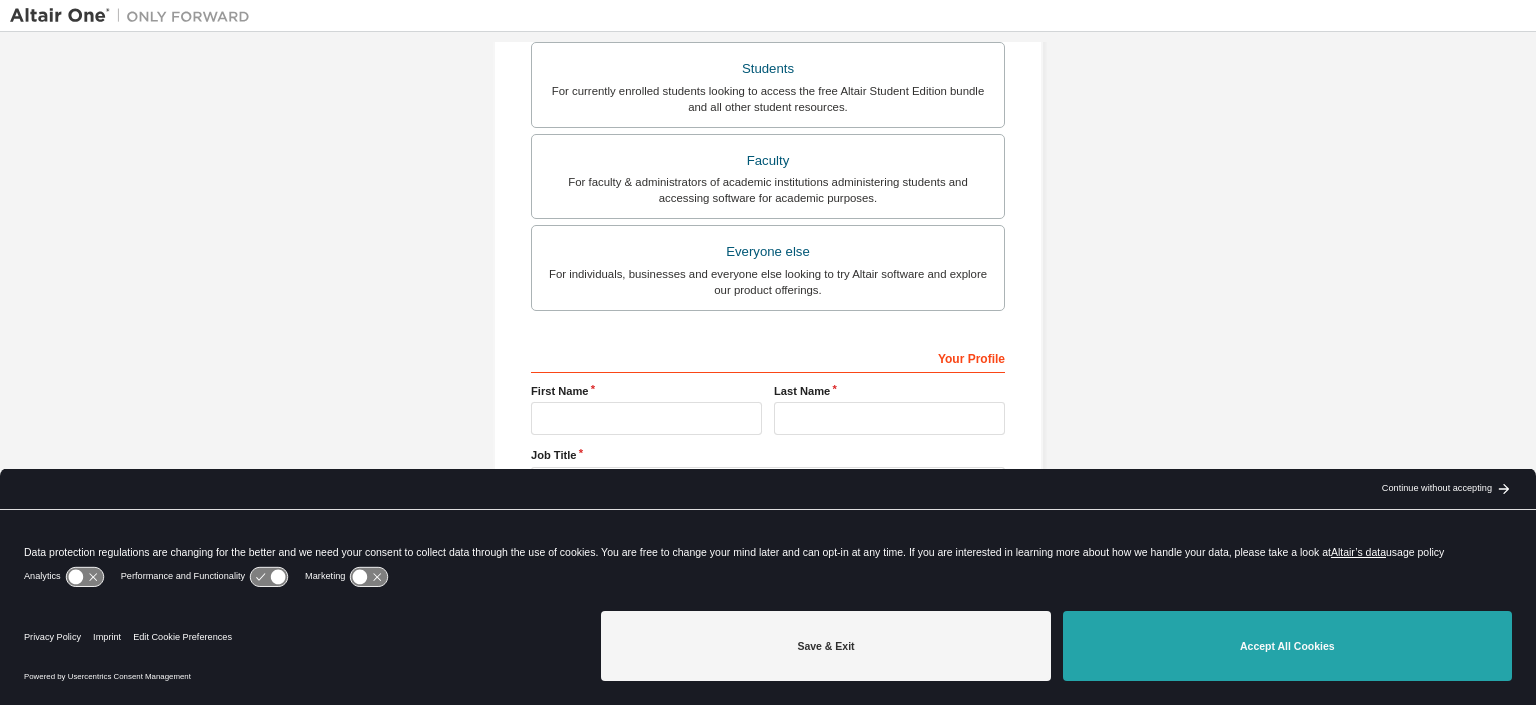 click on "Accept All Cookies" at bounding box center (1287, 646) 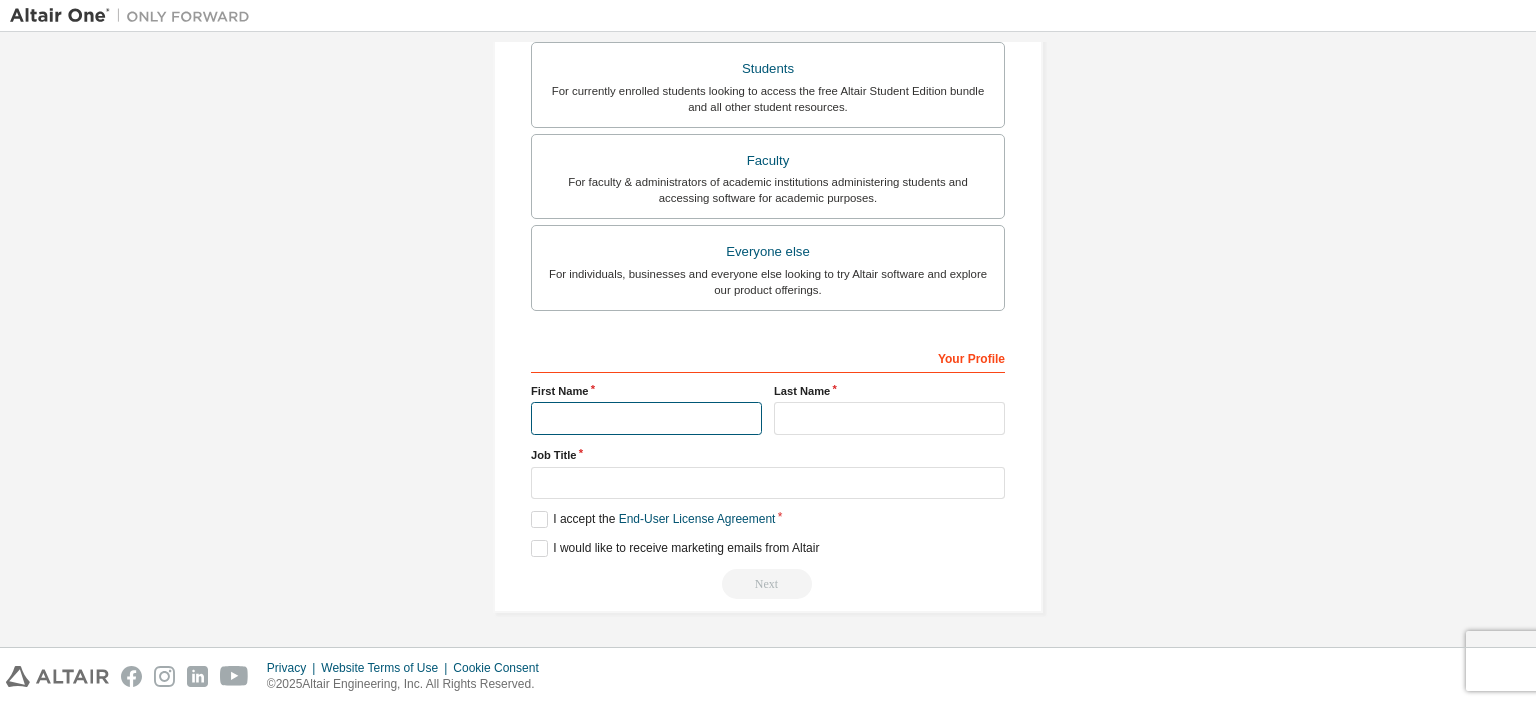 drag, startPoint x: 638, startPoint y: 424, endPoint x: 626, endPoint y: 435, distance: 16.27882 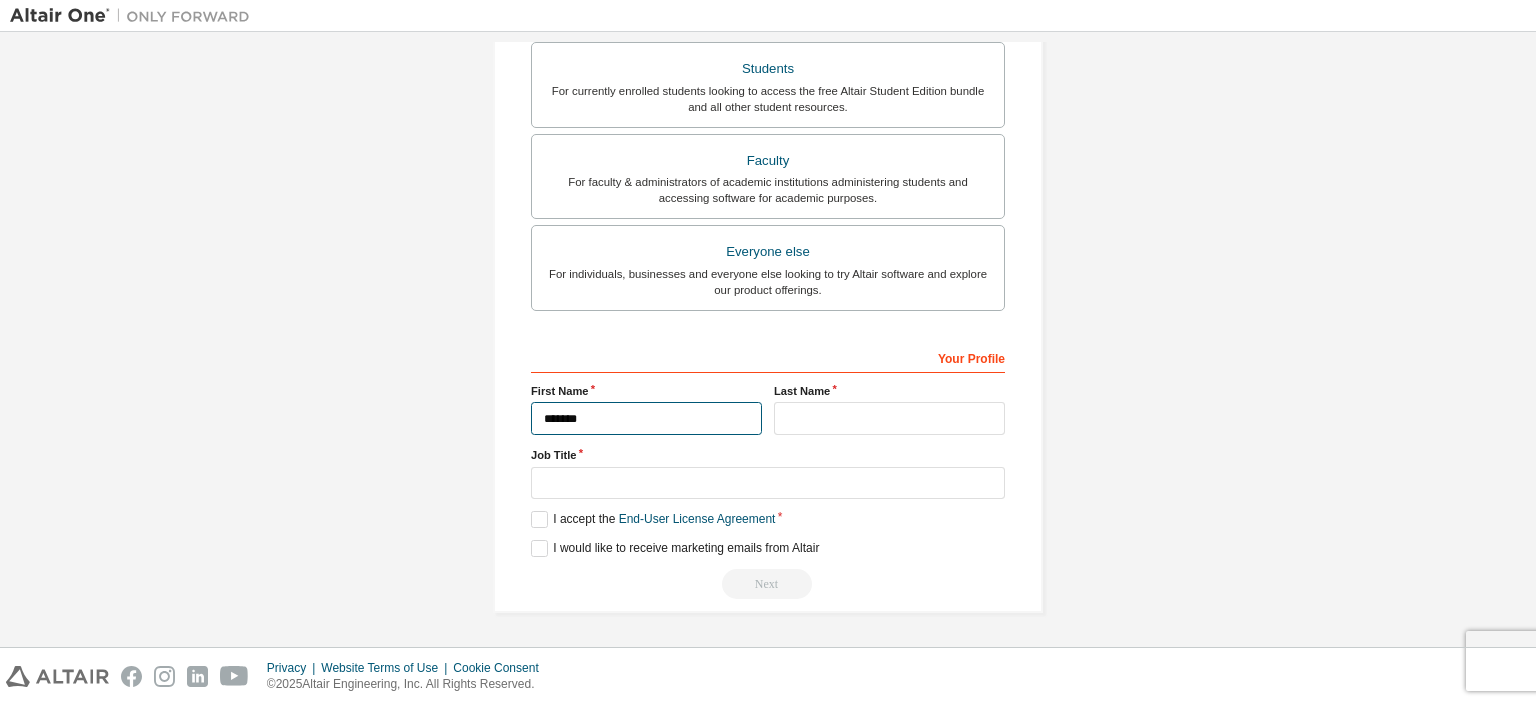 type on "*******" 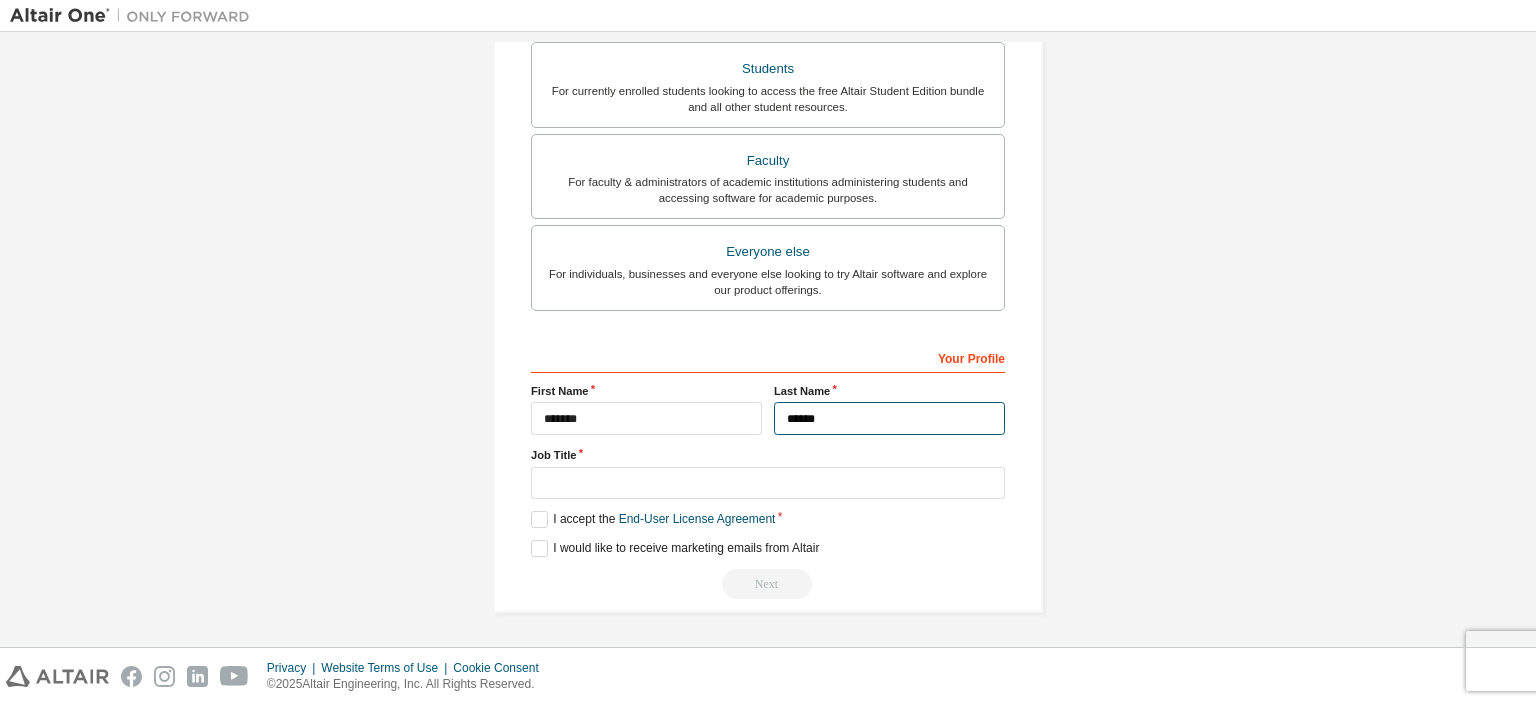 type on "******" 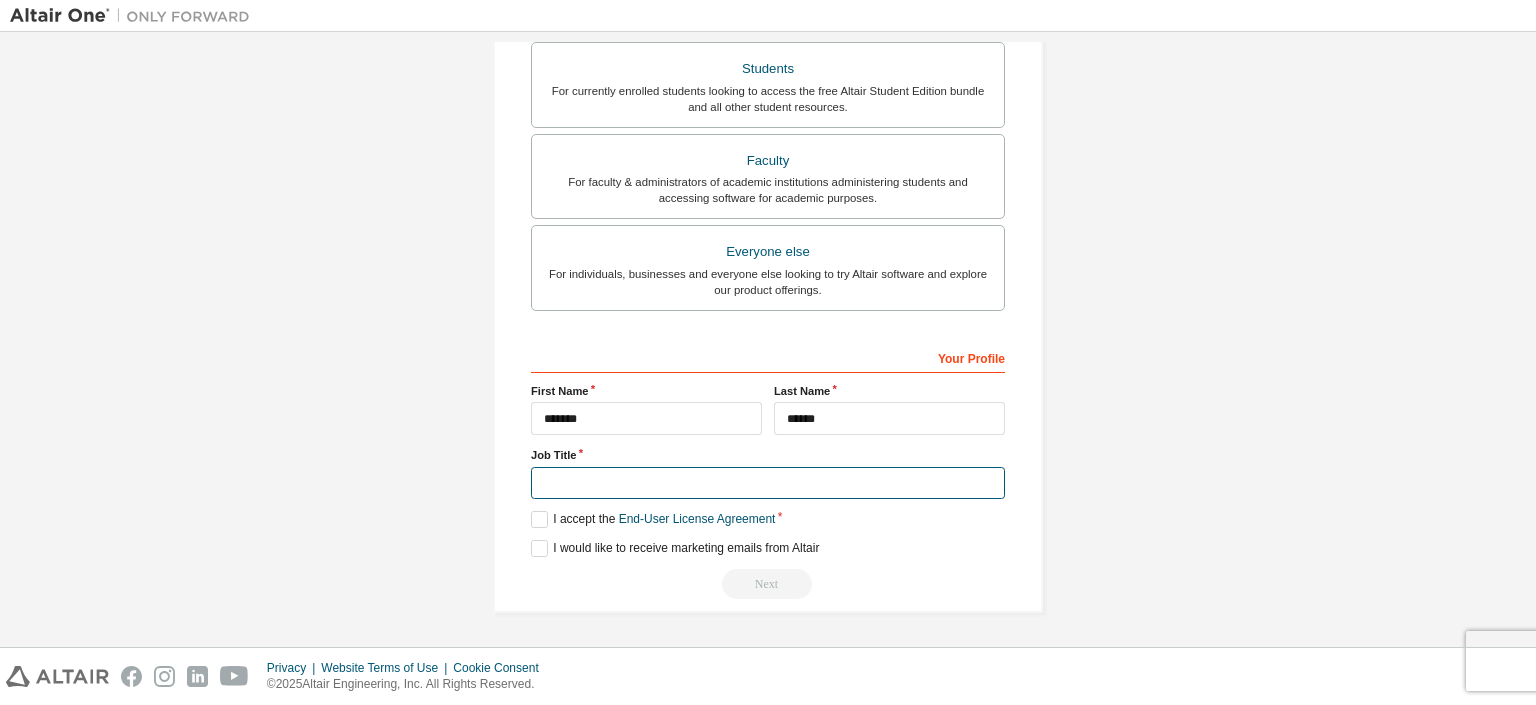 click at bounding box center [768, 483] 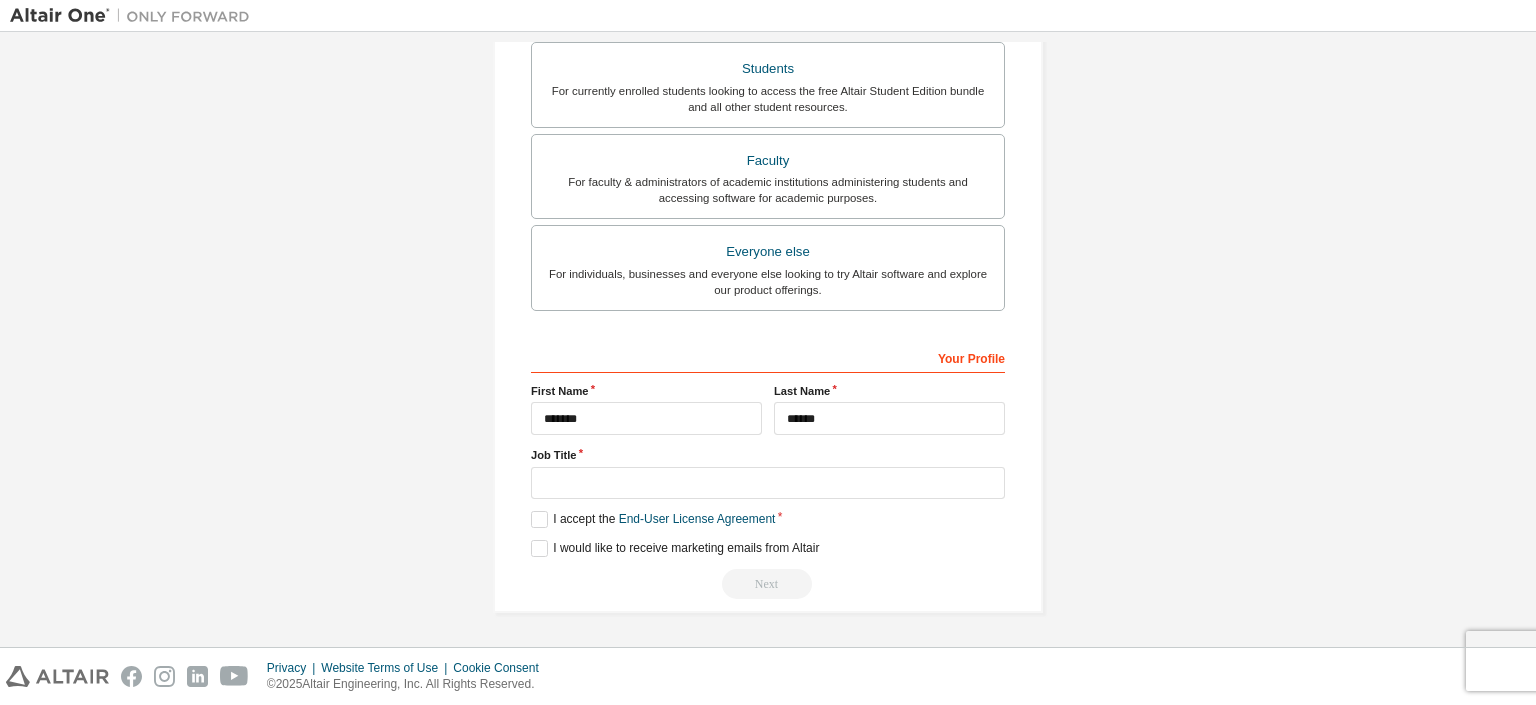 click on "Your Profile" at bounding box center (768, 357) 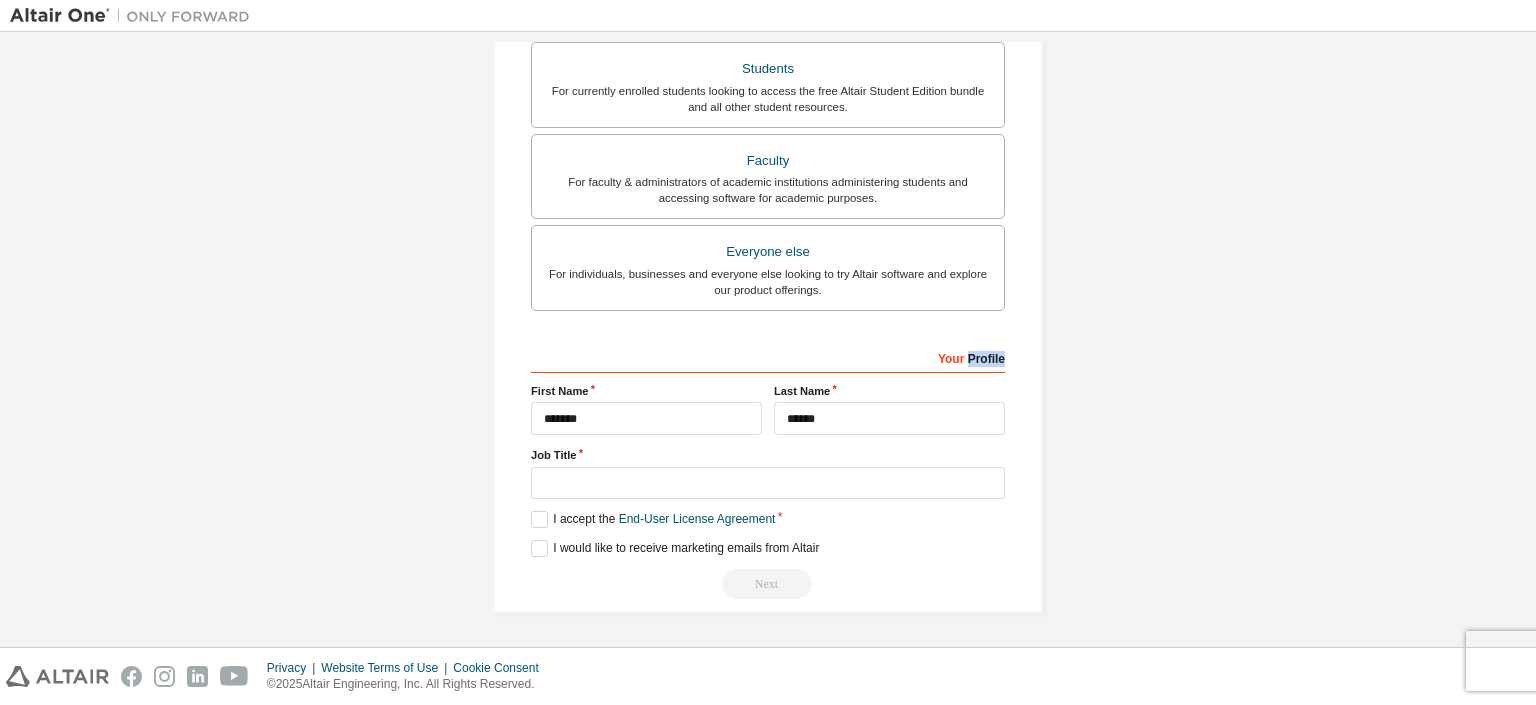 click on "Your Profile" at bounding box center [768, 357] 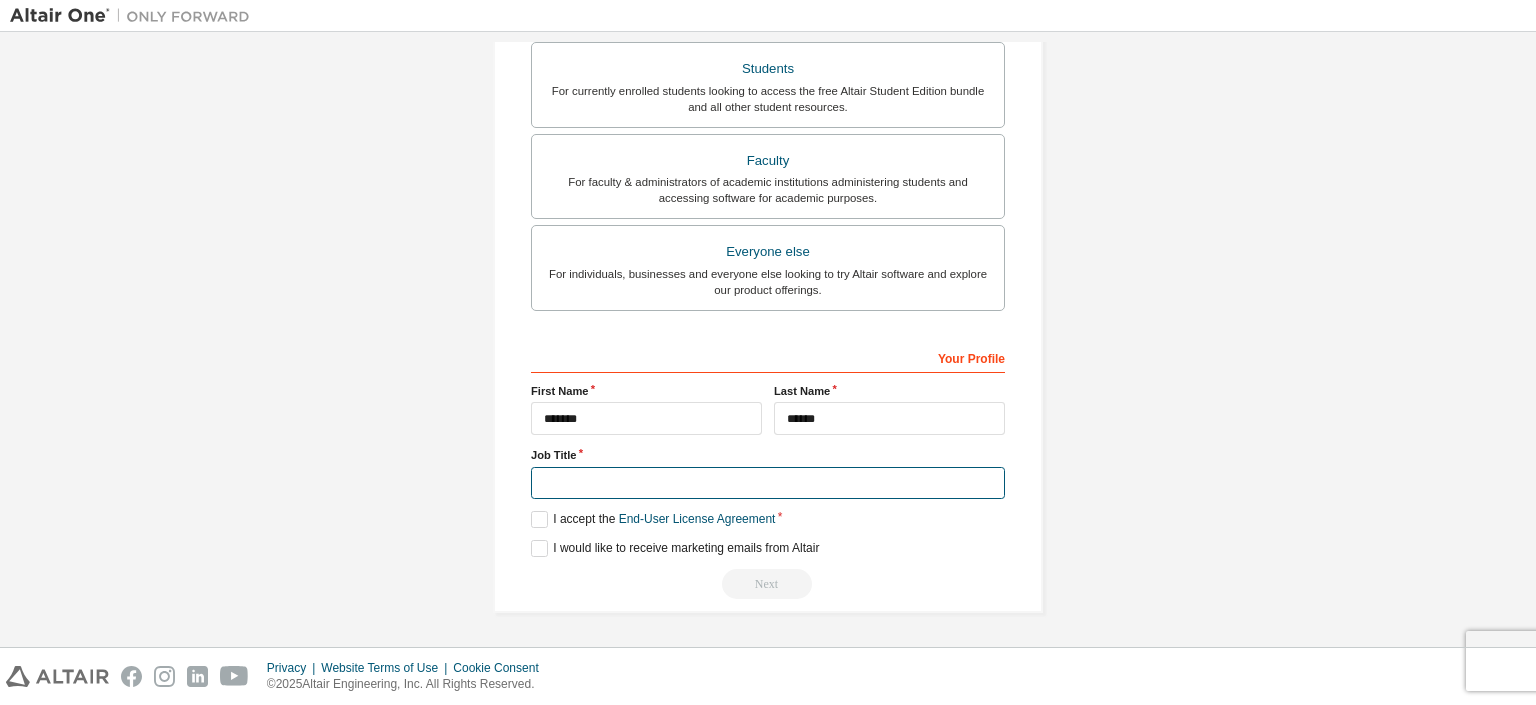 click at bounding box center (768, 483) 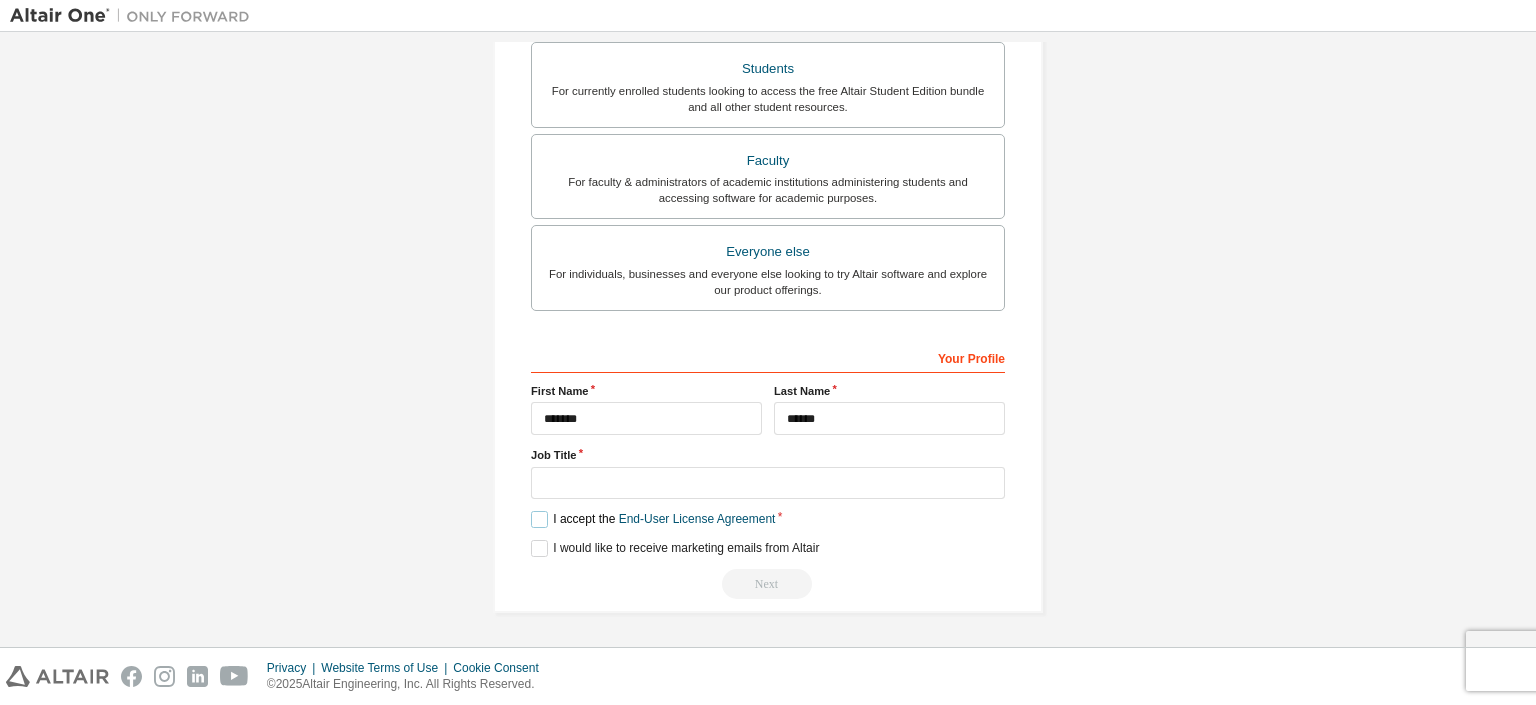 click on "I accept the    End-User License Agreement" at bounding box center (653, 519) 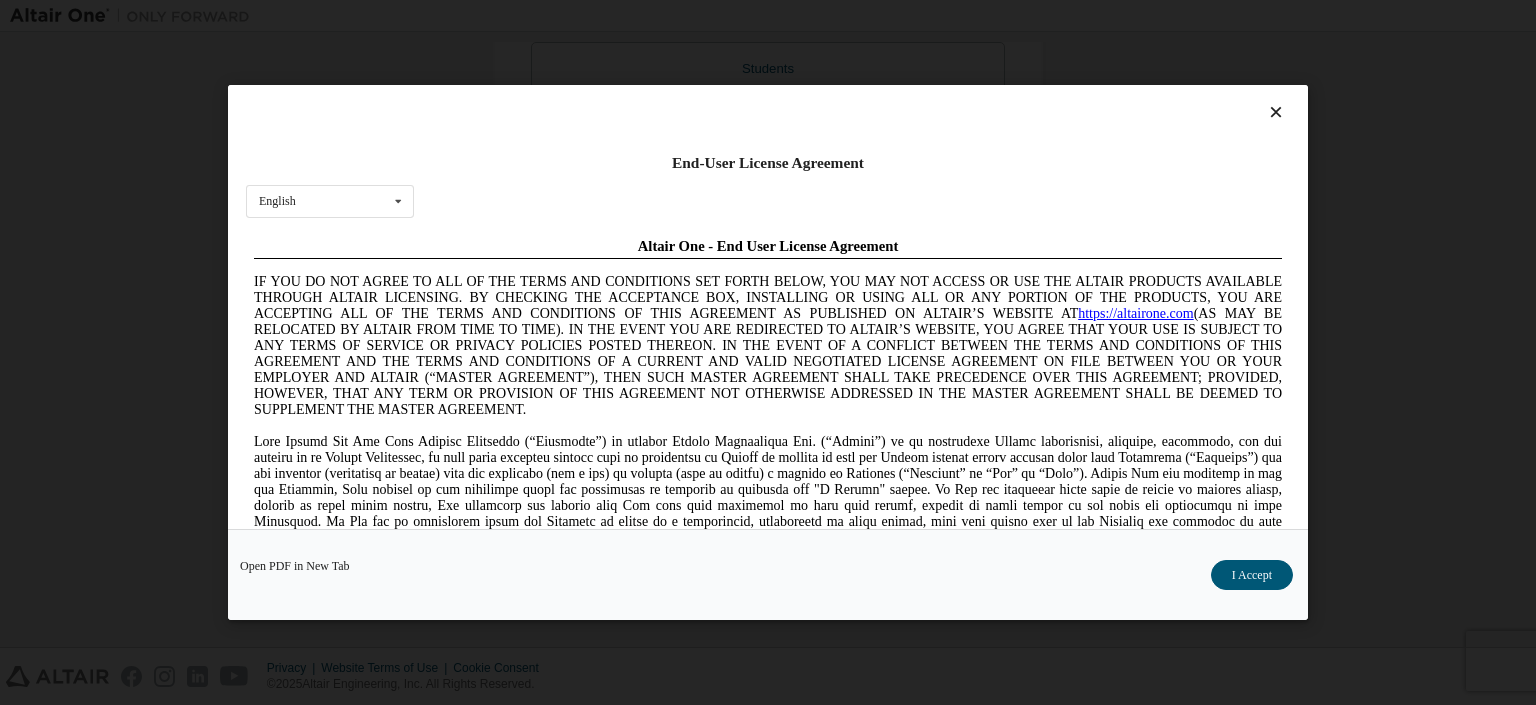 scroll, scrollTop: 1161, scrollLeft: 0, axis: vertical 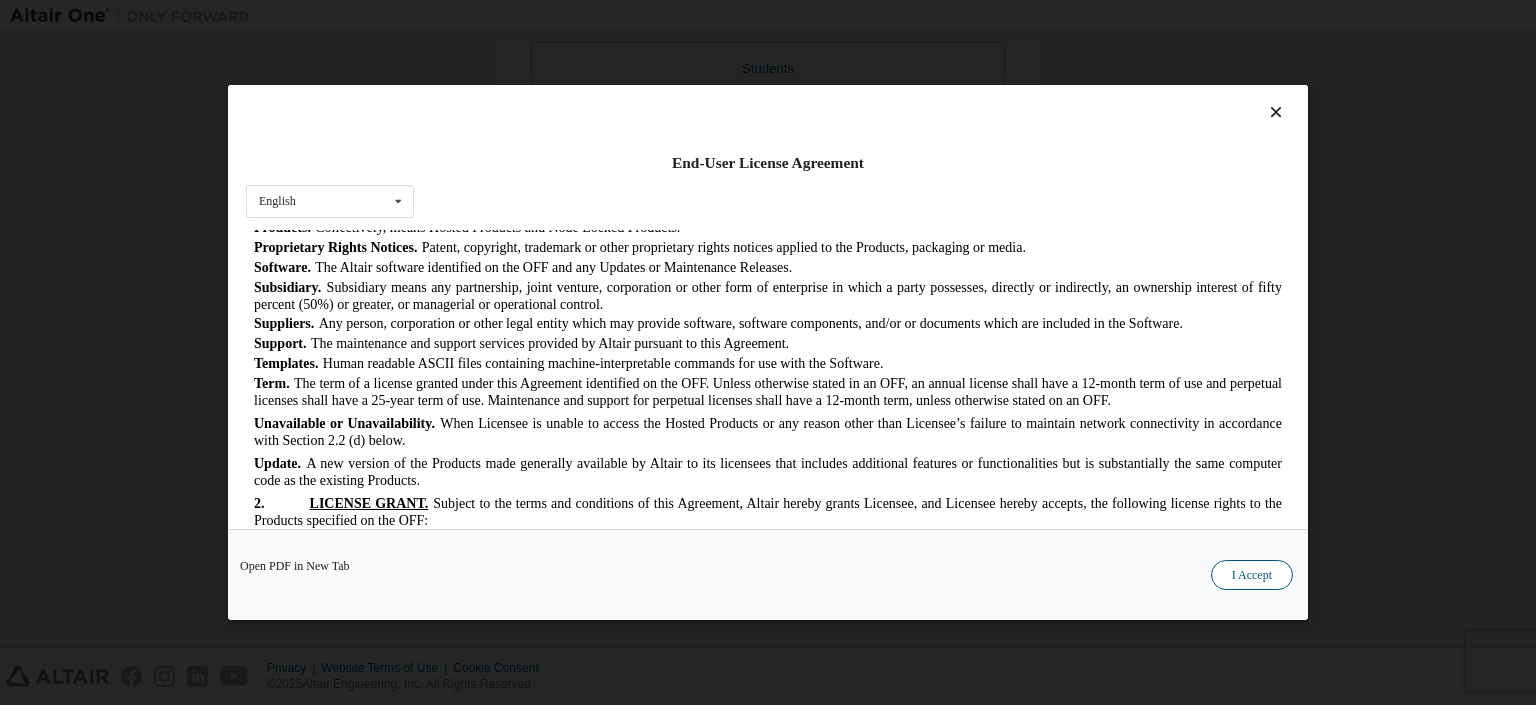 click on "I Accept" at bounding box center (1252, 575) 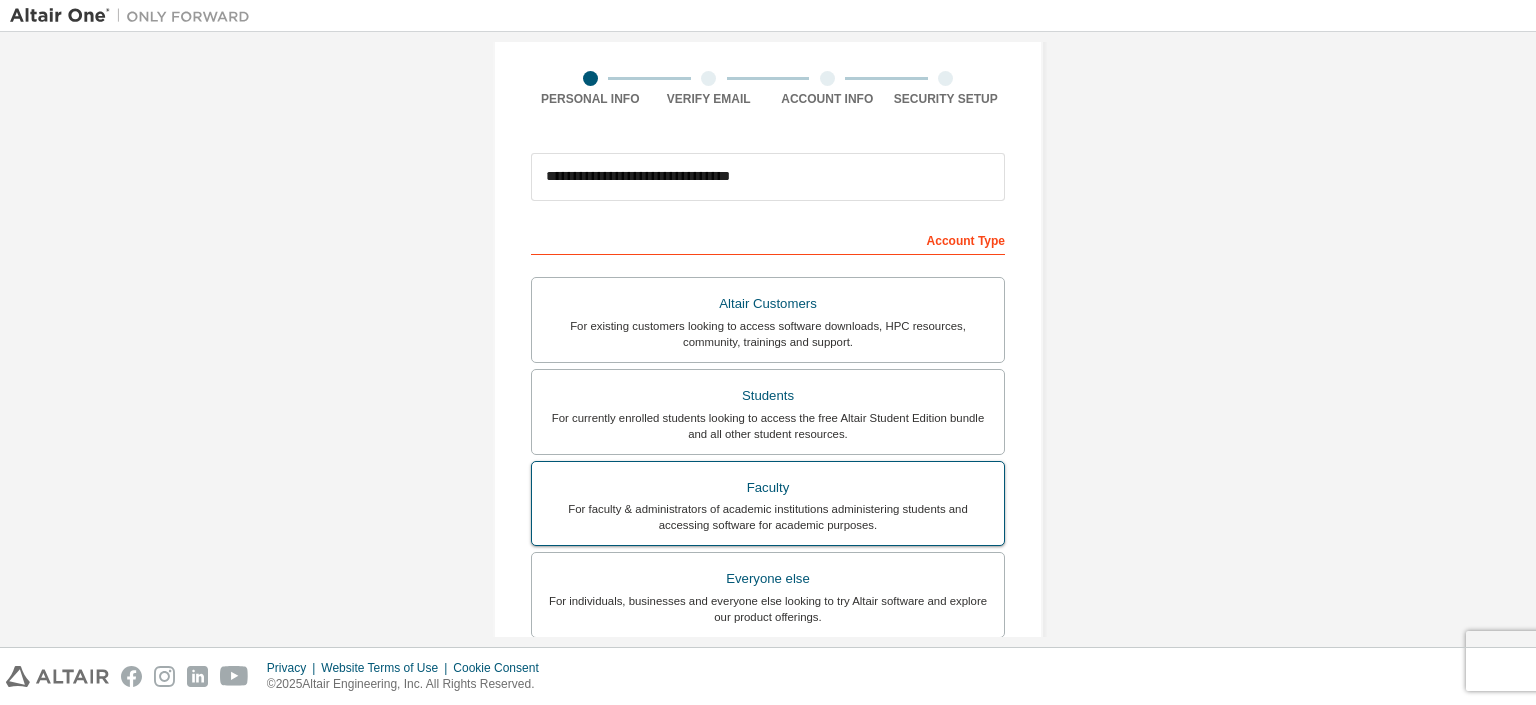 scroll, scrollTop: 268, scrollLeft: 0, axis: vertical 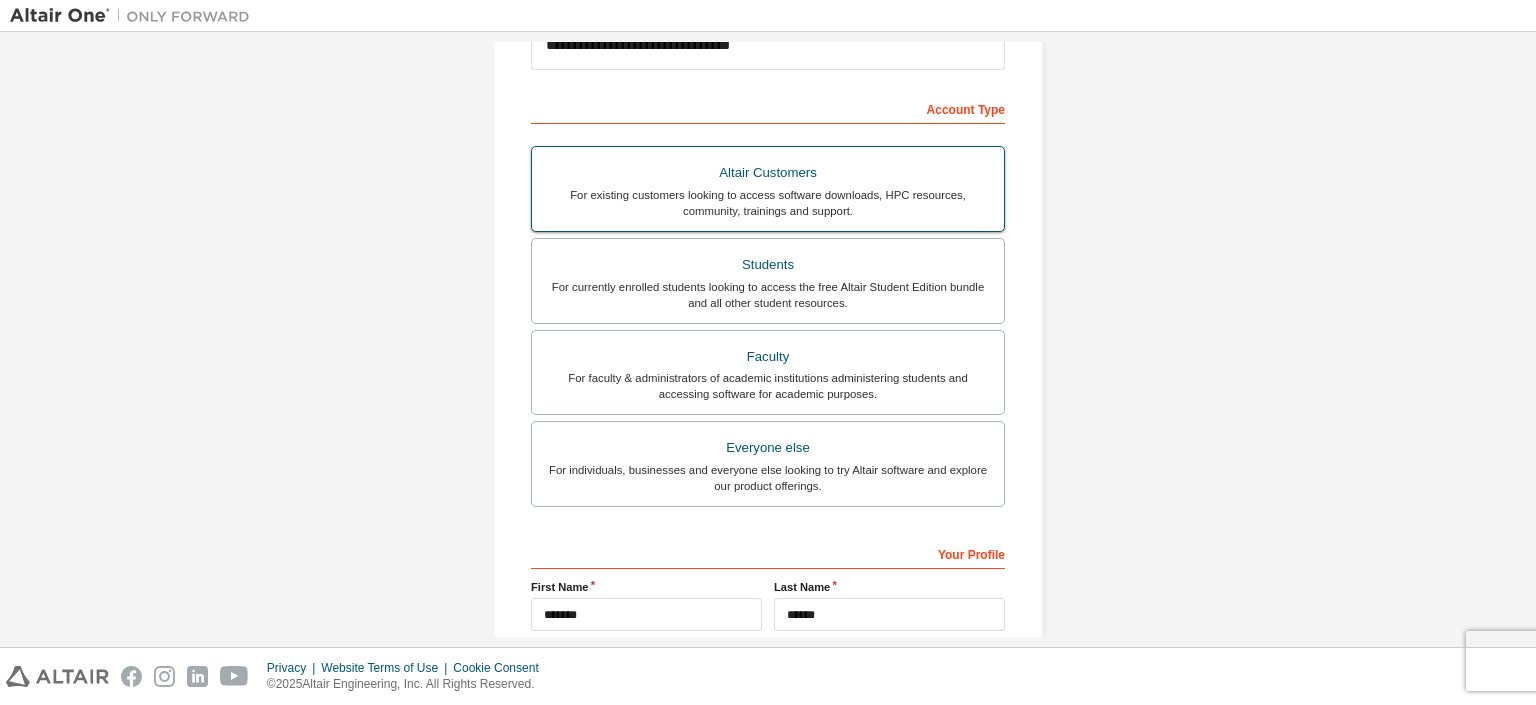 click on "For existing customers looking to access software downloads, HPC resources, community, trainings and support." at bounding box center [768, 203] 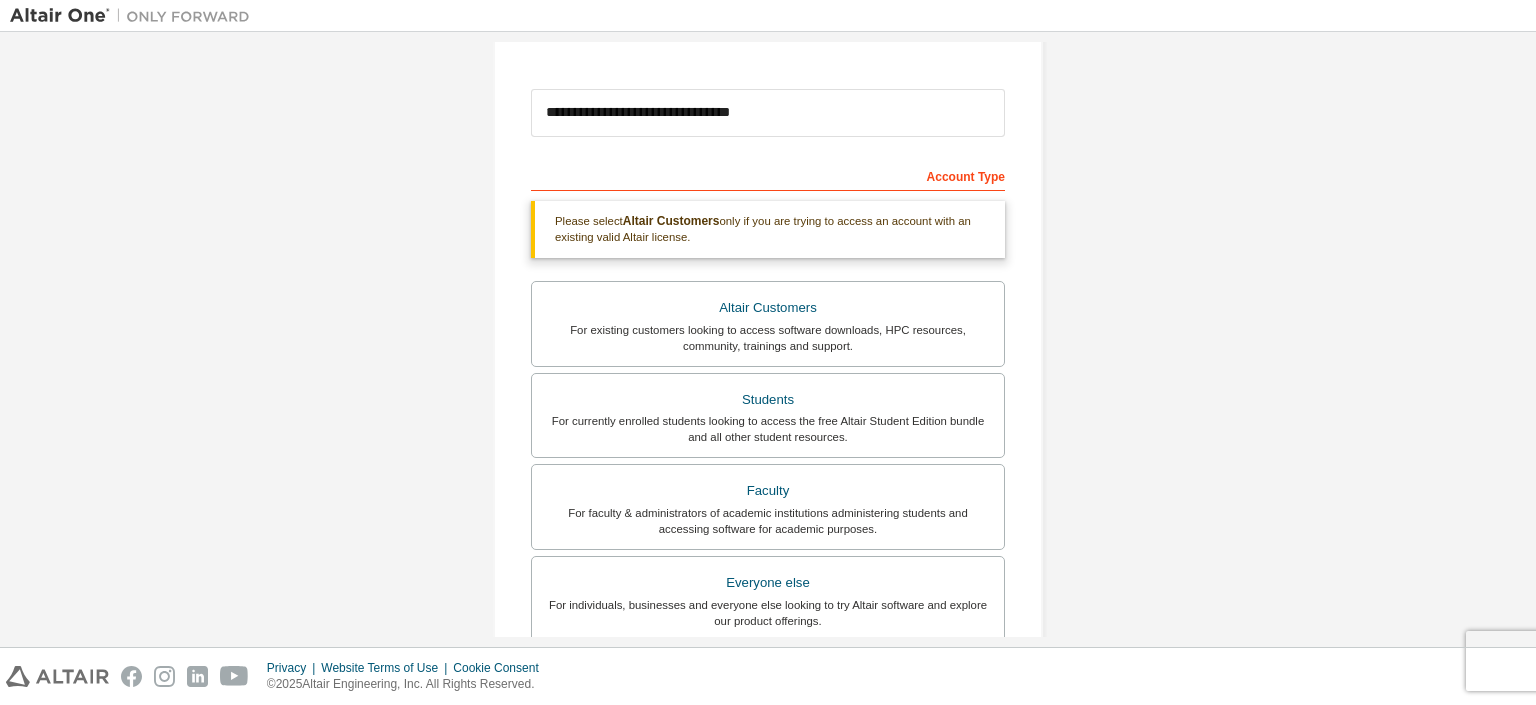 scroll, scrollTop: 237, scrollLeft: 0, axis: vertical 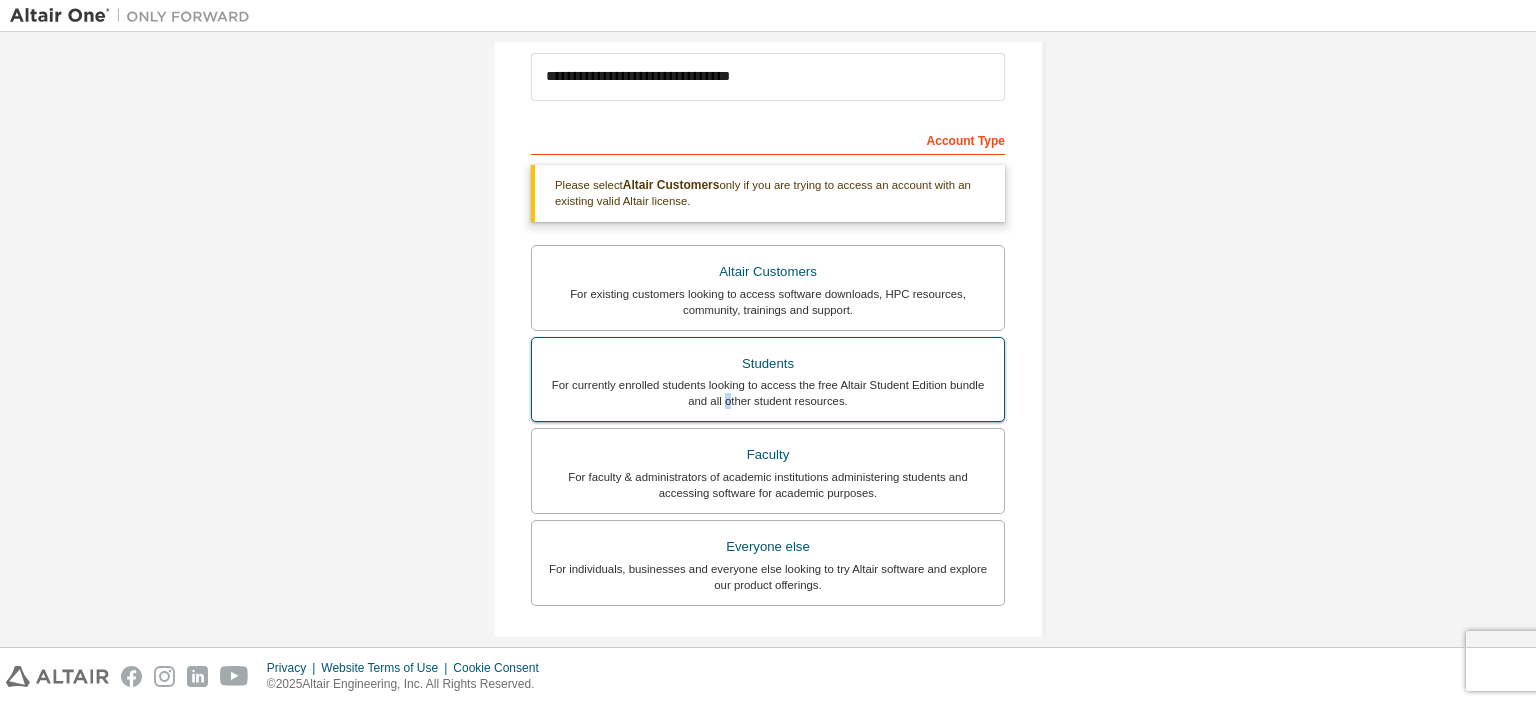 click on "For currently enrolled students looking to access the free Altair Student Edition bundle and all other student resources." at bounding box center (768, 393) 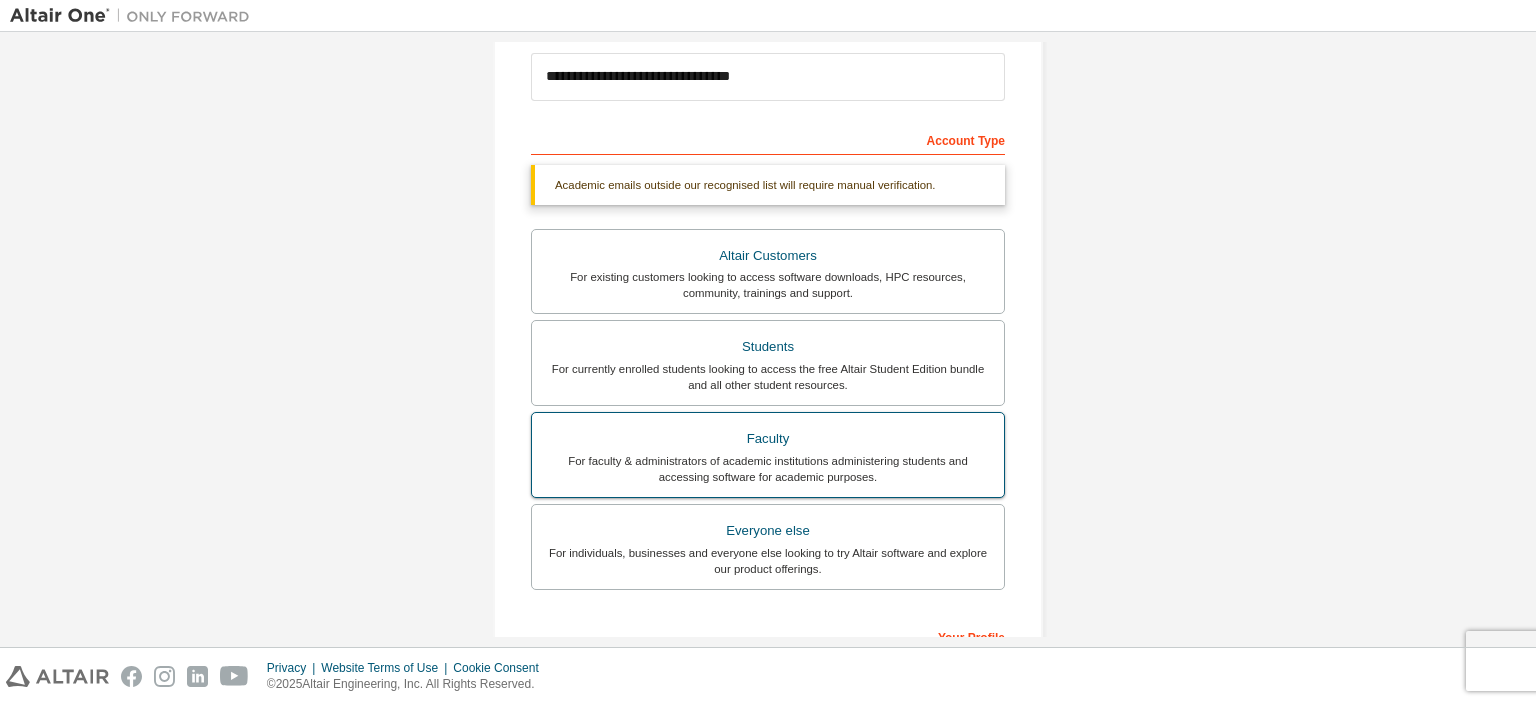 click on "Faculty" at bounding box center [768, 439] 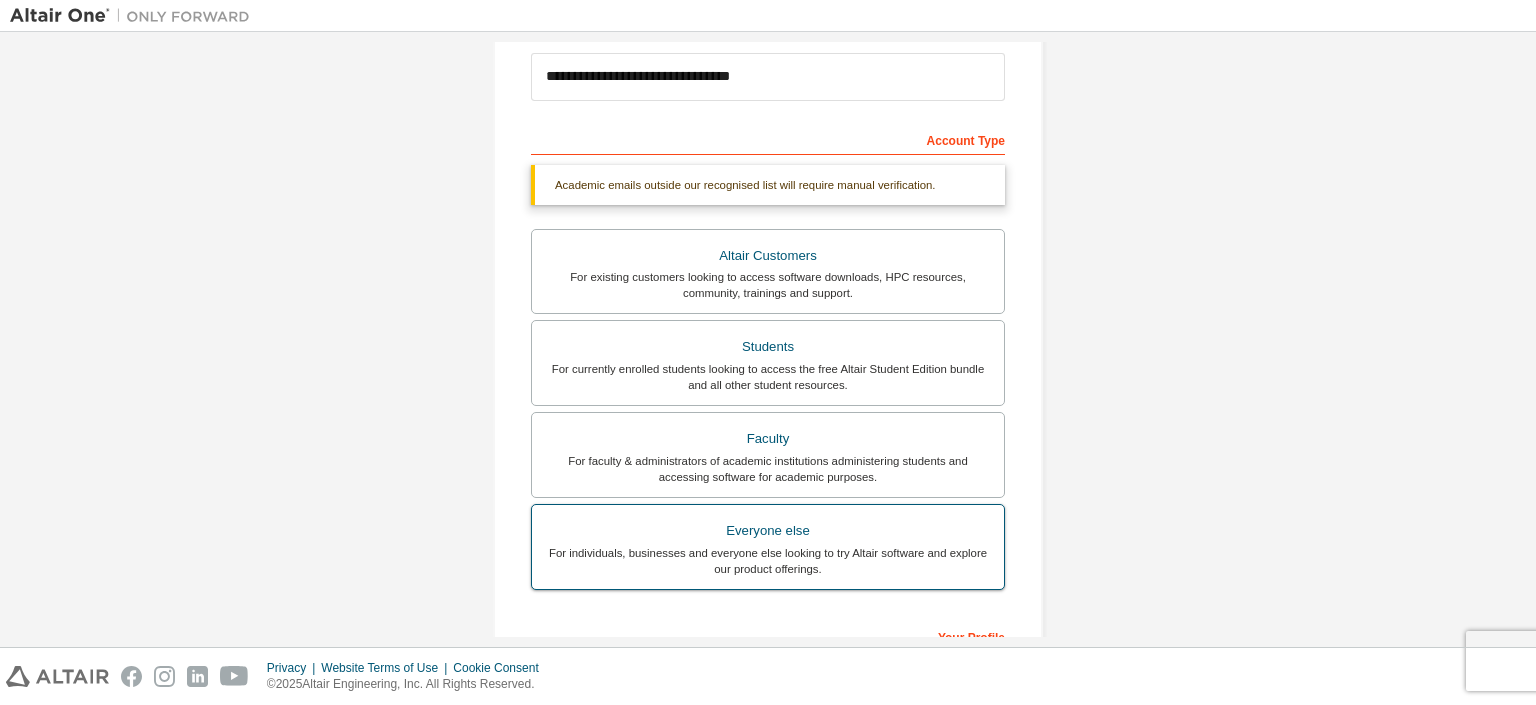 click on "Altair Customers For existing customers looking to access software downloads, HPC resources, community, trainings and support. Students For currently enrolled students looking to access the free Altair Student Edition bundle and all other student resources. Faculty For faculty & administrators of academic institutions administering students and accessing software for academic purposes. Everyone else For individuals, businesses and everyone else looking to try Altair software and explore our product offerings." at bounding box center [768, 412] 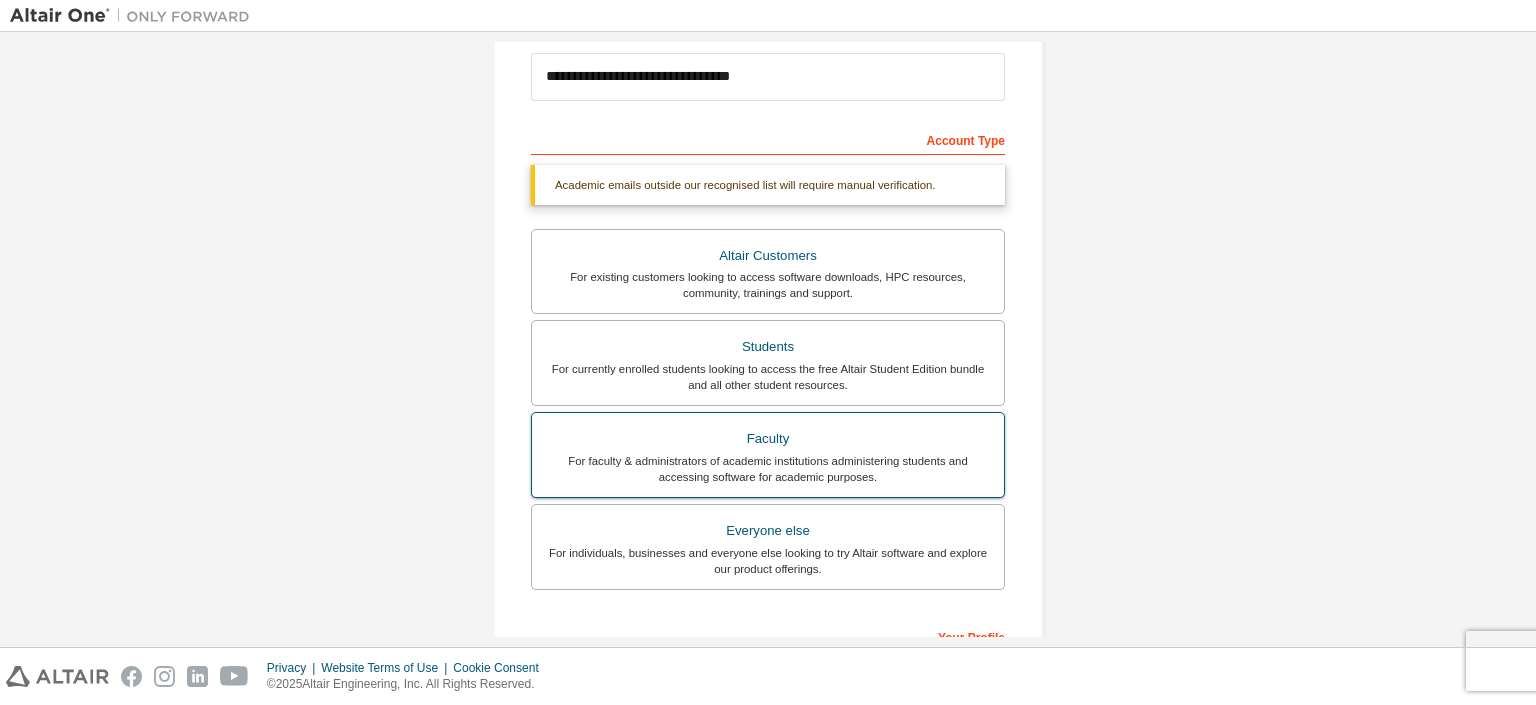 click on "For faculty & administrators of academic institutions administering students and accessing software for academic purposes." at bounding box center [768, 469] 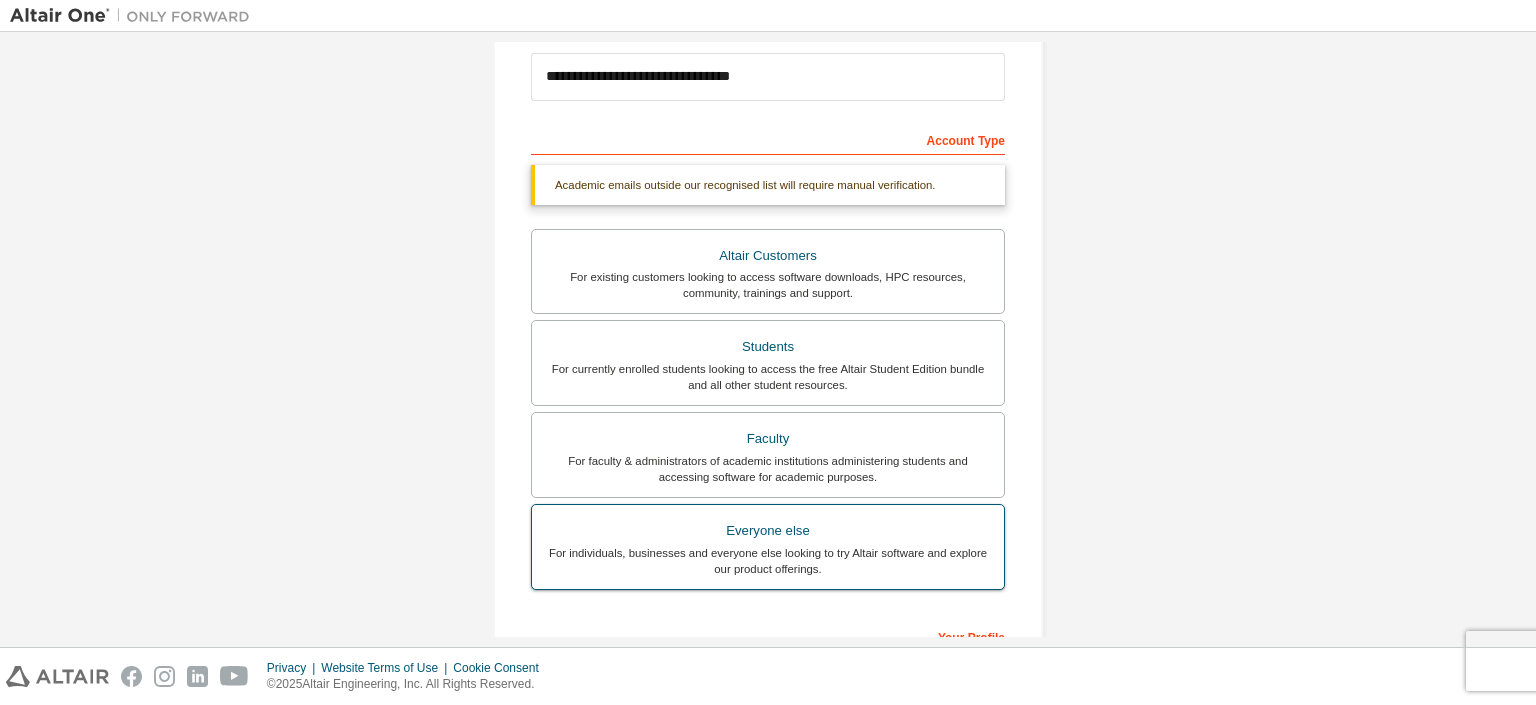 click on "For individuals, businesses and everyone else looking to try Altair software and explore our product offerings." at bounding box center (768, 561) 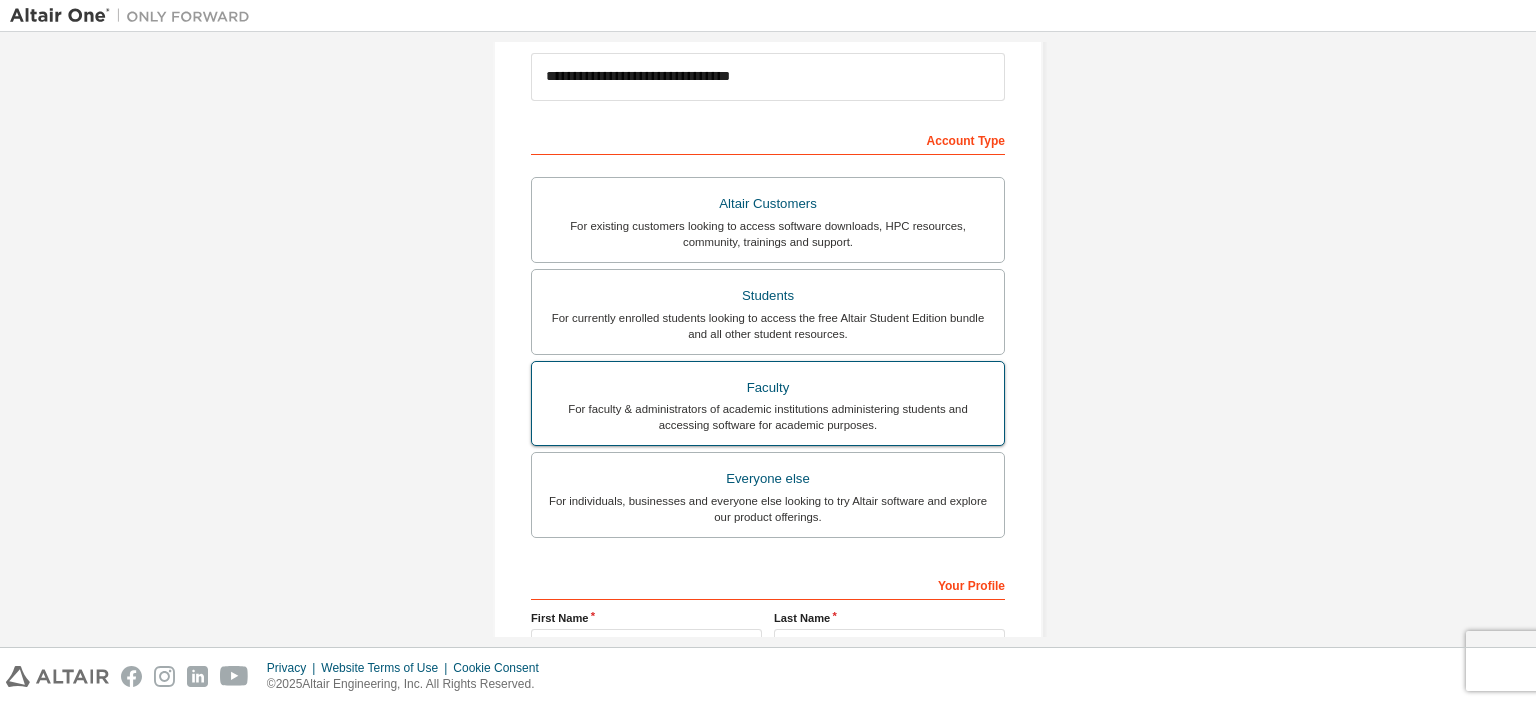 click on "For faculty & administrators of academic institutions administering students and accessing software for academic purposes." at bounding box center (768, 417) 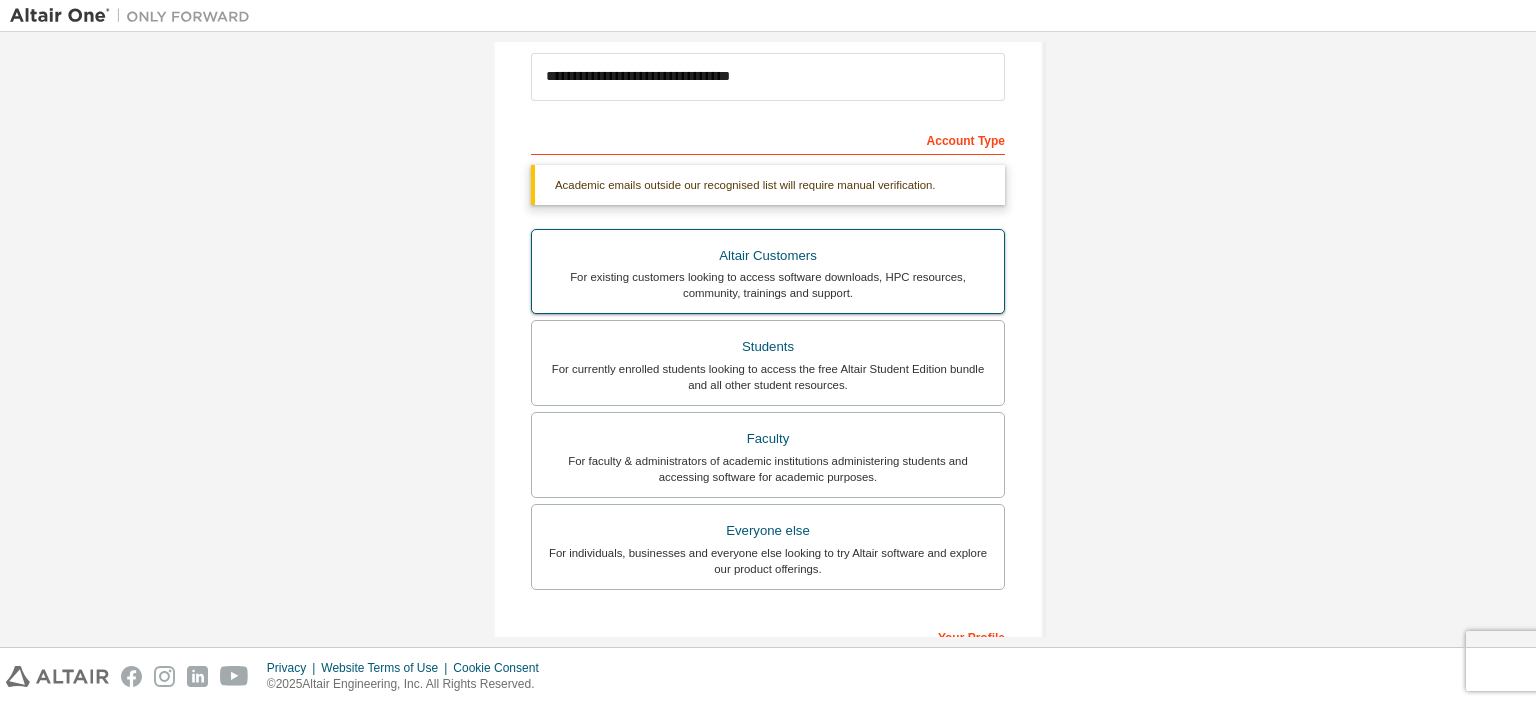 click on "Altair Customers" at bounding box center (768, 256) 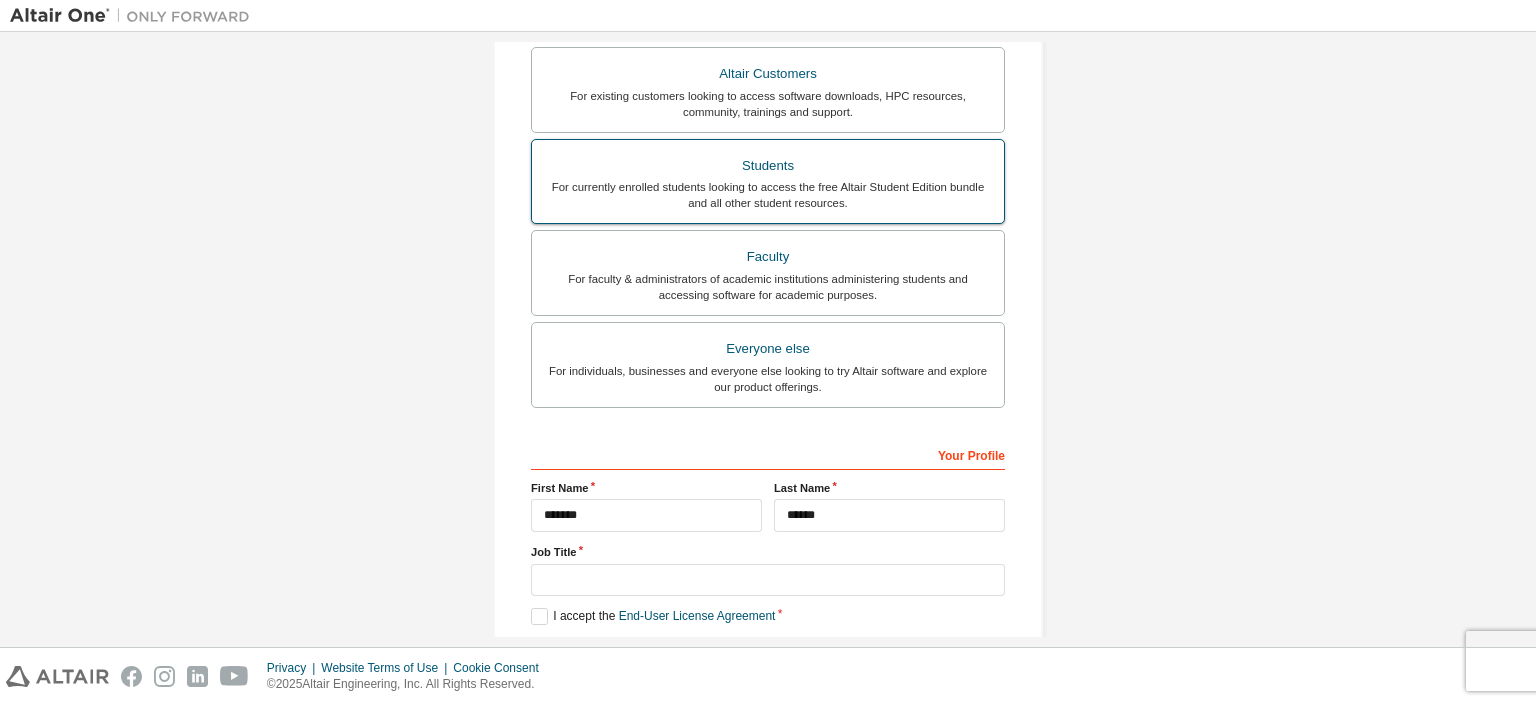 click on "For currently enrolled students looking to access the free Altair Student Edition bundle and all other student resources." at bounding box center (768, 195) 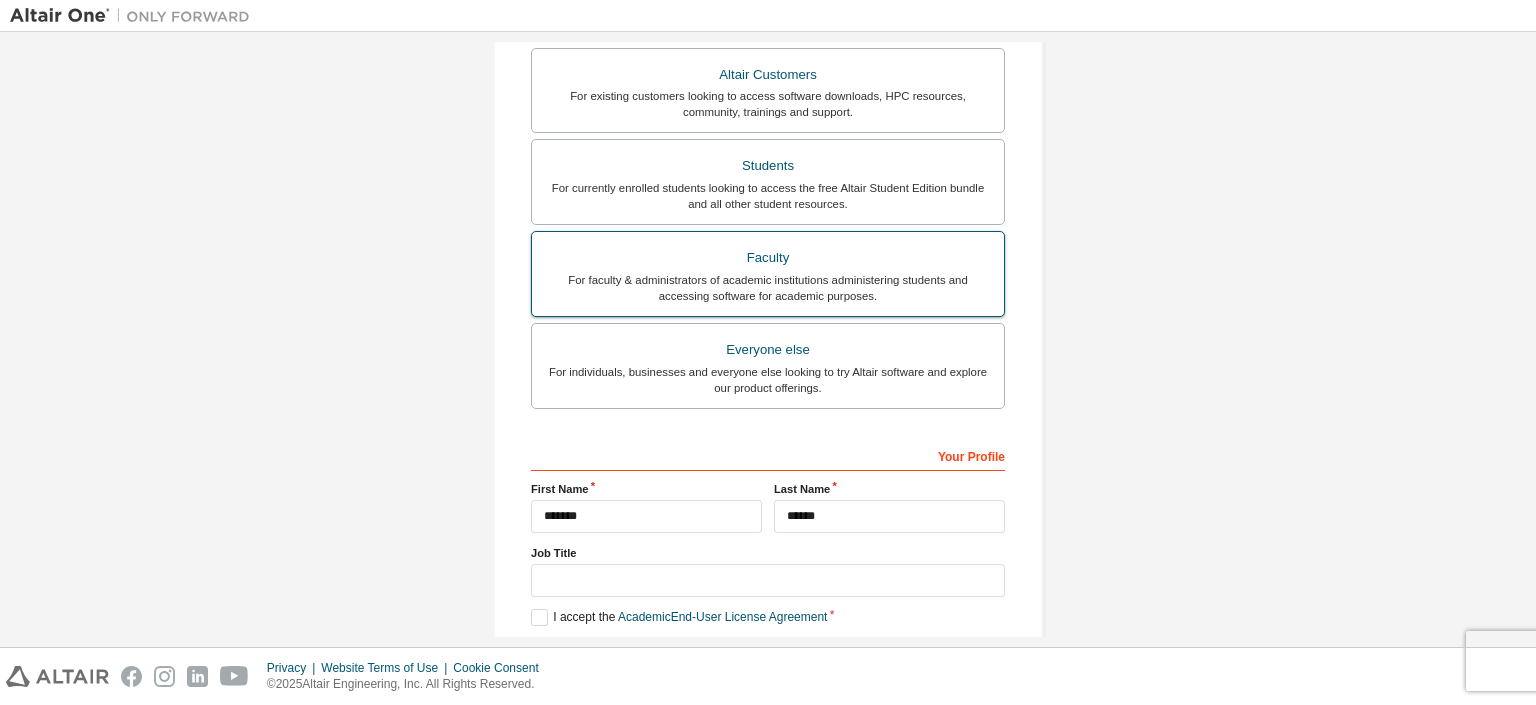 click on "Faculty For faculty & administrators of academic institutions administering students and accessing software for academic purposes." at bounding box center [768, 274] 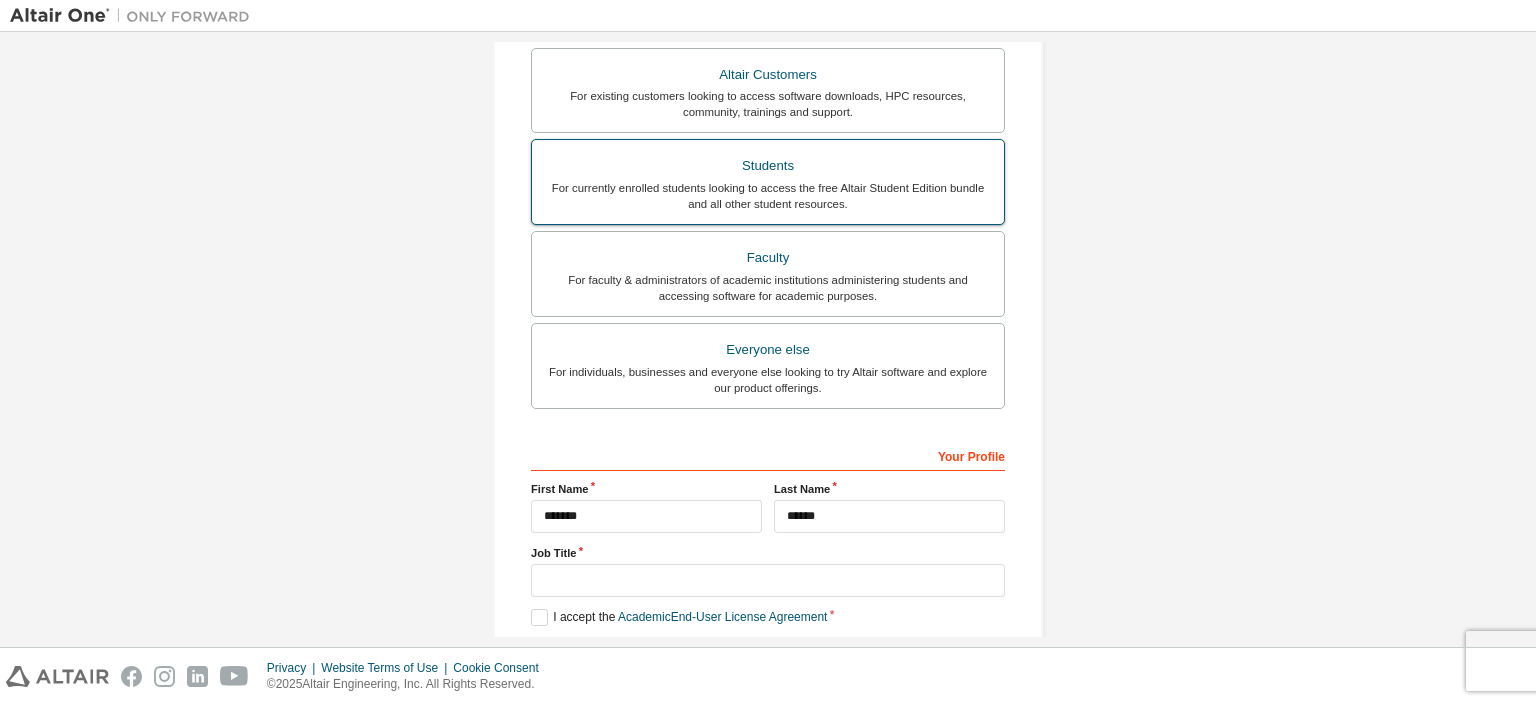 click on "For currently enrolled students looking to access the free Altair Student Edition bundle and all other student resources." at bounding box center (768, 196) 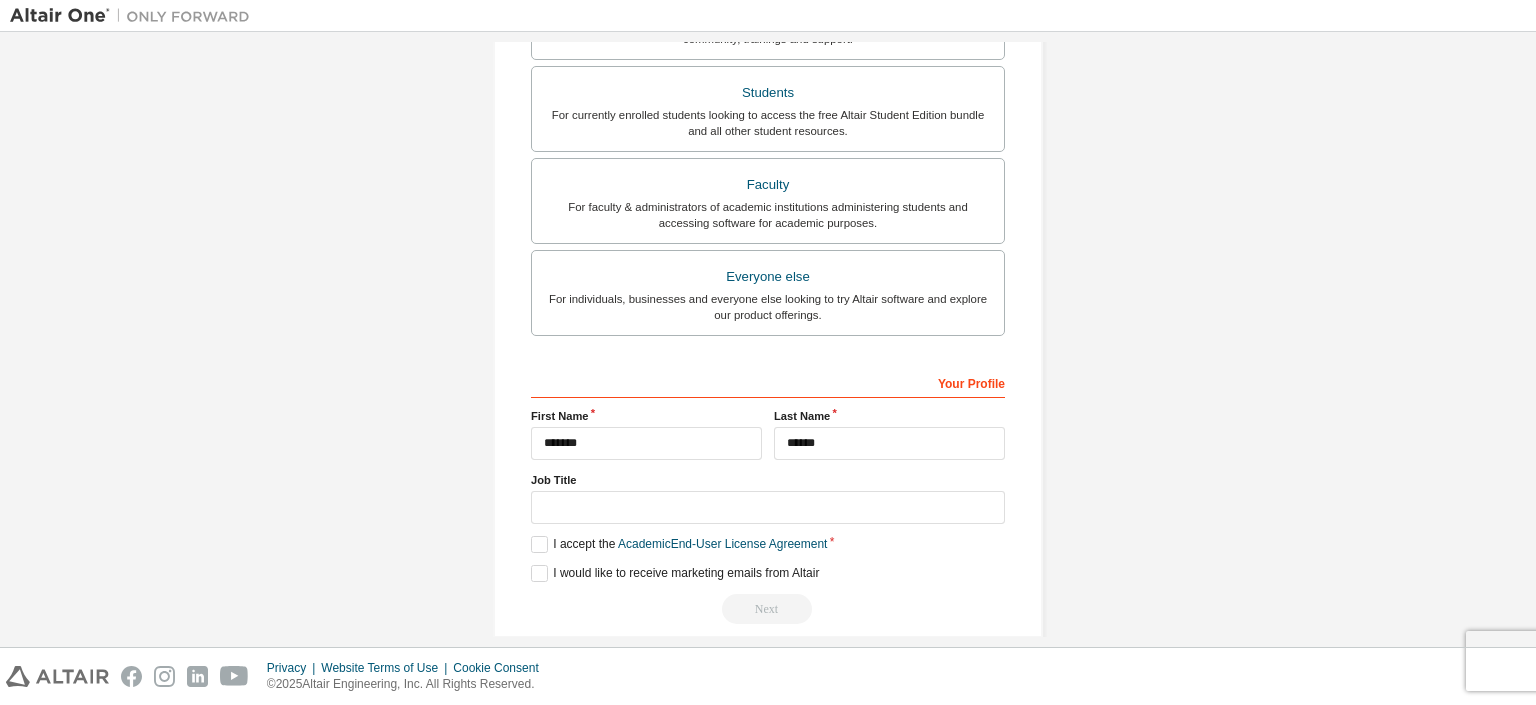 scroll, scrollTop: 517, scrollLeft: 0, axis: vertical 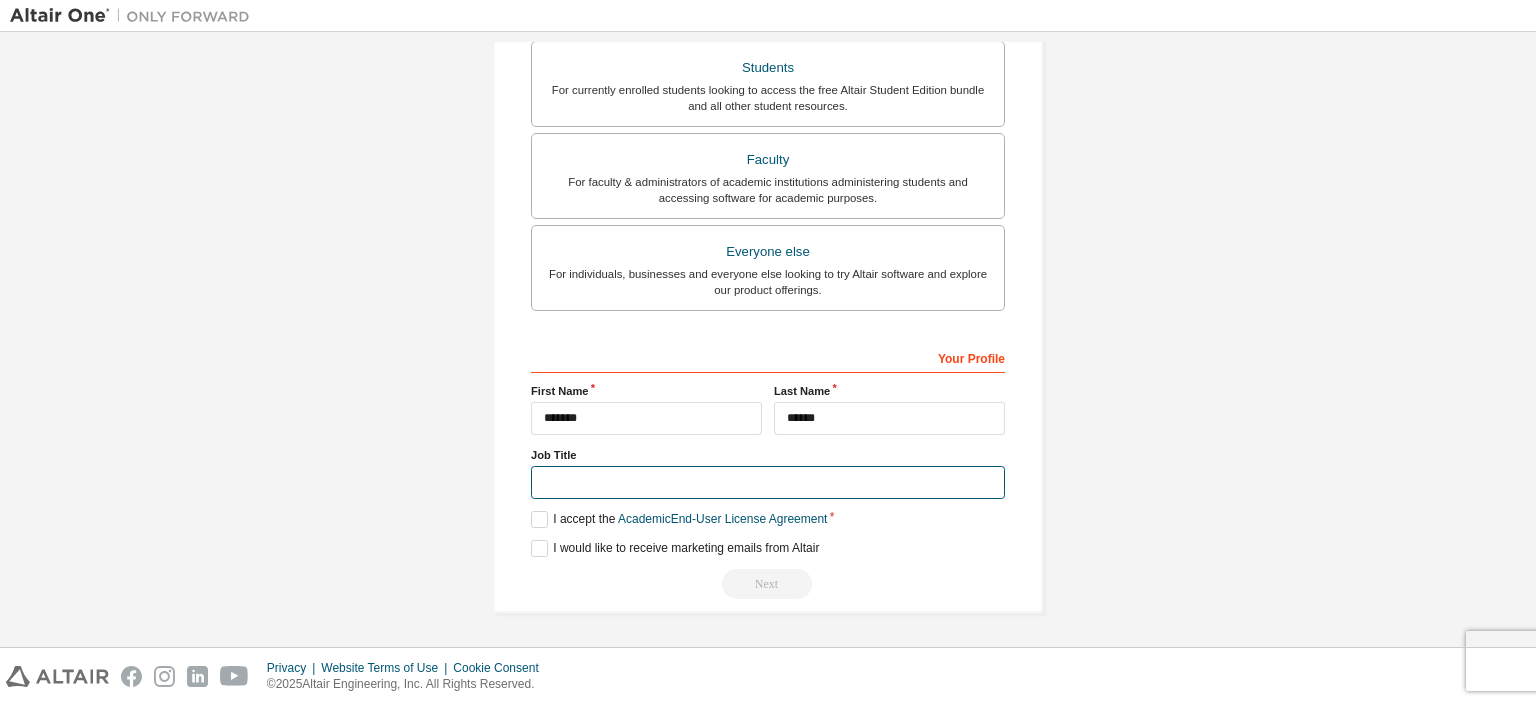 click at bounding box center [768, 482] 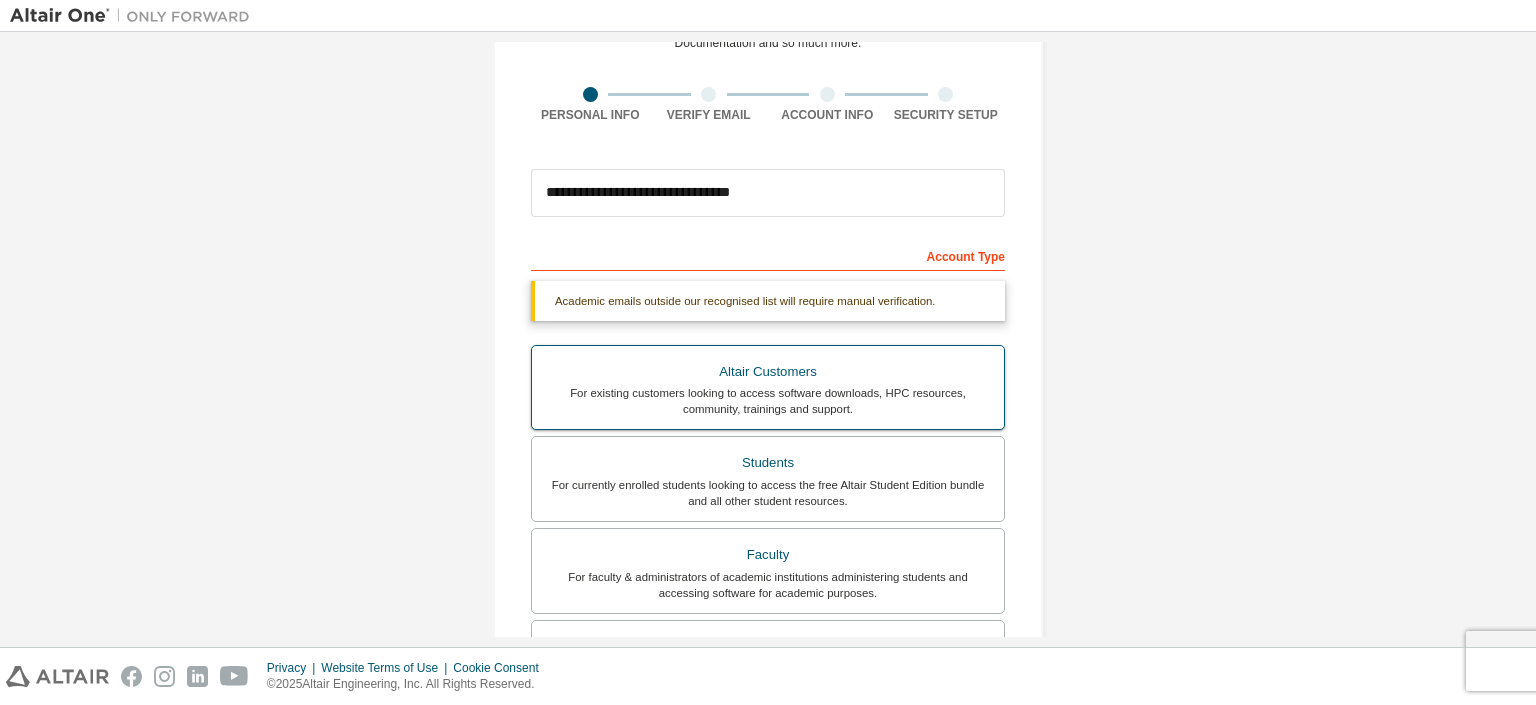 click on "For existing customers looking to access software downloads, HPC resources, community, trainings and support." at bounding box center [768, 401] 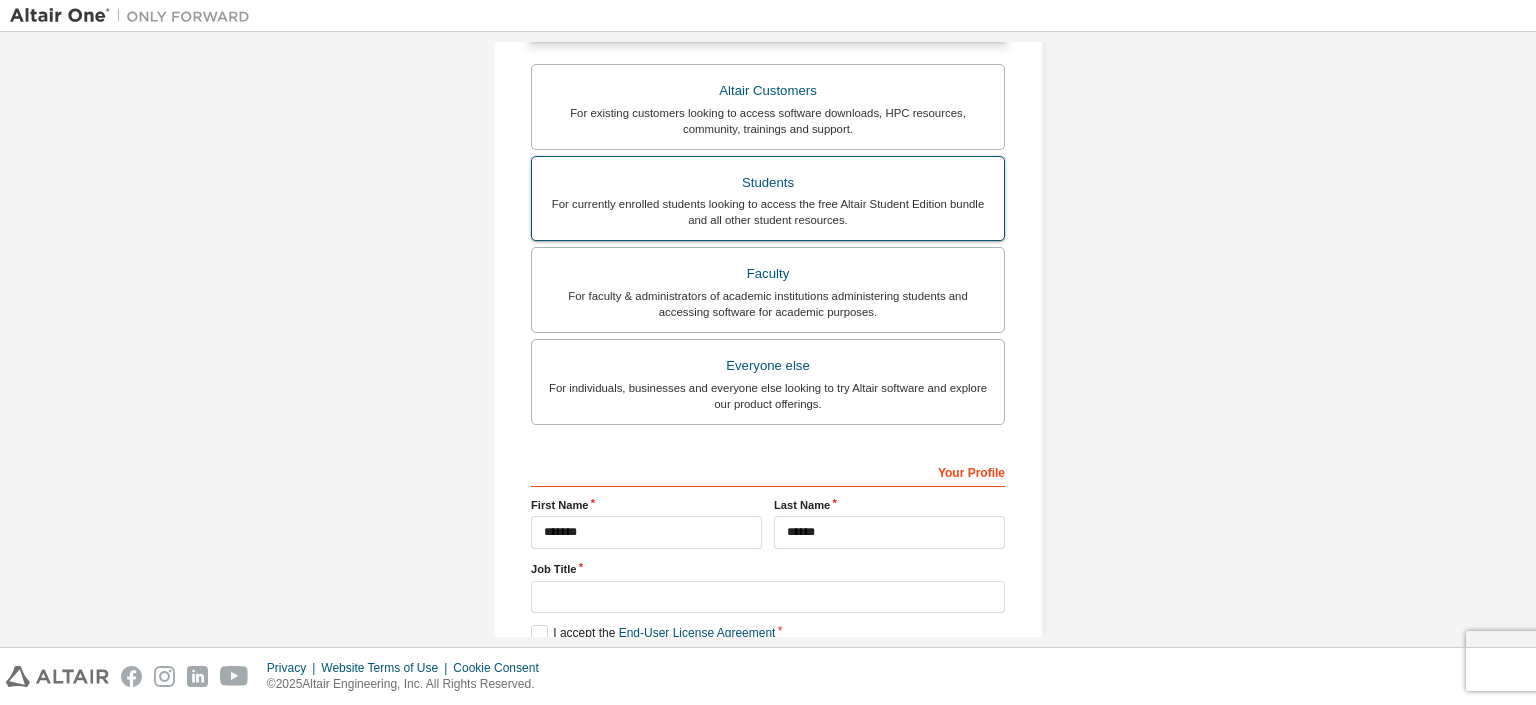 click on "Students" at bounding box center (768, 183) 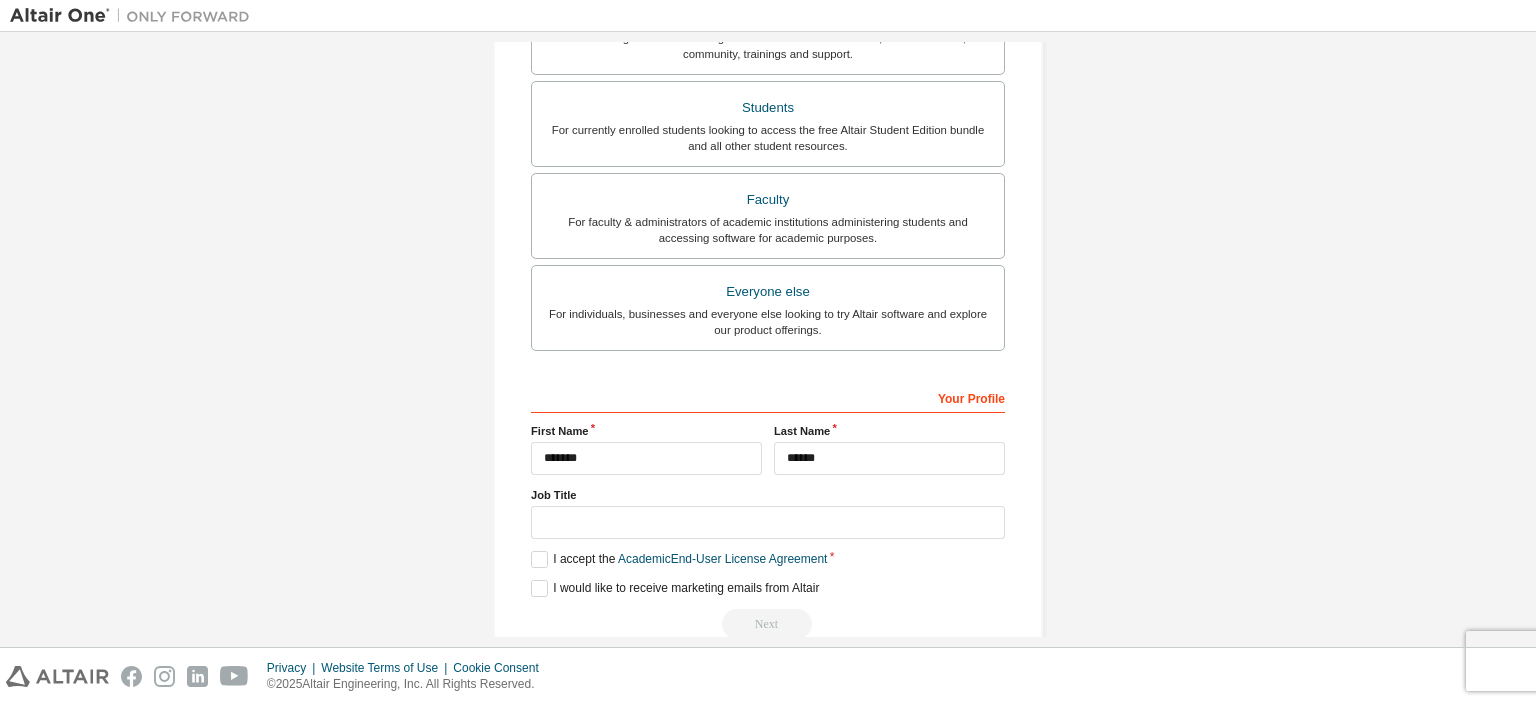 scroll, scrollTop: 517, scrollLeft: 0, axis: vertical 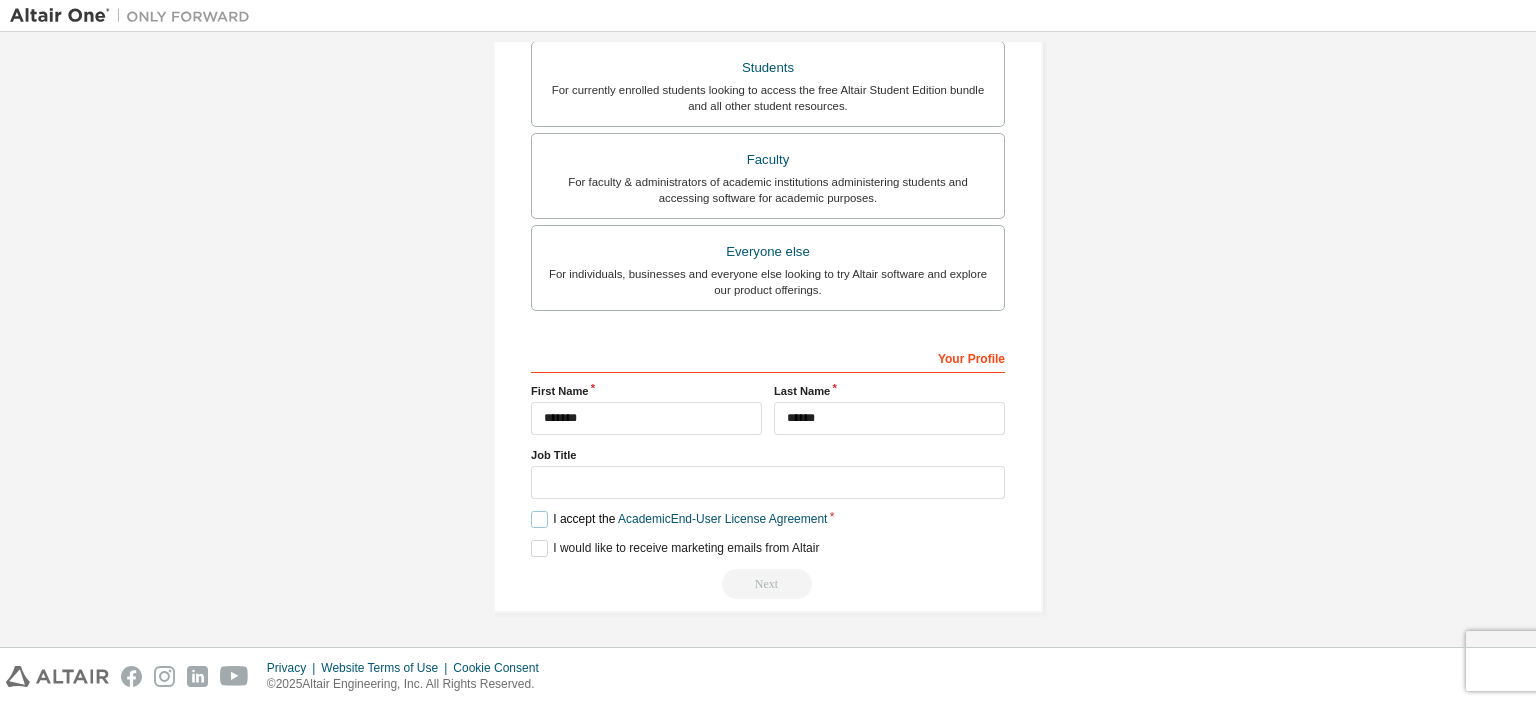 click on "I accept the   Academic   End-User License Agreement" at bounding box center (679, 519) 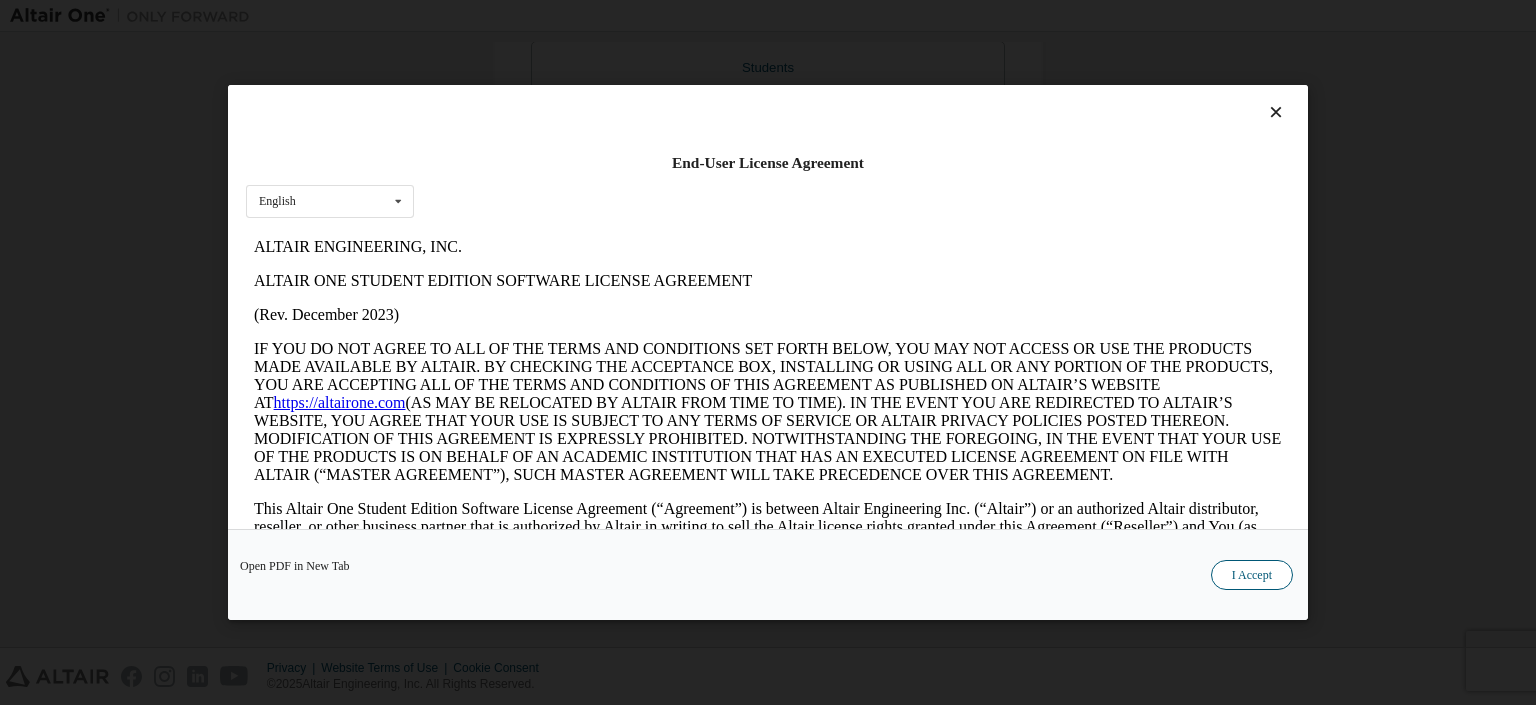 scroll, scrollTop: 0, scrollLeft: 0, axis: both 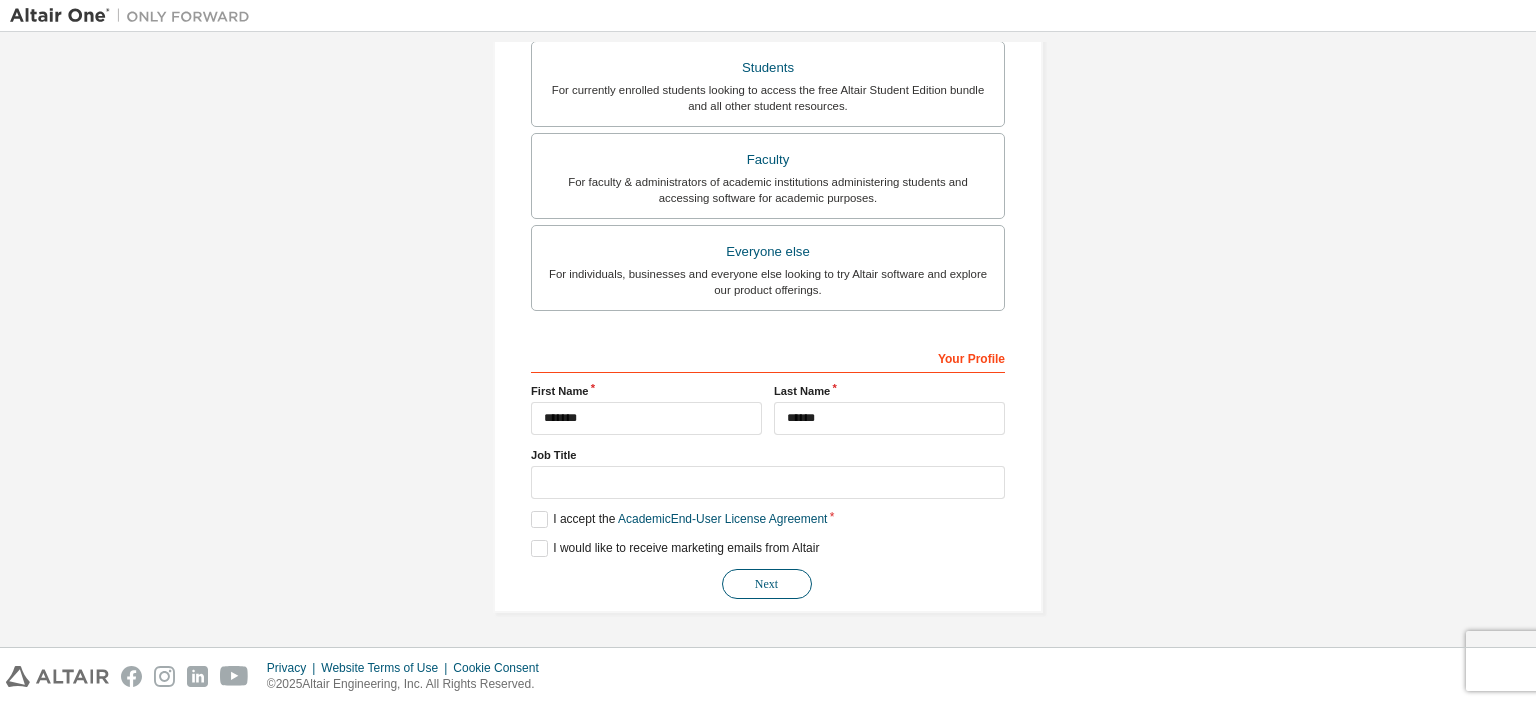 click on "Next" at bounding box center [767, 584] 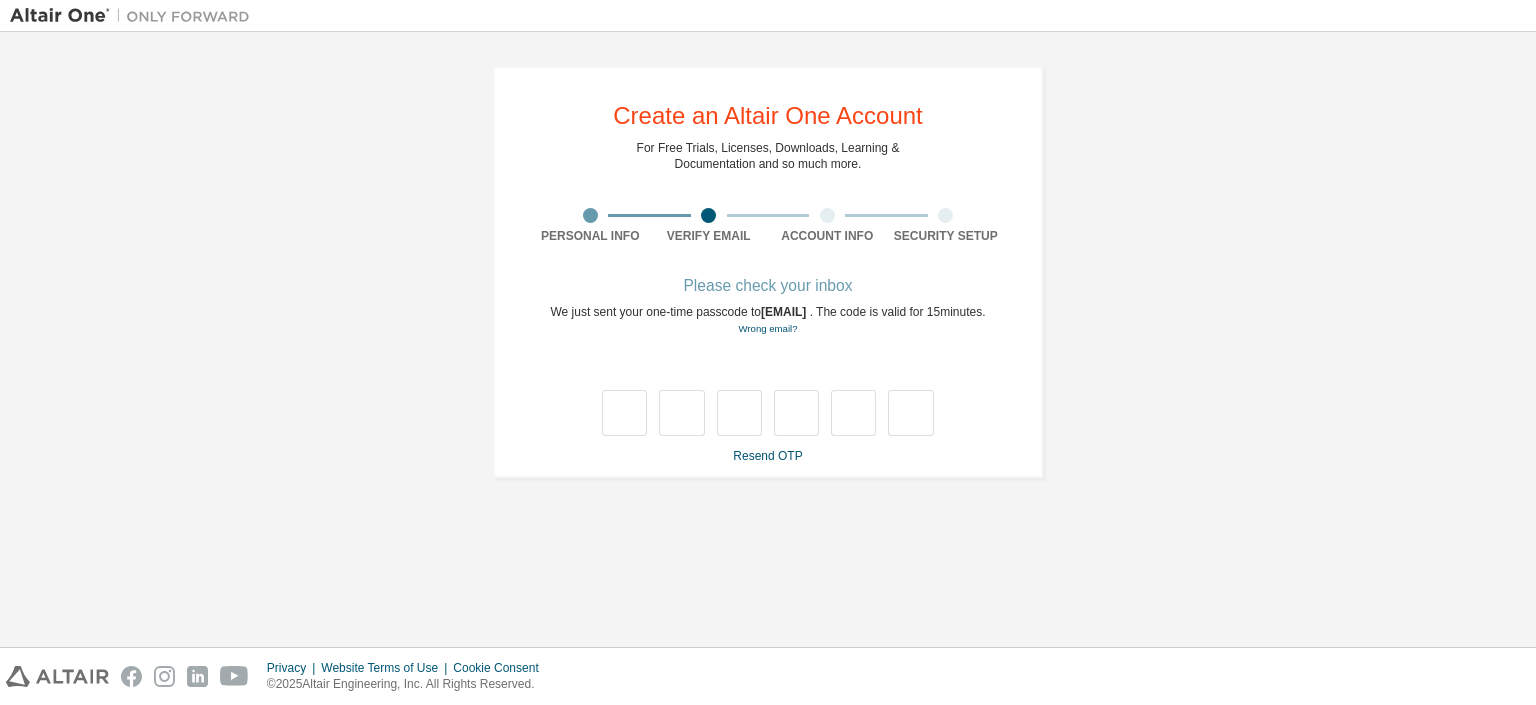 scroll, scrollTop: 0, scrollLeft: 0, axis: both 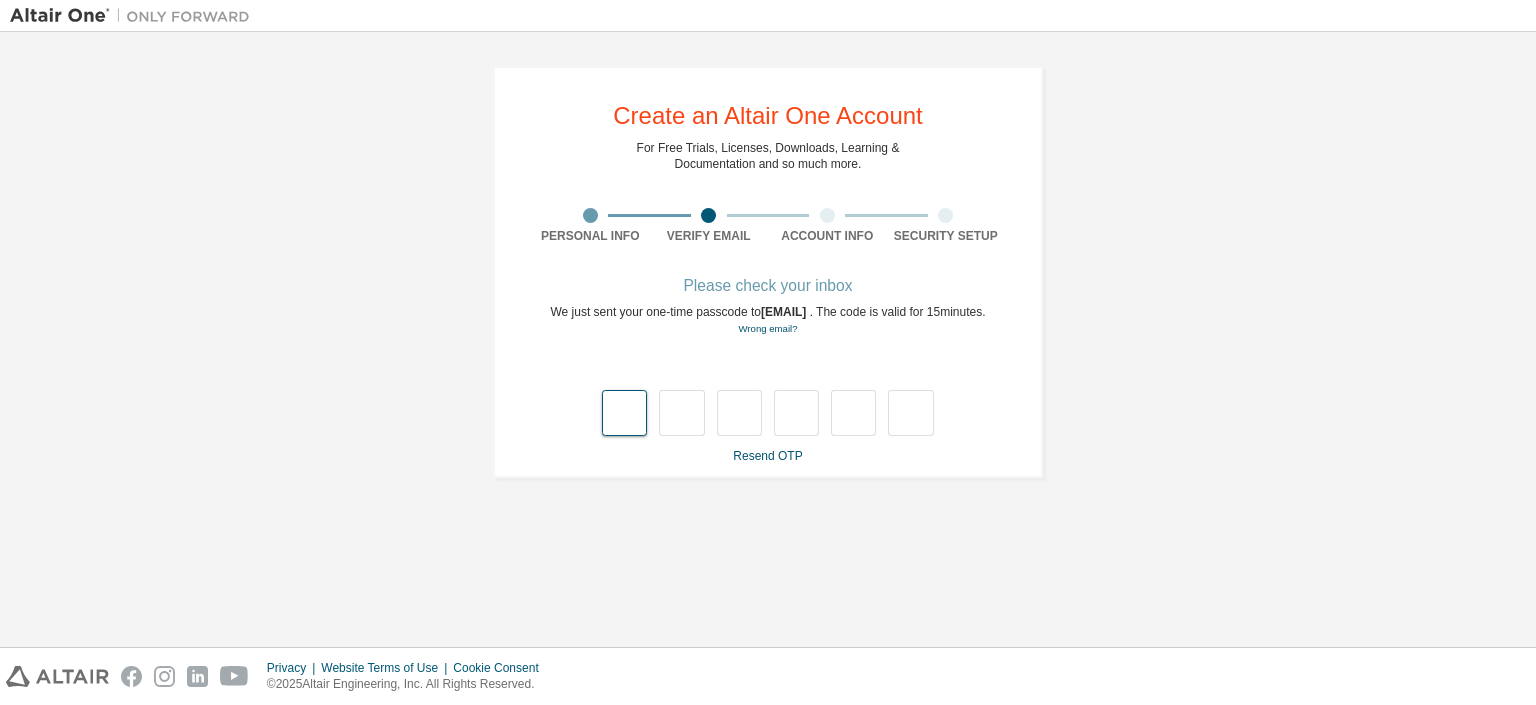 click at bounding box center [624, 413] 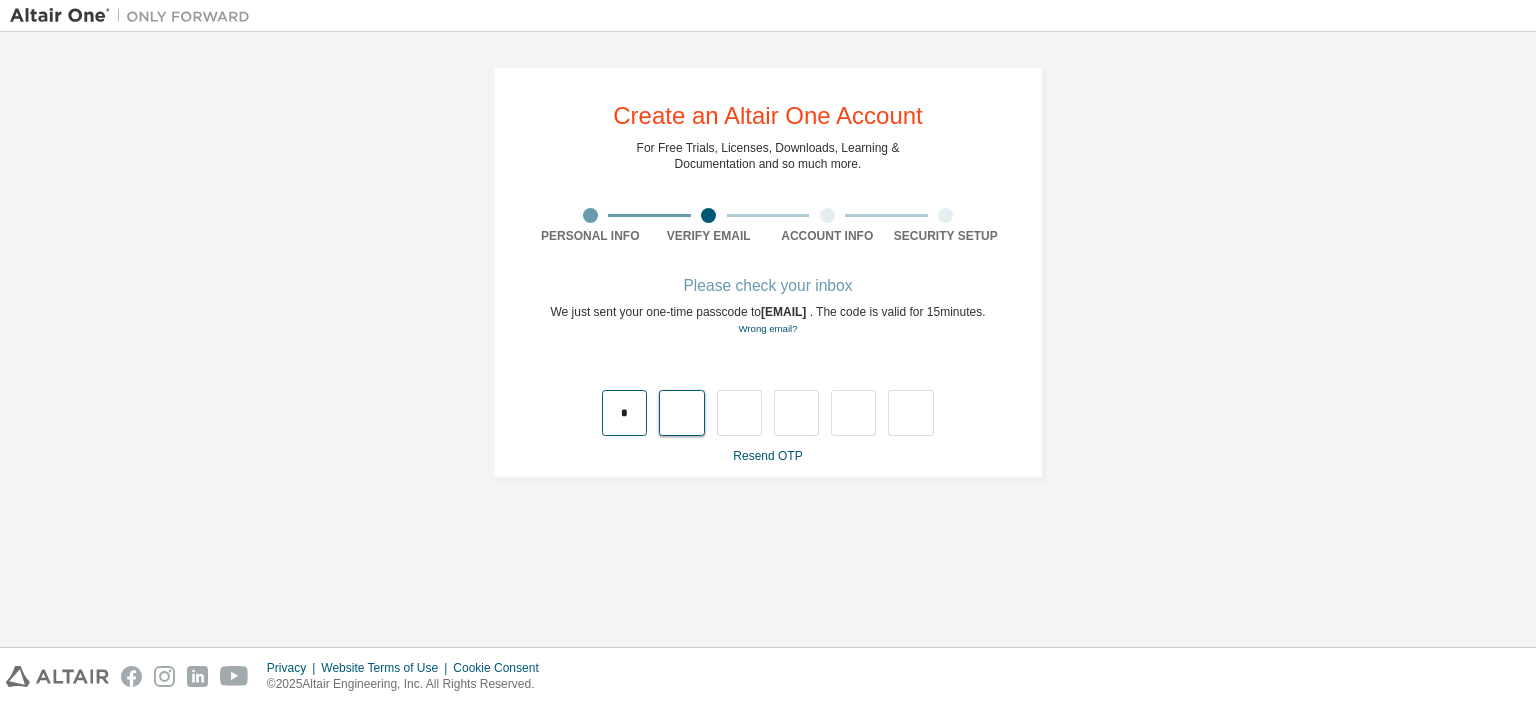 type on "*" 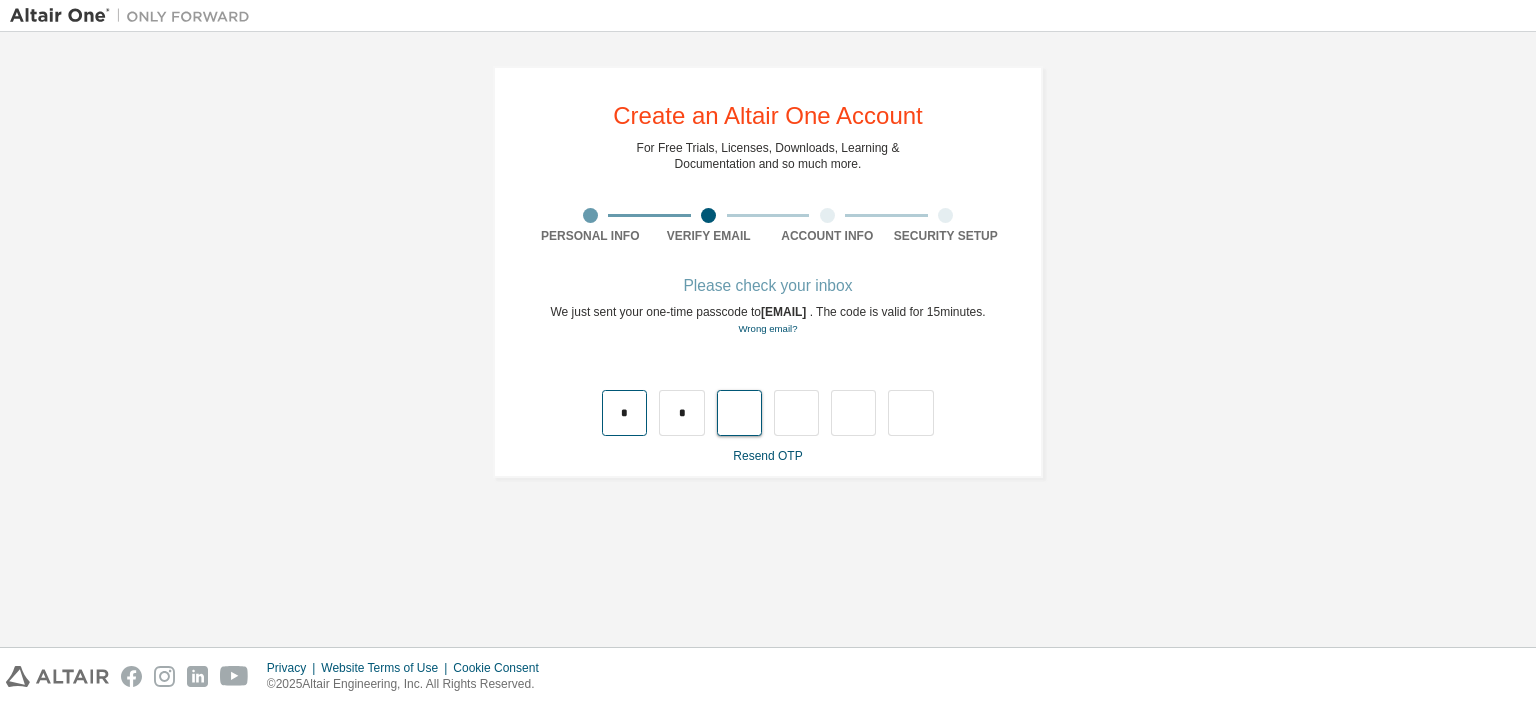 type on "*" 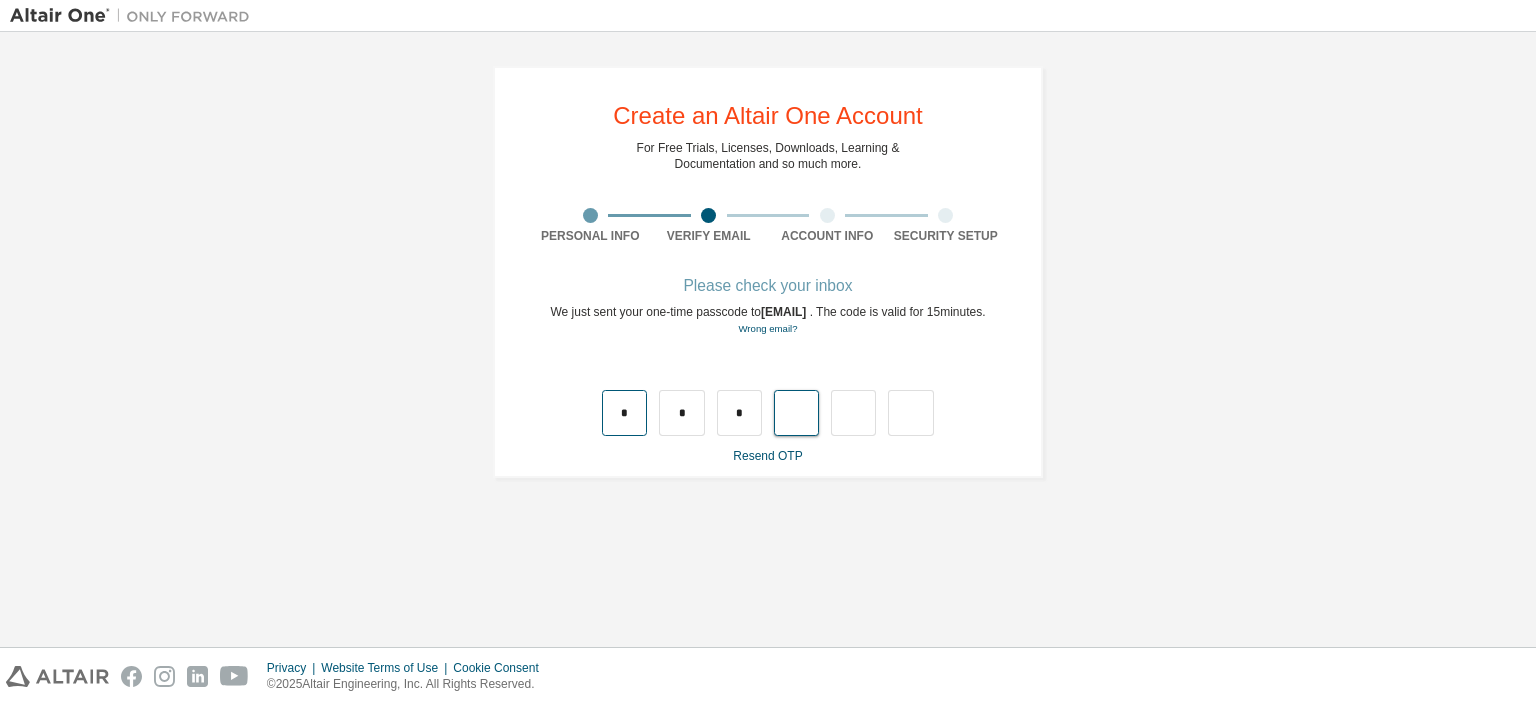 type on "*" 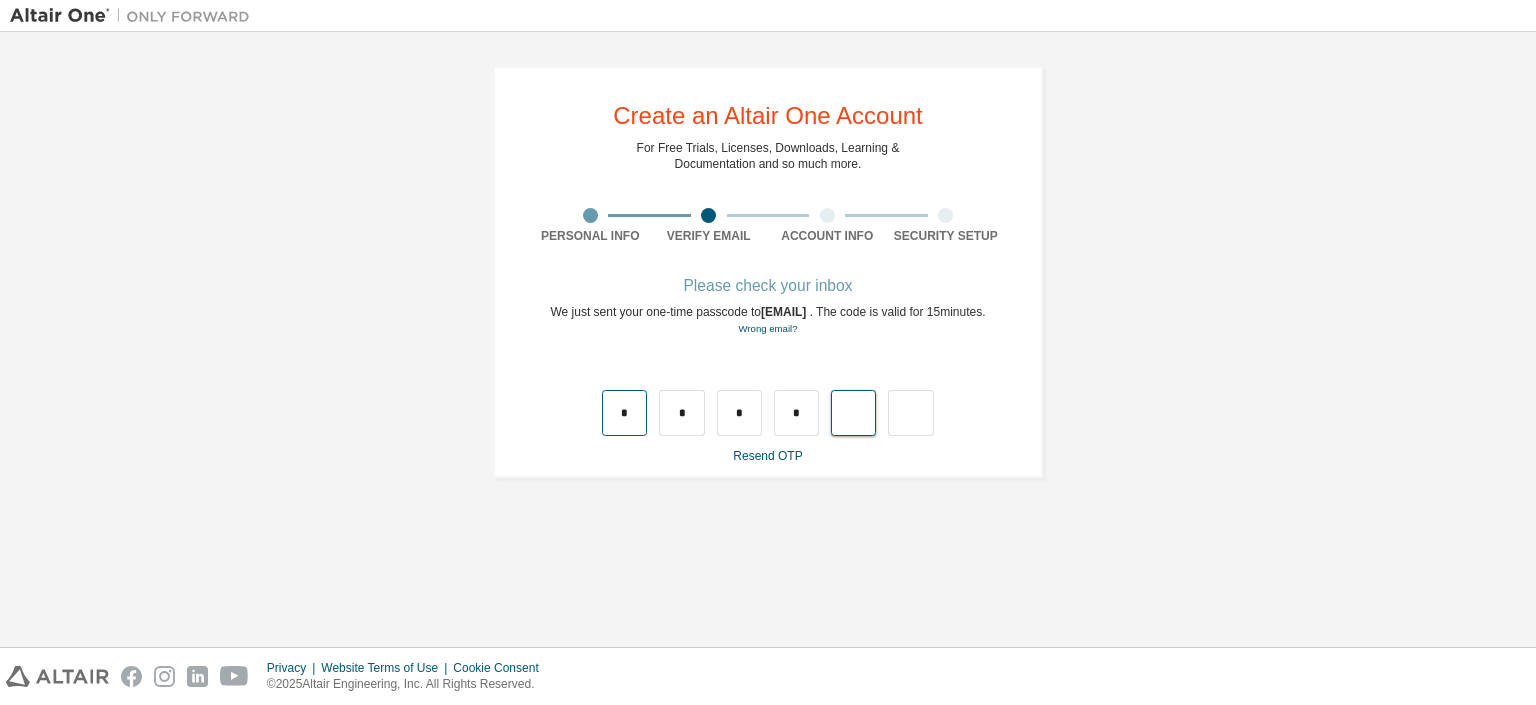type on "*" 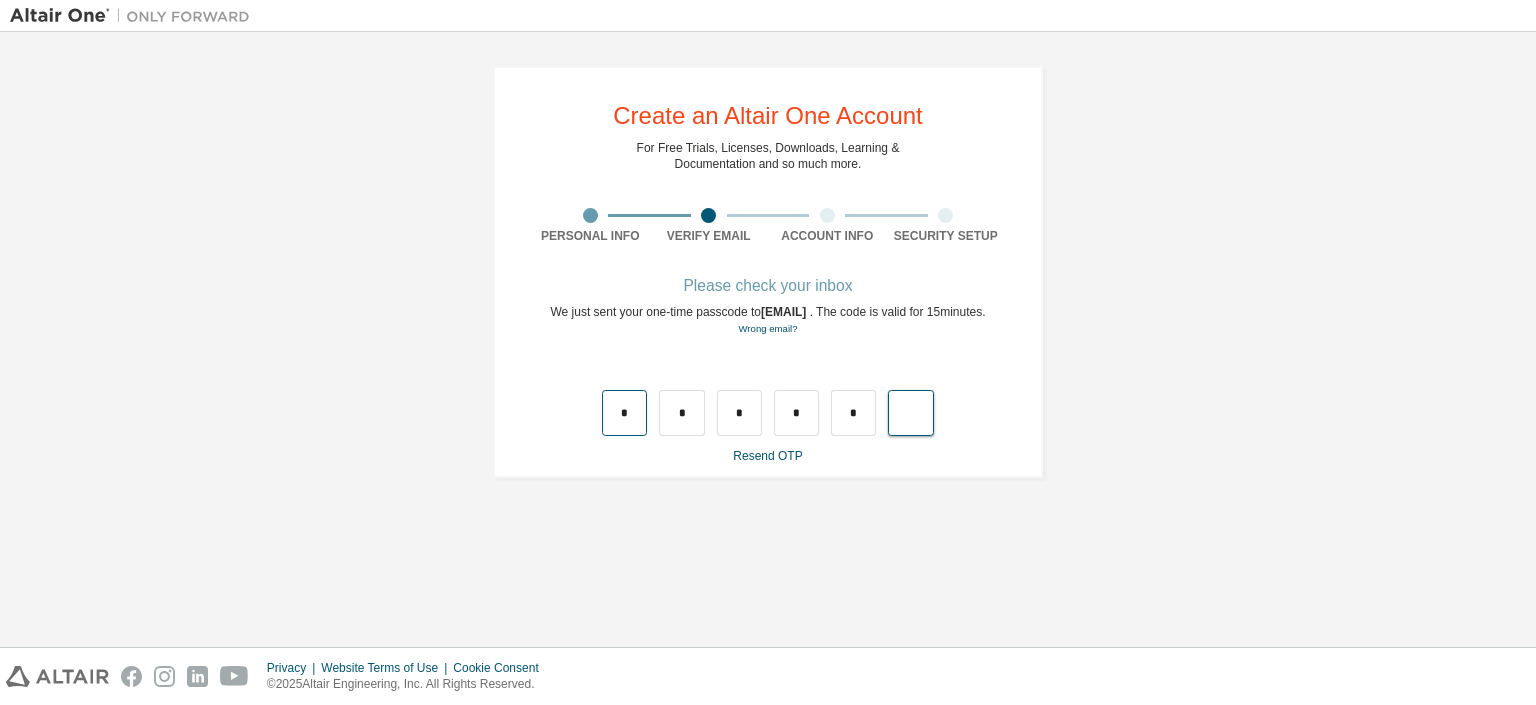 type on "*" 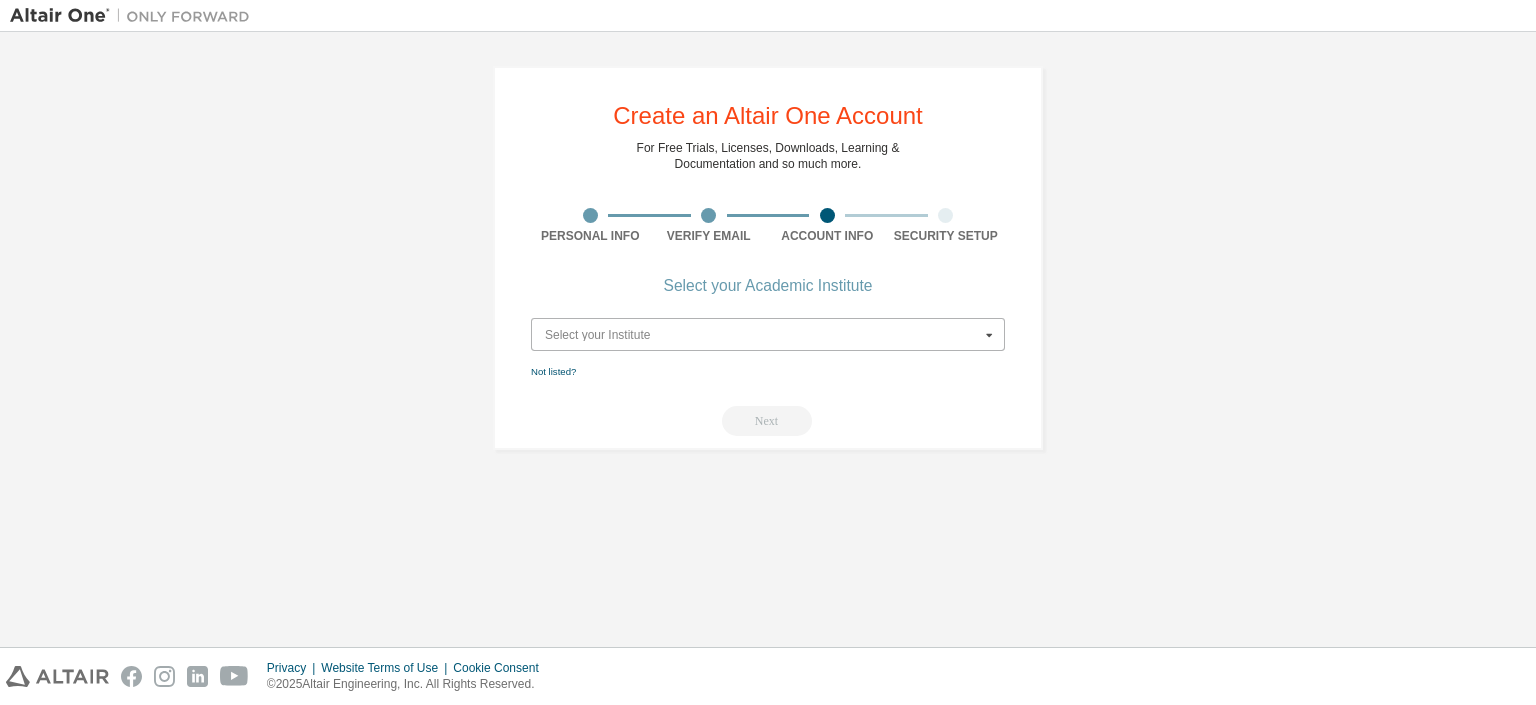 click at bounding box center [769, 334] 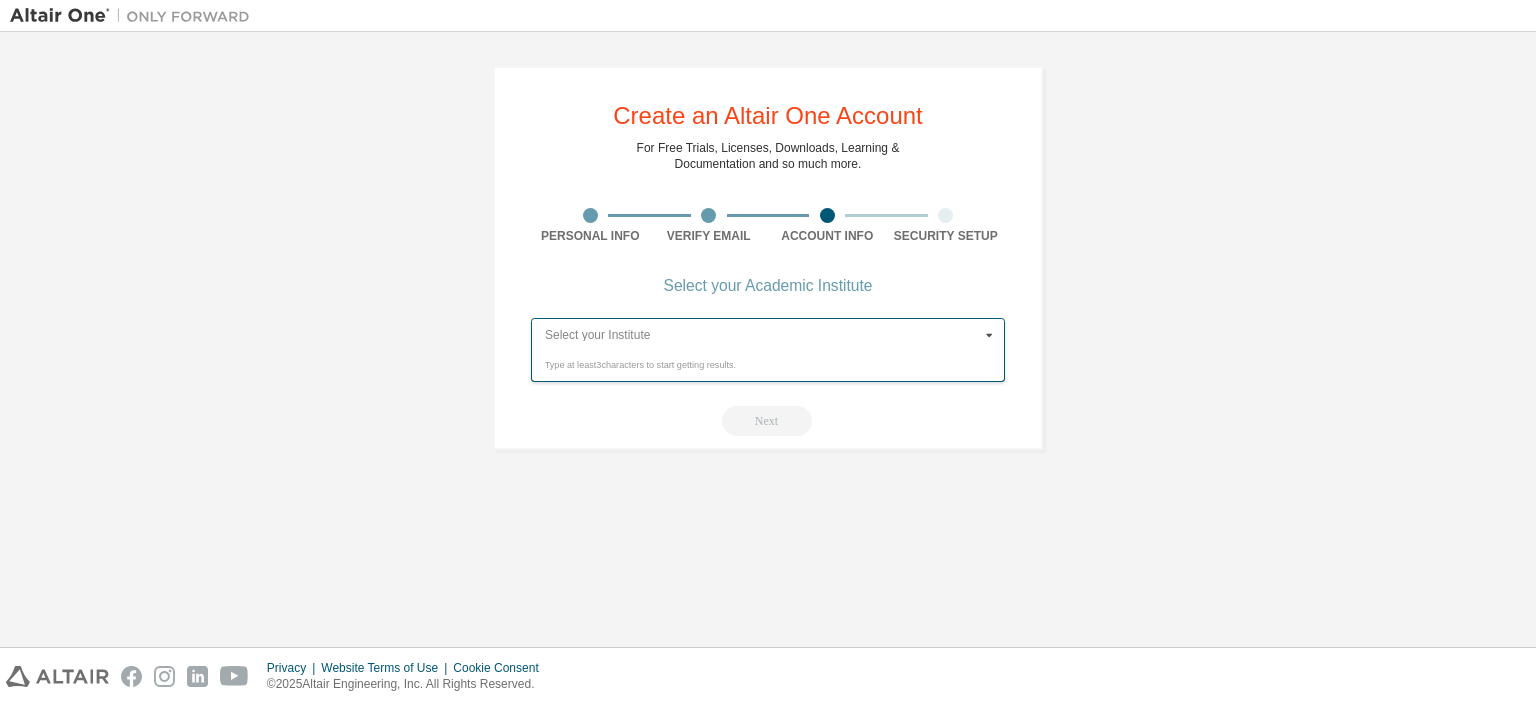click at bounding box center [769, 334] 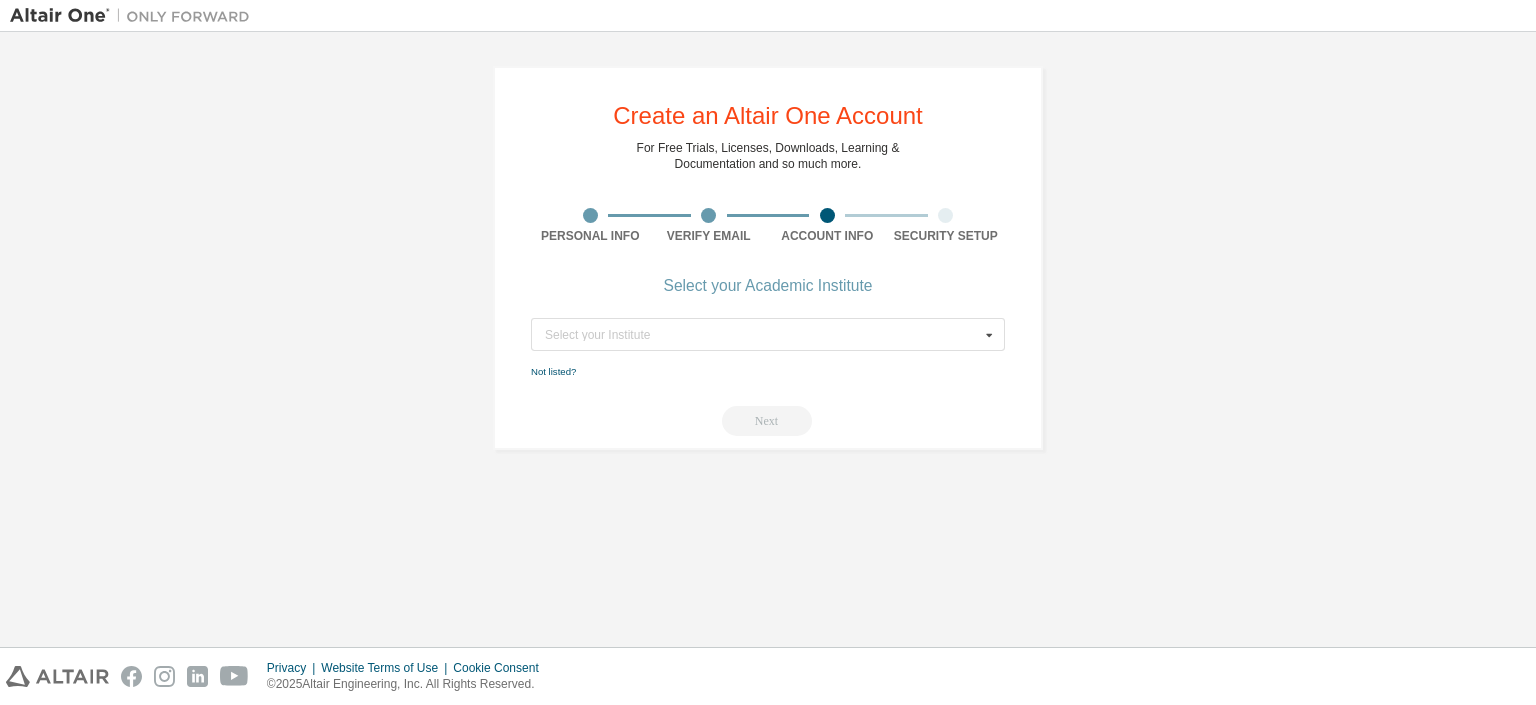 click on "Create an Altair One Account For Free Trials, Licenses, Downloads, Learning &  Documentation and so much more. Personal Info Verify Email Account Info Security Setup Select your Academic Institute Select your Institute Type at least  3  characters to start getting results. Not listed? Next" at bounding box center [768, 258] 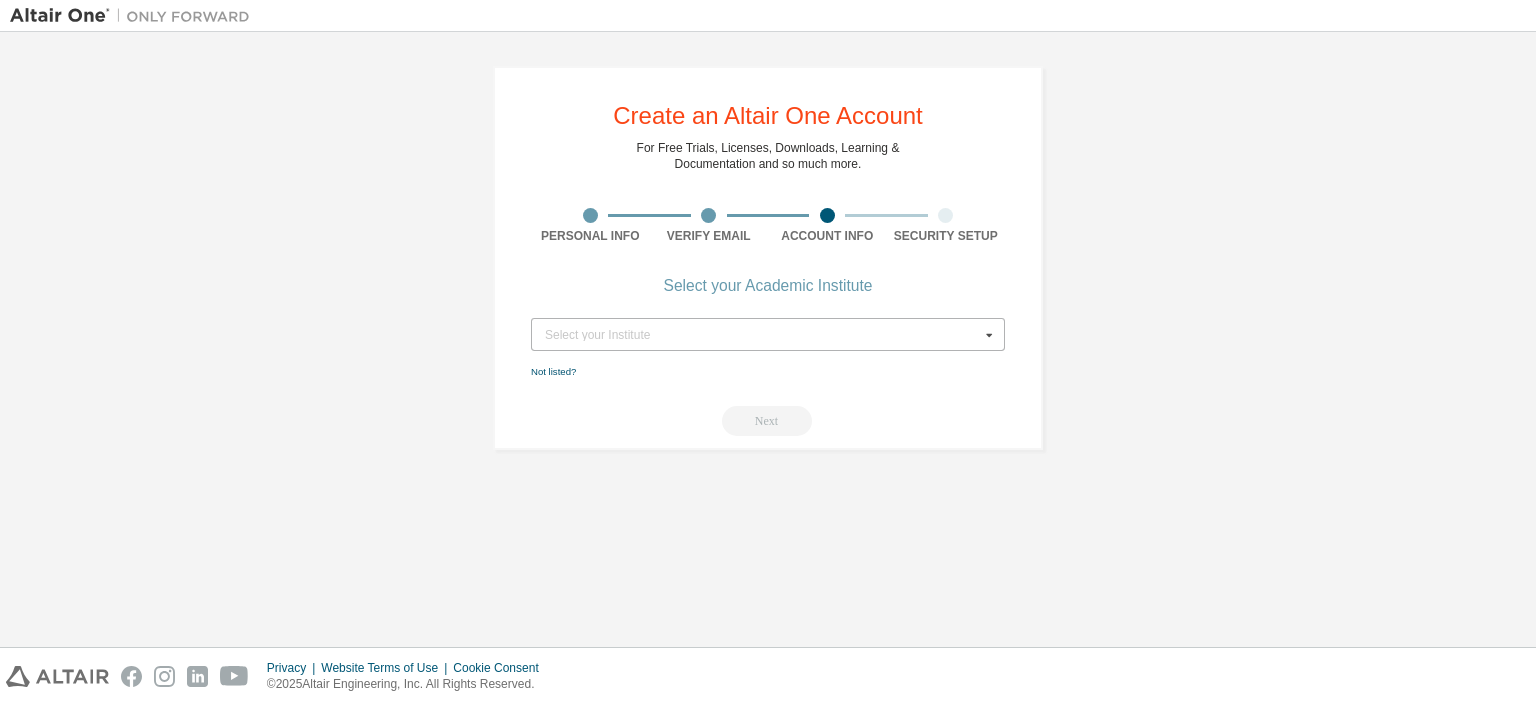 click on "Select your Institute" at bounding box center (762, 335) 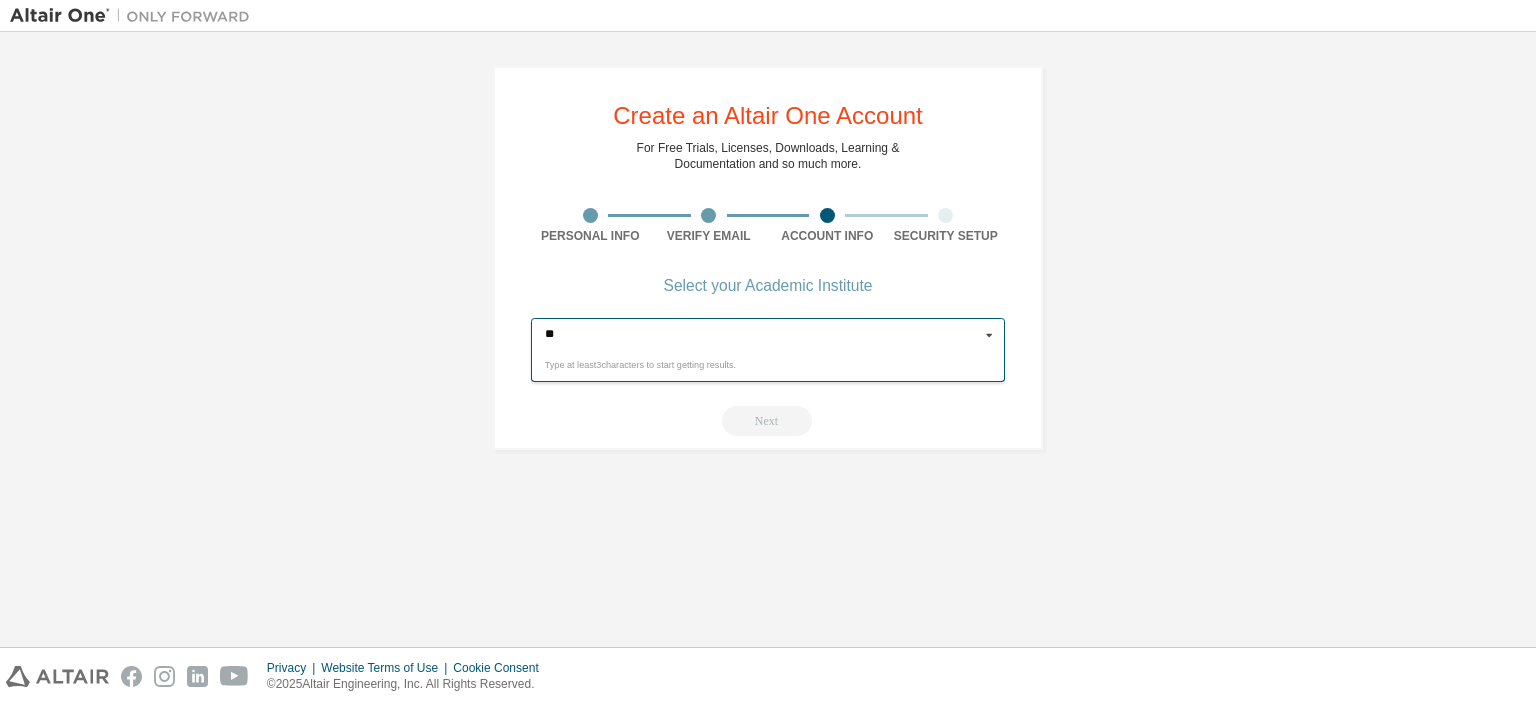 type on "*" 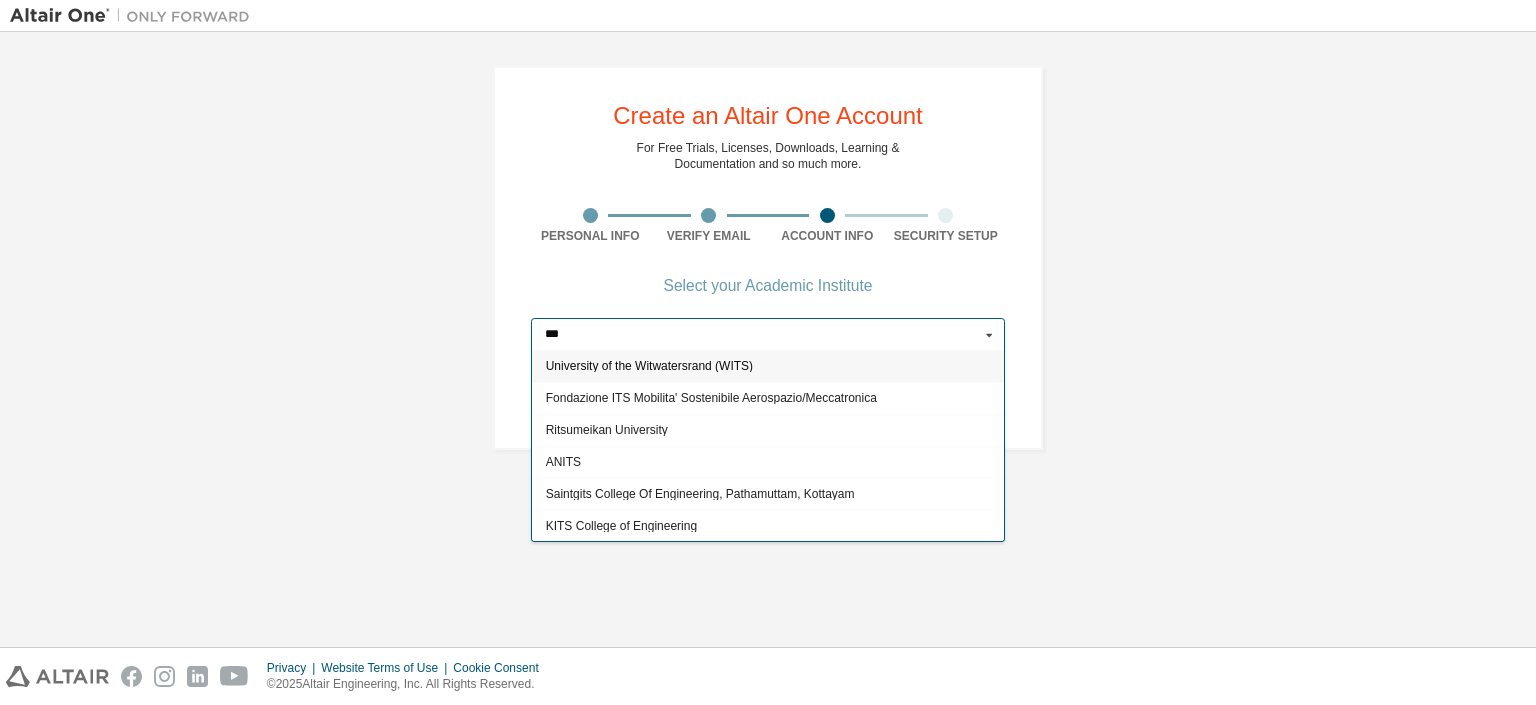 type on "***" 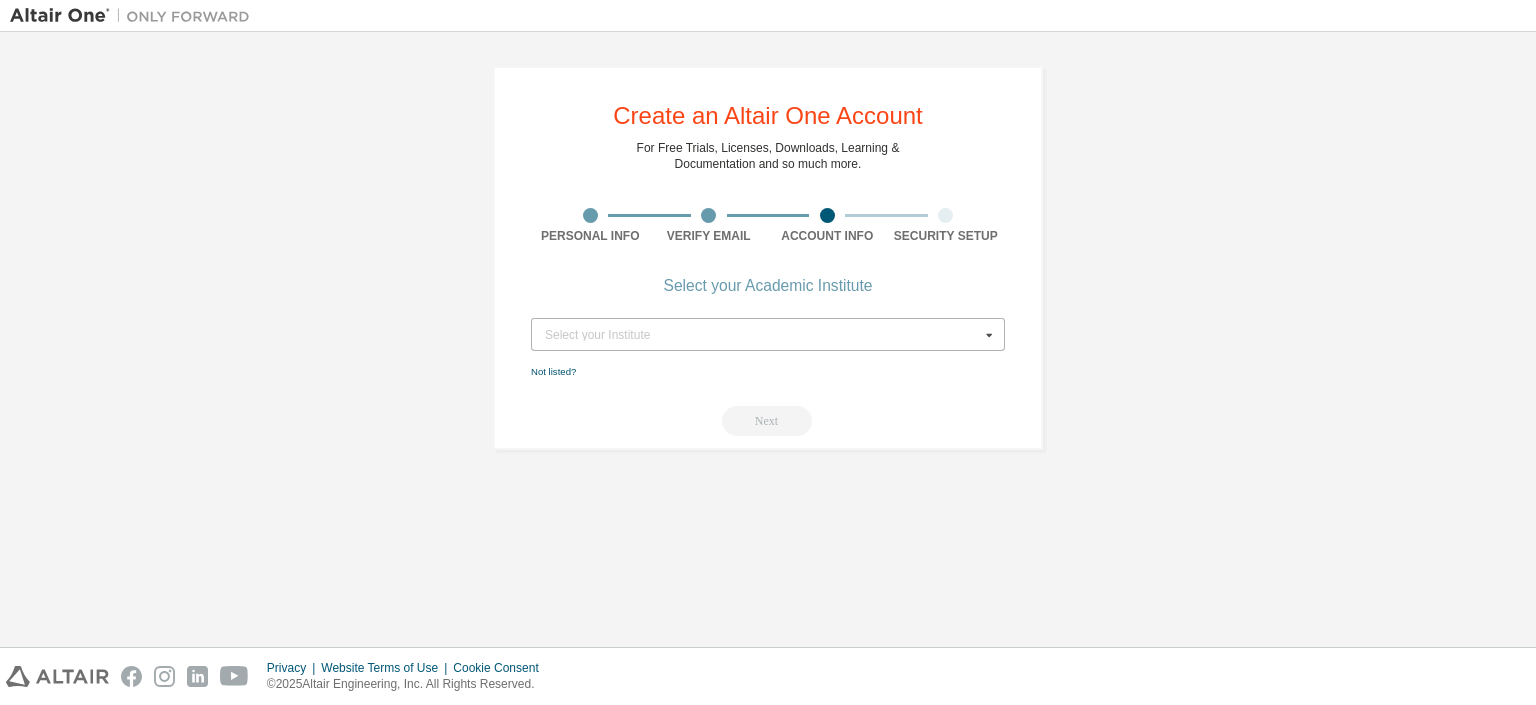 click on "Create an Altair One Account For Free Trials, Licenses, Downloads, Learning &  Documentation and so much more. Personal Info Verify Email Account Info Security Setup Select your Academic Institute Select your Institute University of the Witwatersrand (WITS) Fondazione ITS Mobilita' Sostenibile Aerospazio/Meccatronica Ritsumeikan University ANITS Saintgits College Of Engineering, Pathamuttam, Kottayam KITS College of Engineering {ST_72569} BITS Pilani University of Sufism and Modern Sciences Bhitshah ITSON - Instituto Tecnológico de Sonora Mobilita ITS Academy Karl Landsteiner Privatuniversität für Gesundheitswissenschaften Indian Institute of Management Amritsar KITS College of Engineering Guntur ITSSAT ITST Fermi - Francavilla  Not listed? Next" at bounding box center [768, 258] 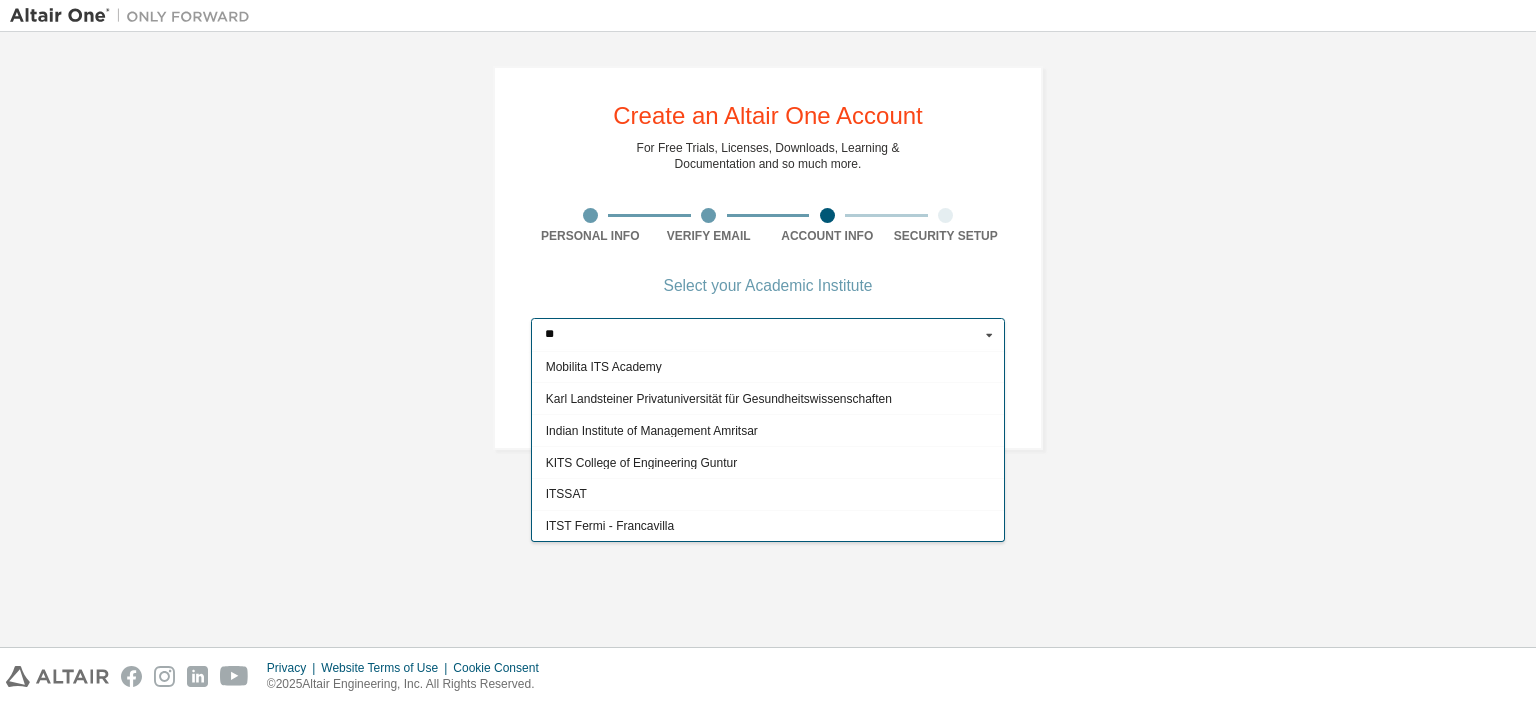 scroll, scrollTop: 0, scrollLeft: 0, axis: both 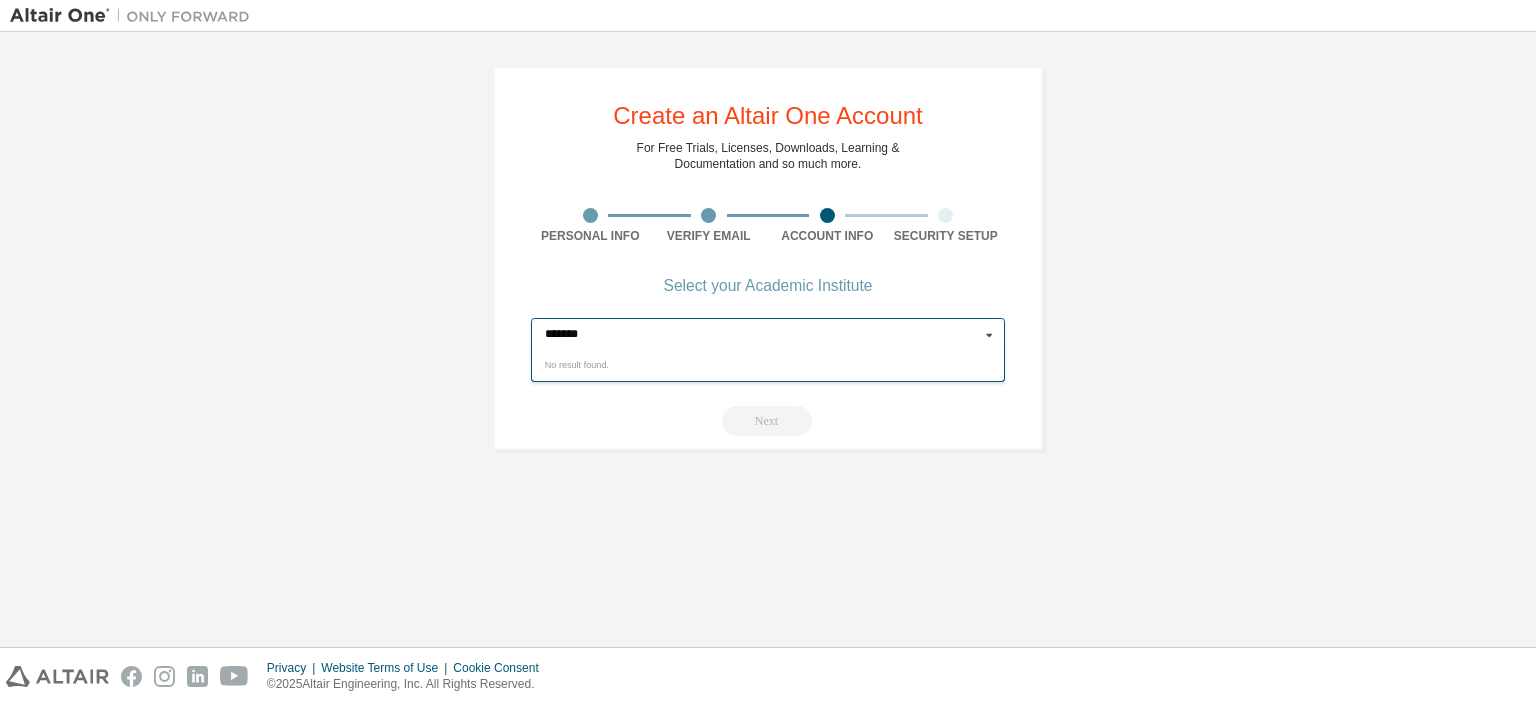 type on "*******" 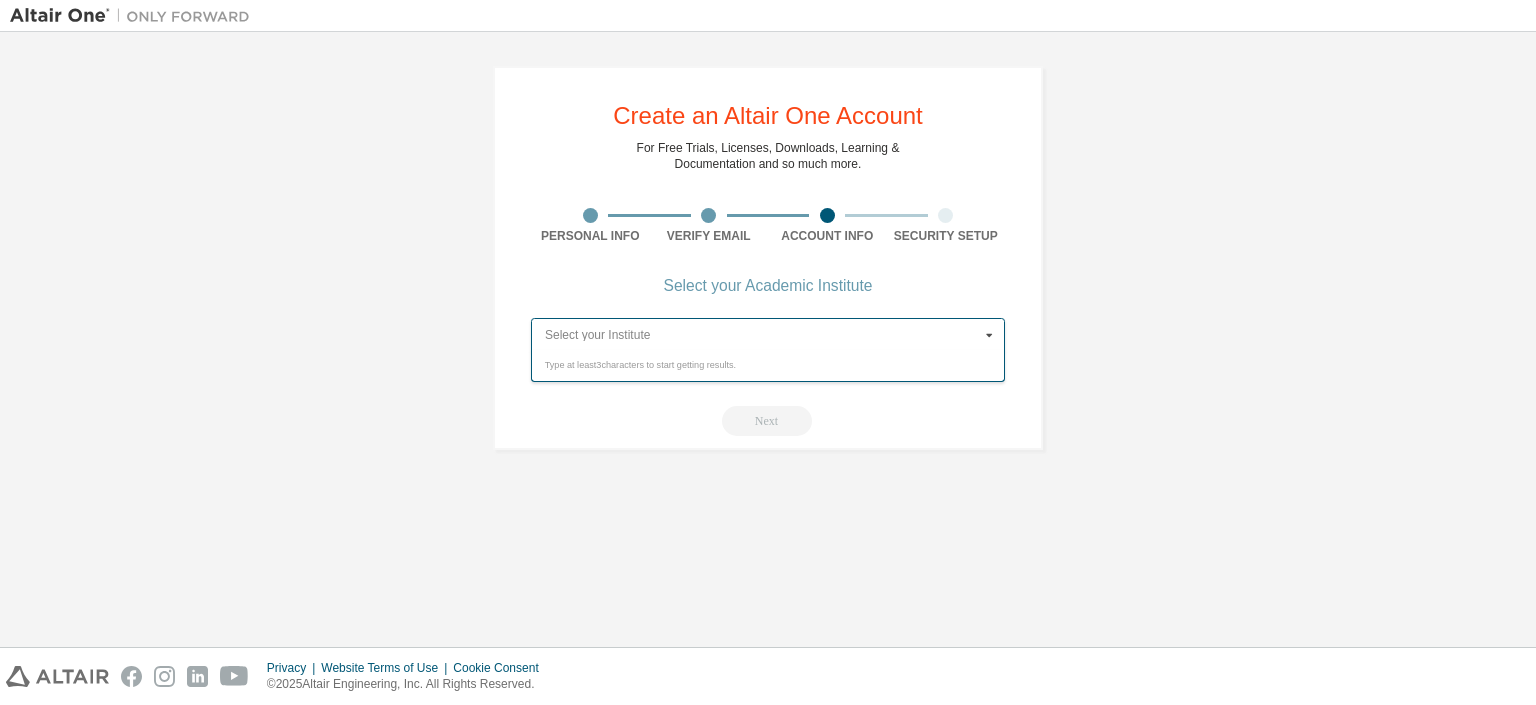 click at bounding box center (769, 334) 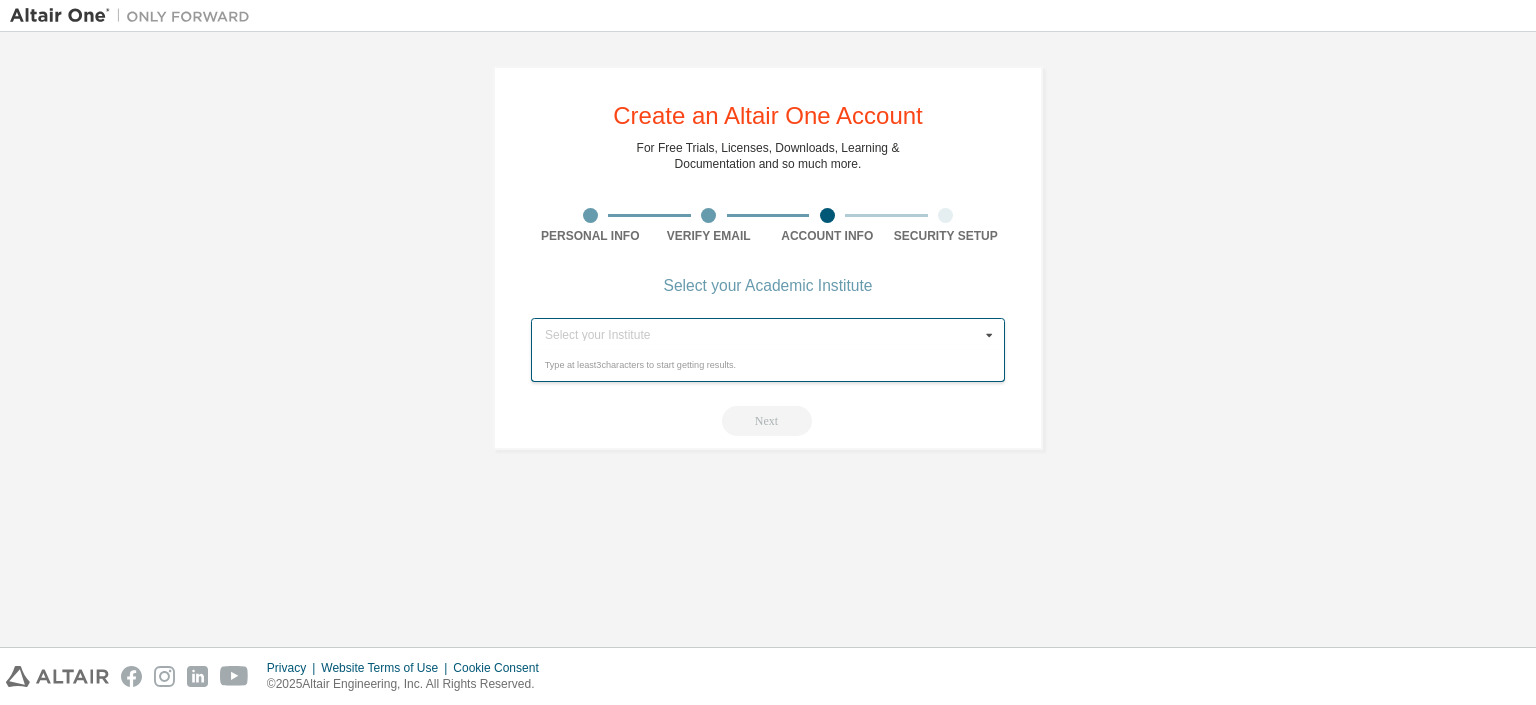 click on "Type at least  3  characters to start getting results." at bounding box center (768, 365) 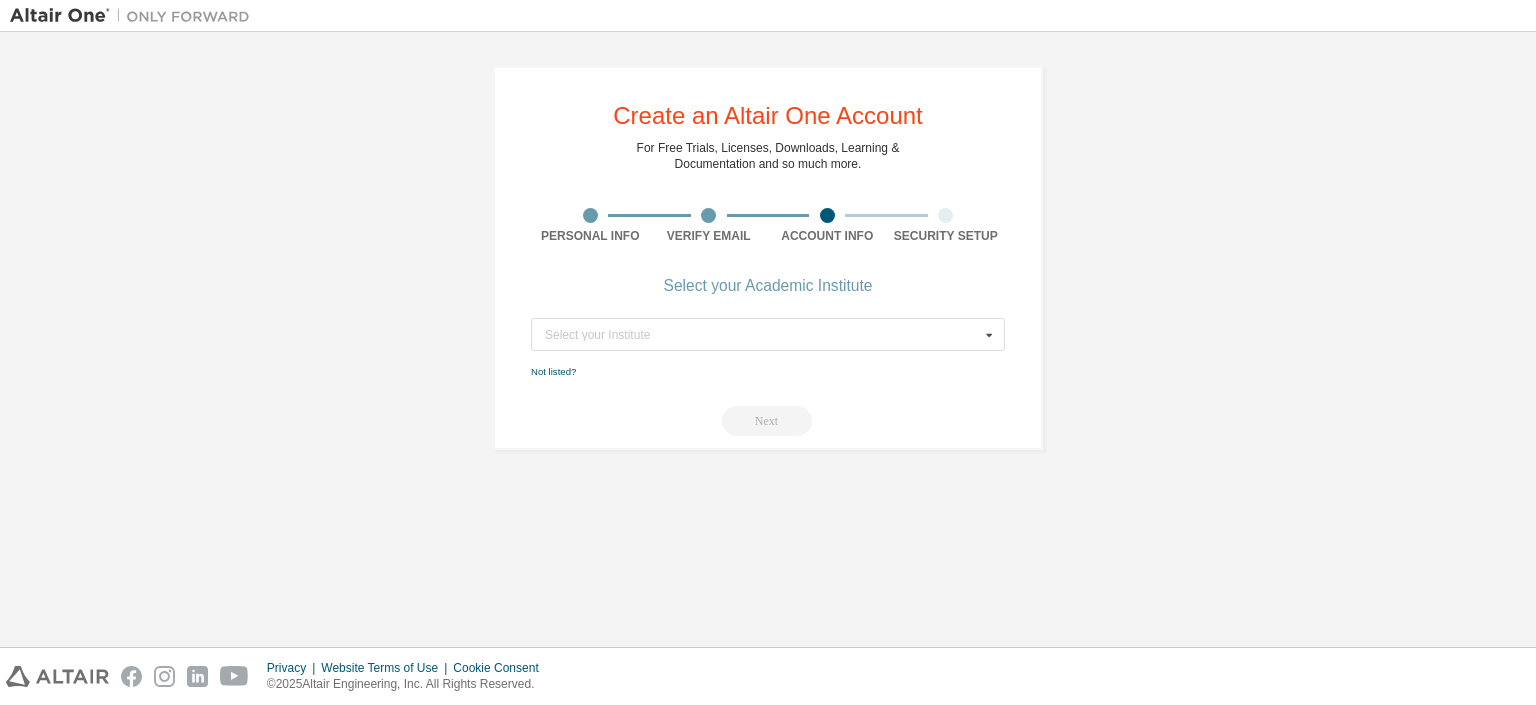 click on "Next" at bounding box center (768, 421) 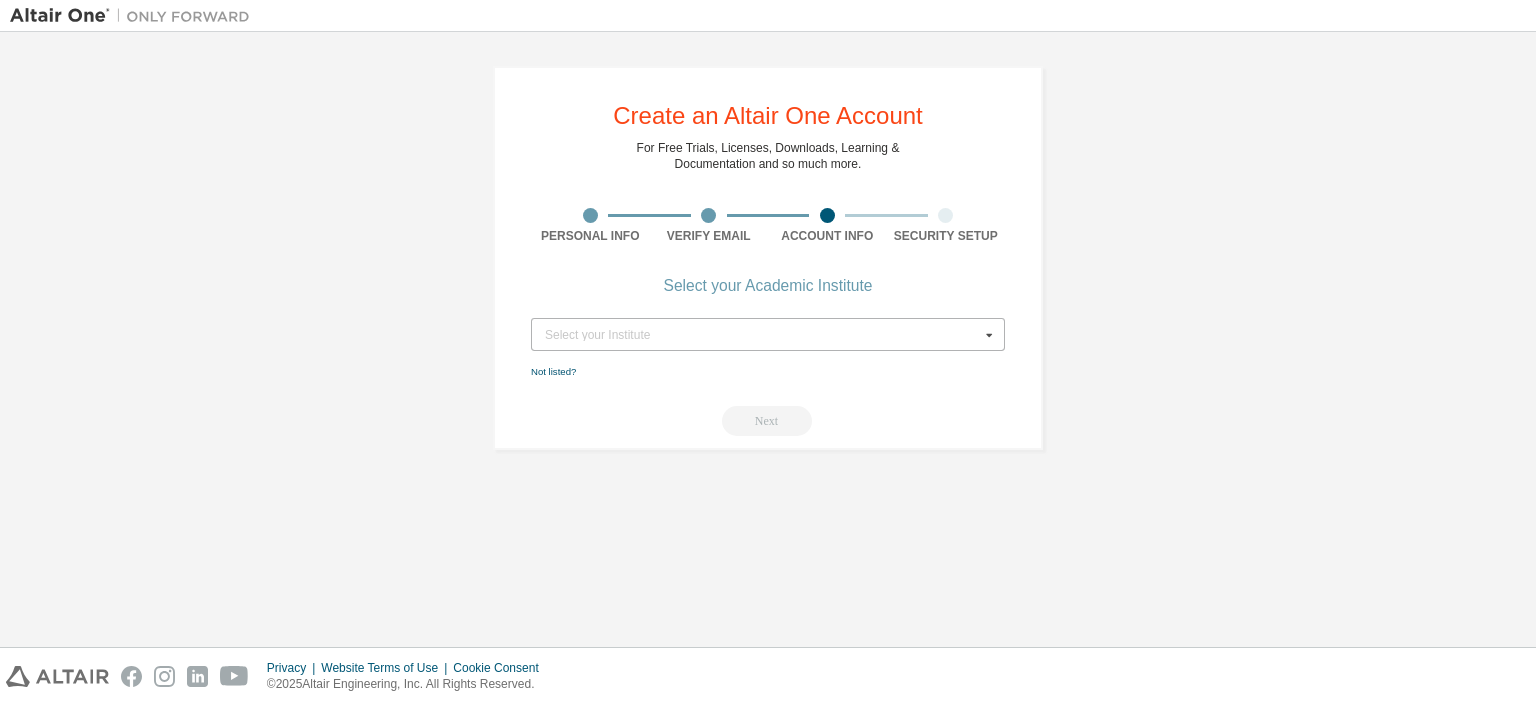 drag, startPoint x: 791, startPoint y: 412, endPoint x: 986, endPoint y: 333, distance: 210.39487 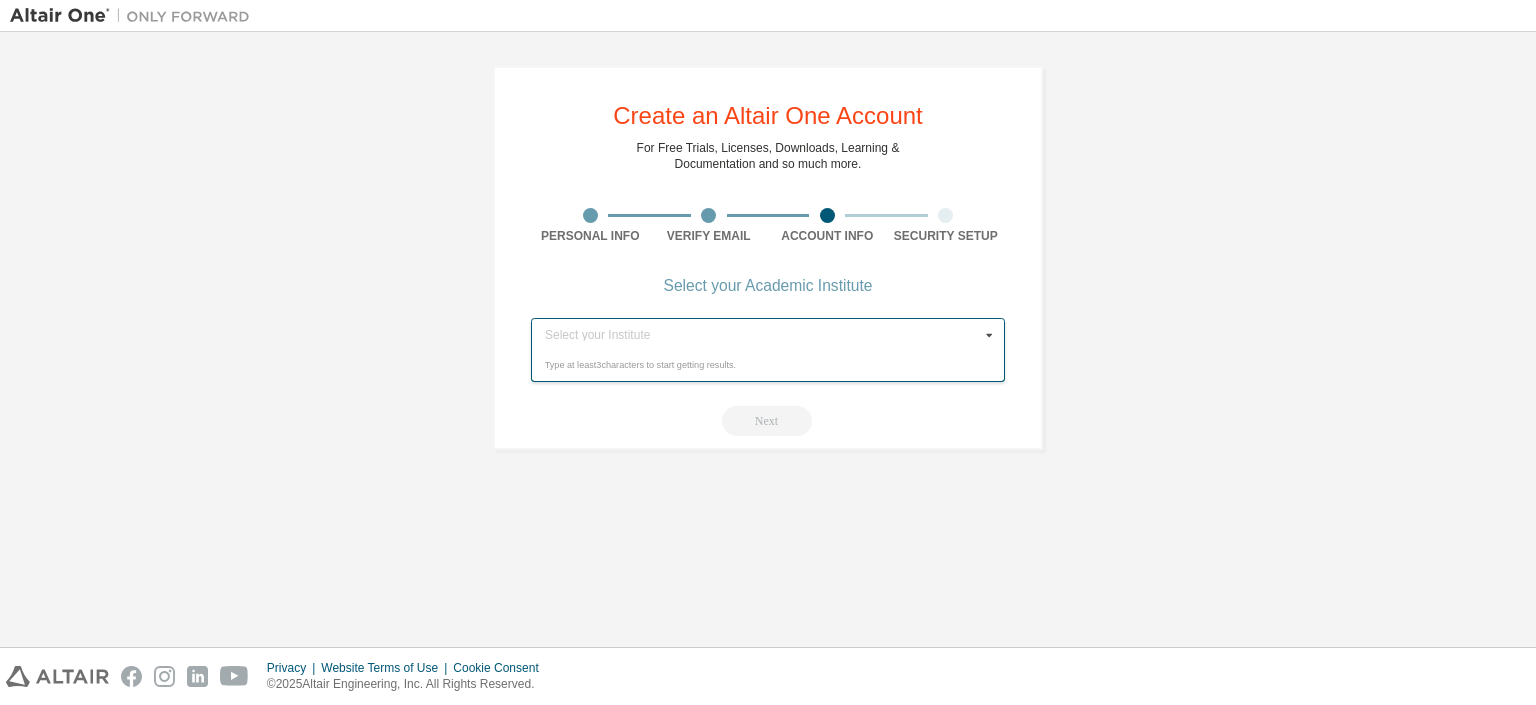 click at bounding box center (989, 334) 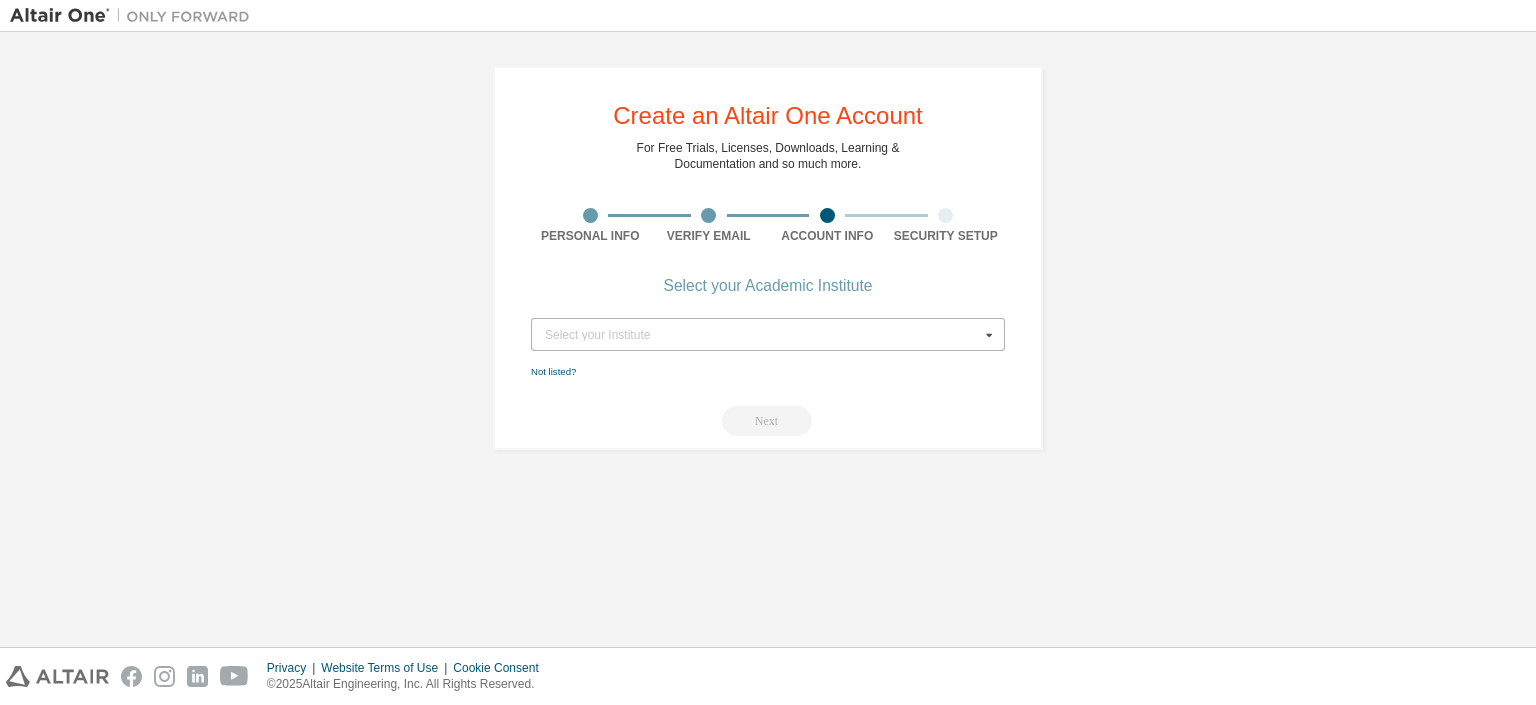 click at bounding box center (989, 334) 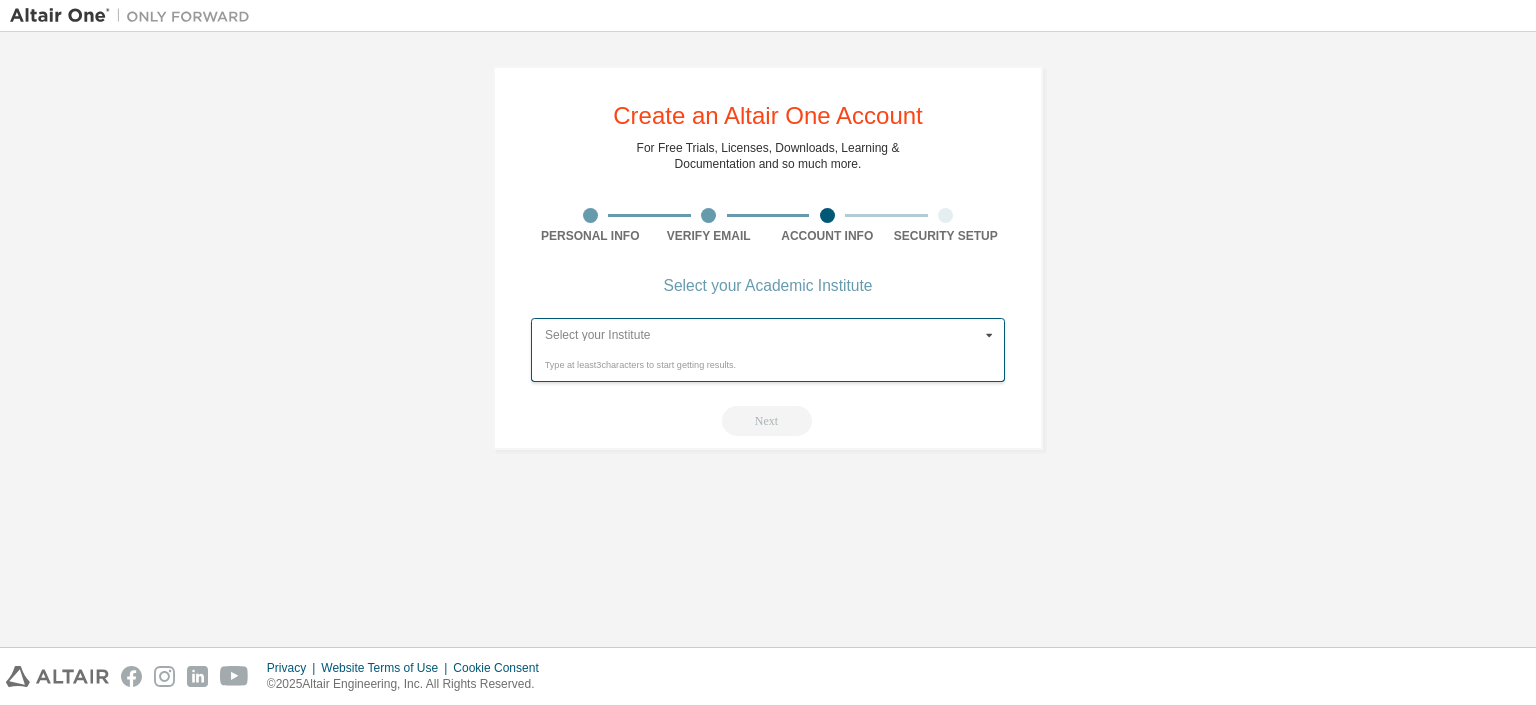 type on "*" 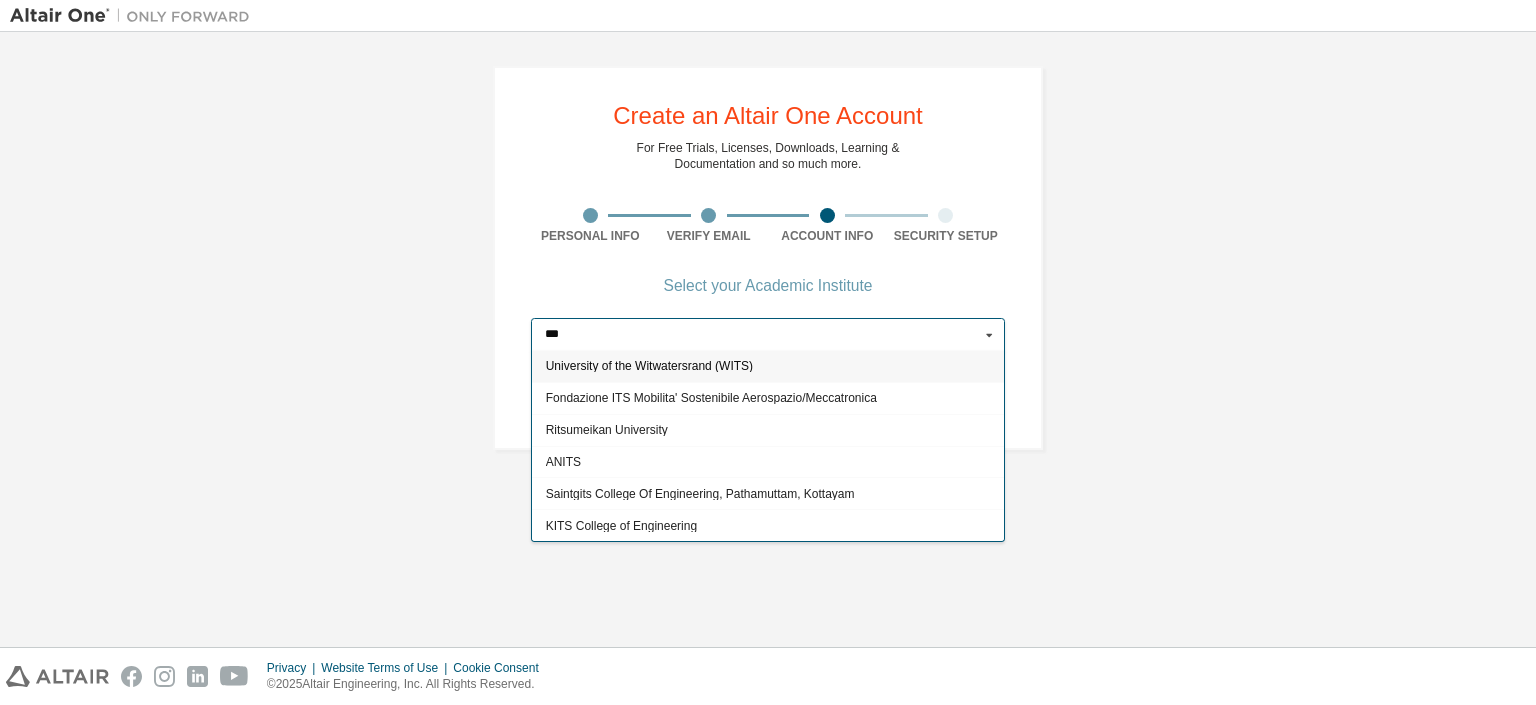 type on "***" 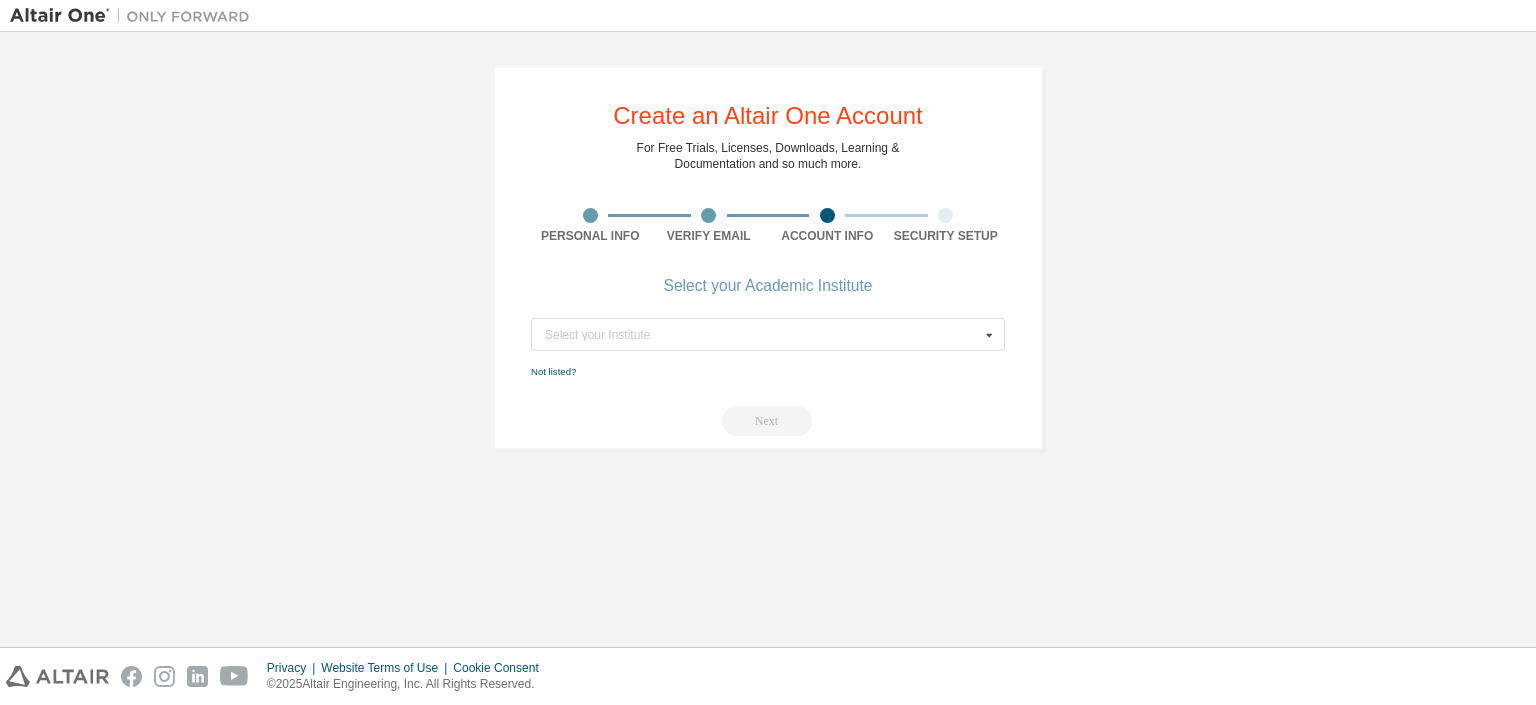 click on "Create an Altair One Account For Free Trials, Licenses, Downloads, Learning &  Documentation and so much more. Personal Info Verify Email Account Info Security Setup Select your Academic Institute Select your Institute University of the Witwatersrand (WITS) Fondazione ITS Mobilita' Sostenibile Aerospazio/Meccatronica Ritsumeikan University ANITS Saintgits College Of Engineering, Pathamuttam, Kottayam KITS College of Engineering {ST_72569} BITS Pilani University of Sufism and Modern Sciences Bhitshah ITSON - Instituto Tecnológico de Sonora Mobilita ITS Academy Karl Landsteiner Privatuniversität für Gesundheitswissenschaften Indian Institute of Management Amritsar KITS College of Engineering Guntur ITSSAT ITST Fermi - Francavilla  Not listed? Next" at bounding box center (768, 258) 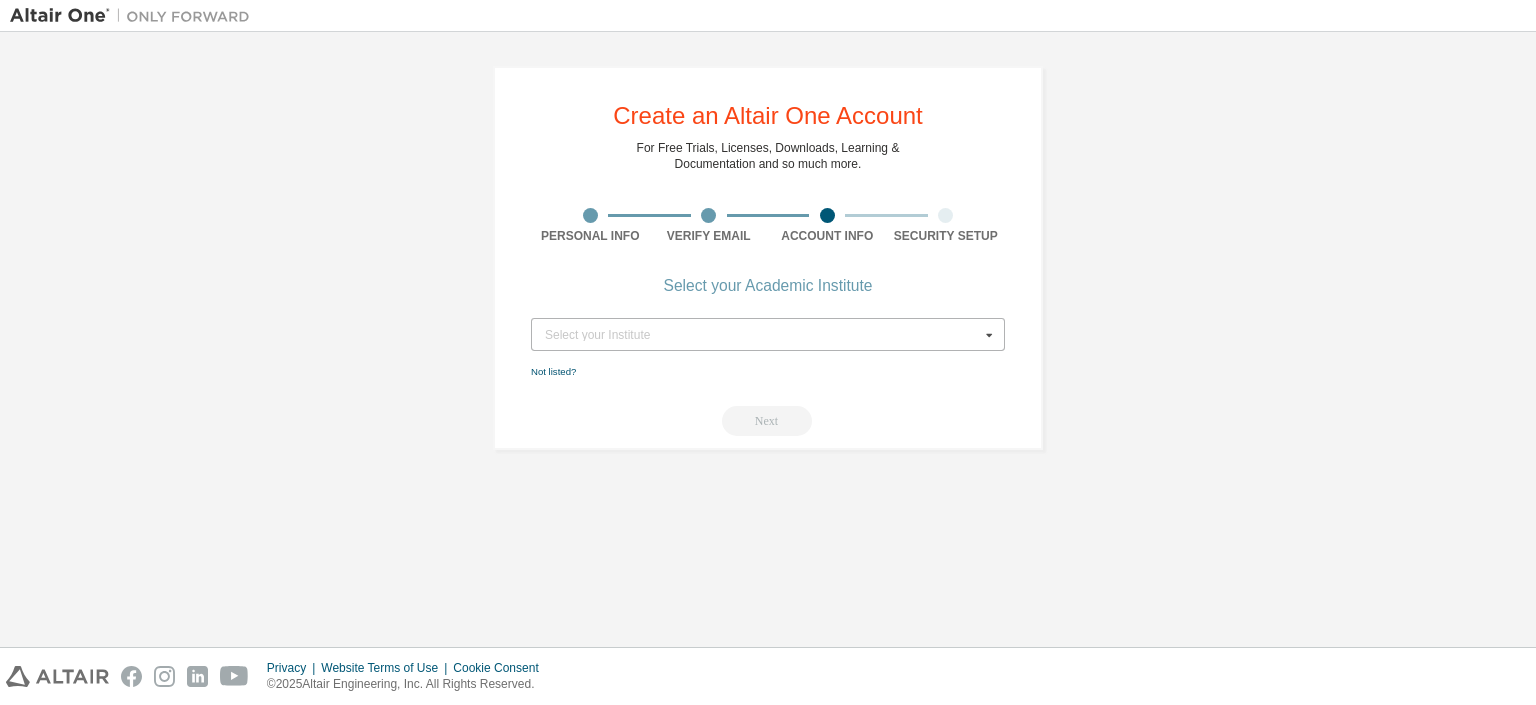 click on "Select your Institute" at bounding box center [762, 335] 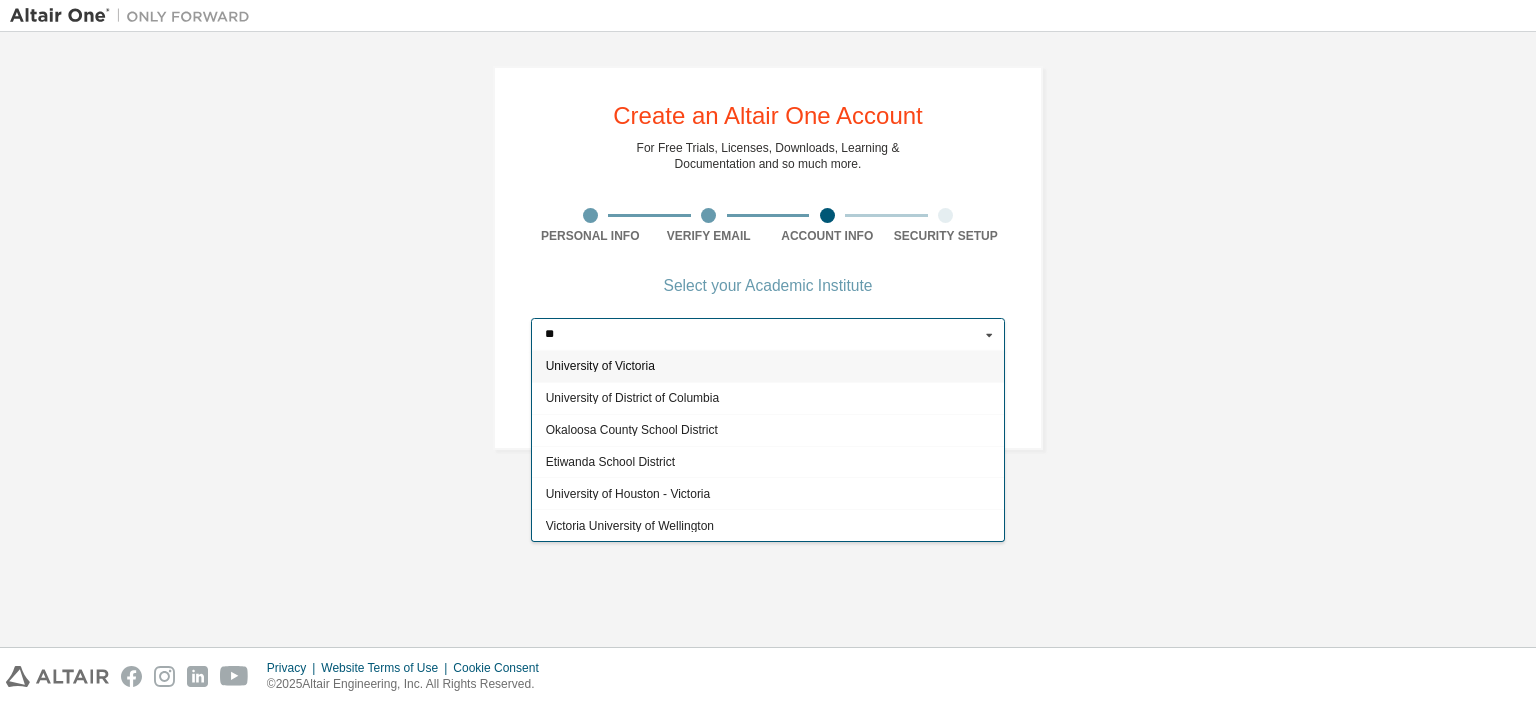 type on "*" 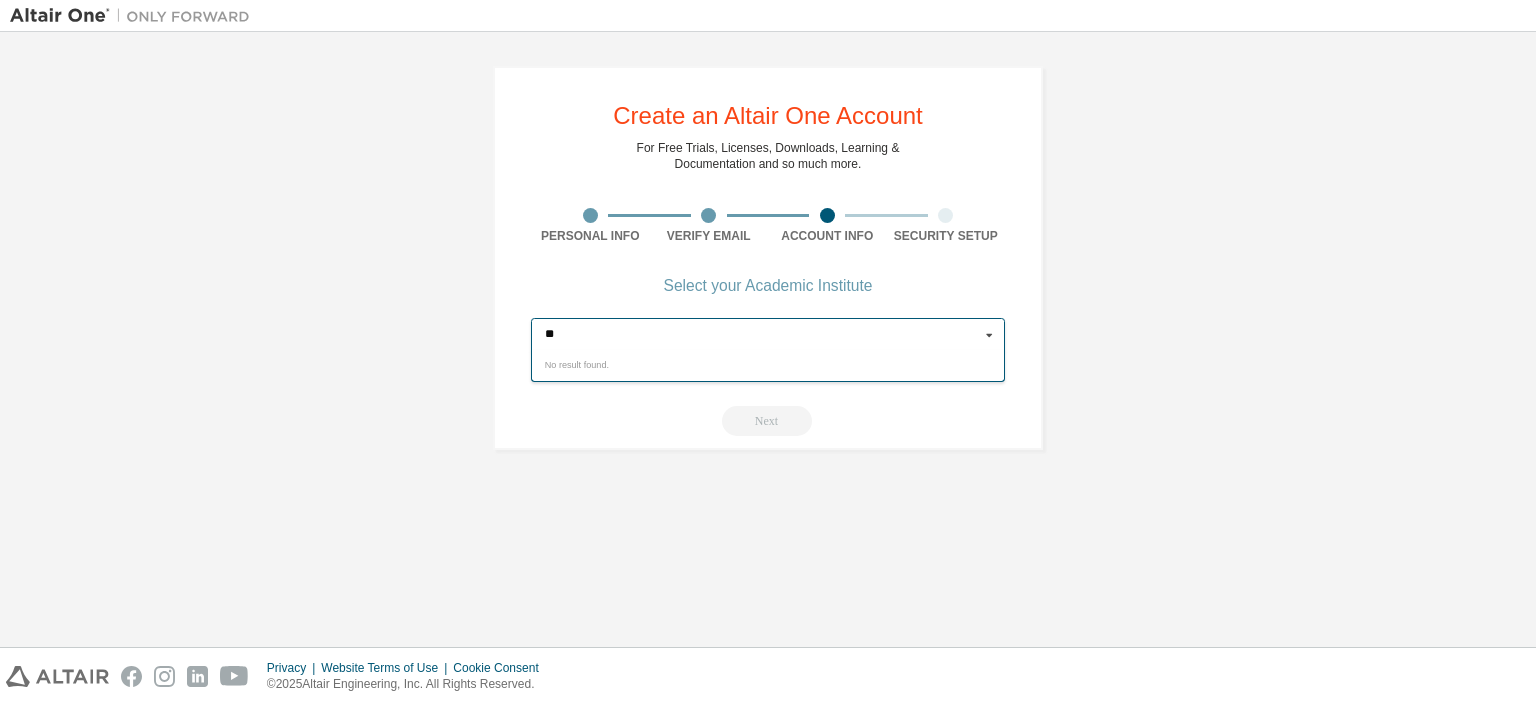 type on "*" 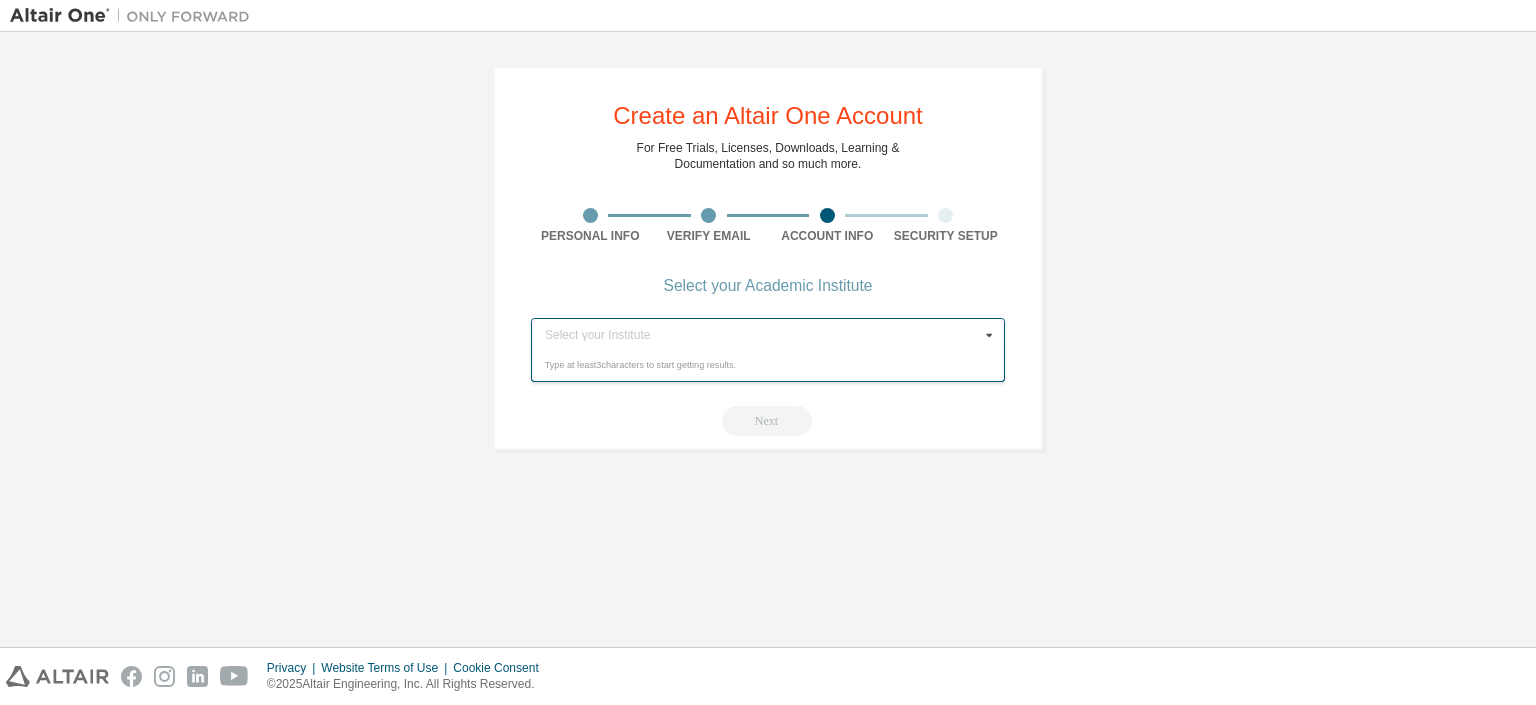 click at bounding box center [989, 334] 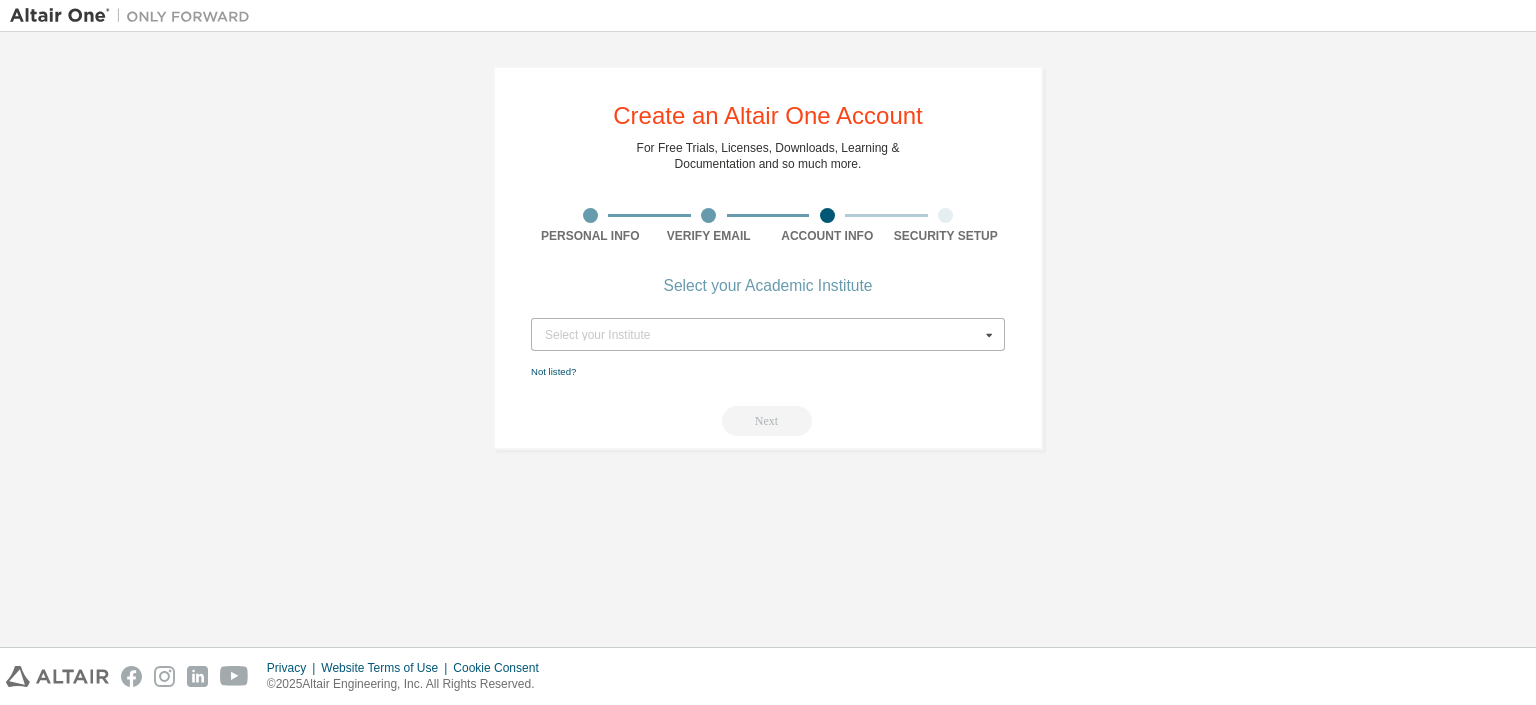 click at bounding box center (989, 334) 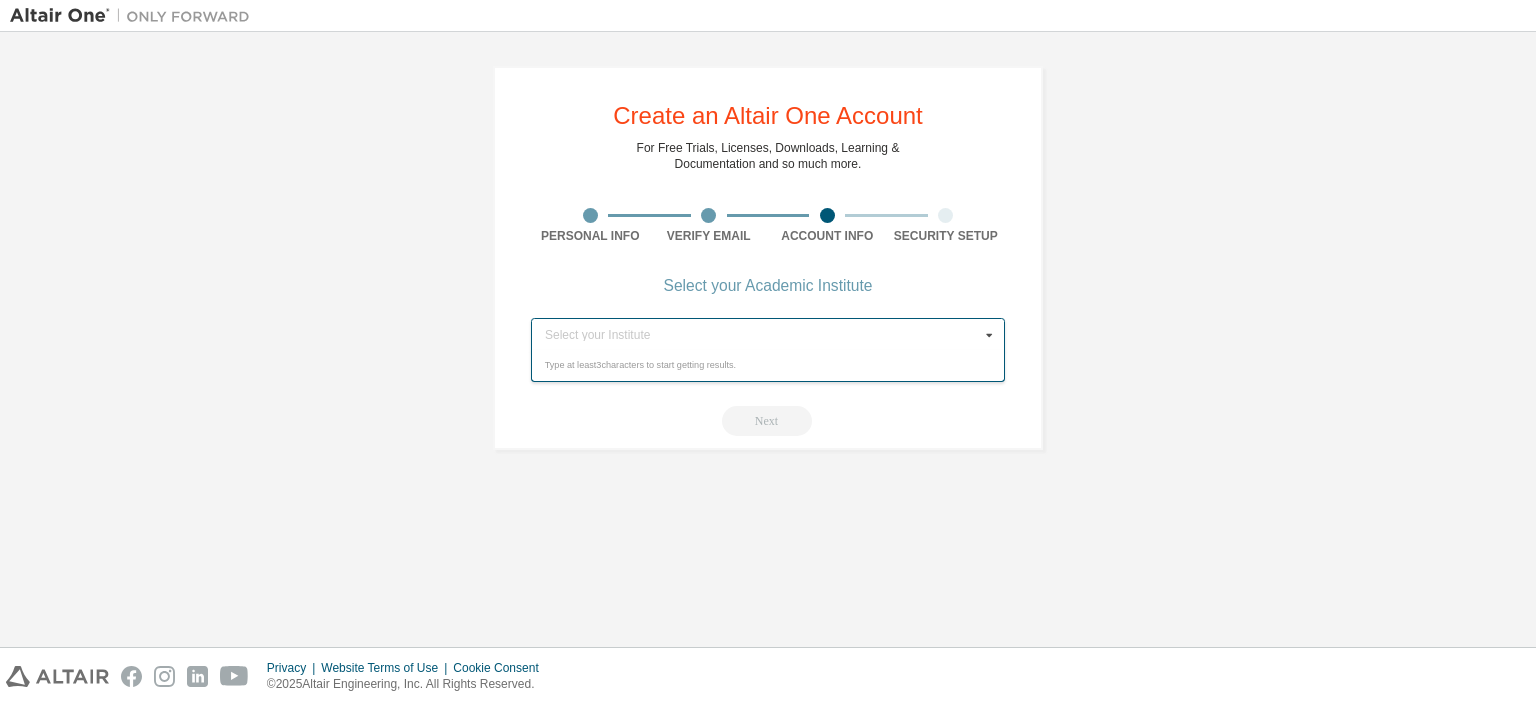 click at bounding box center [989, 334] 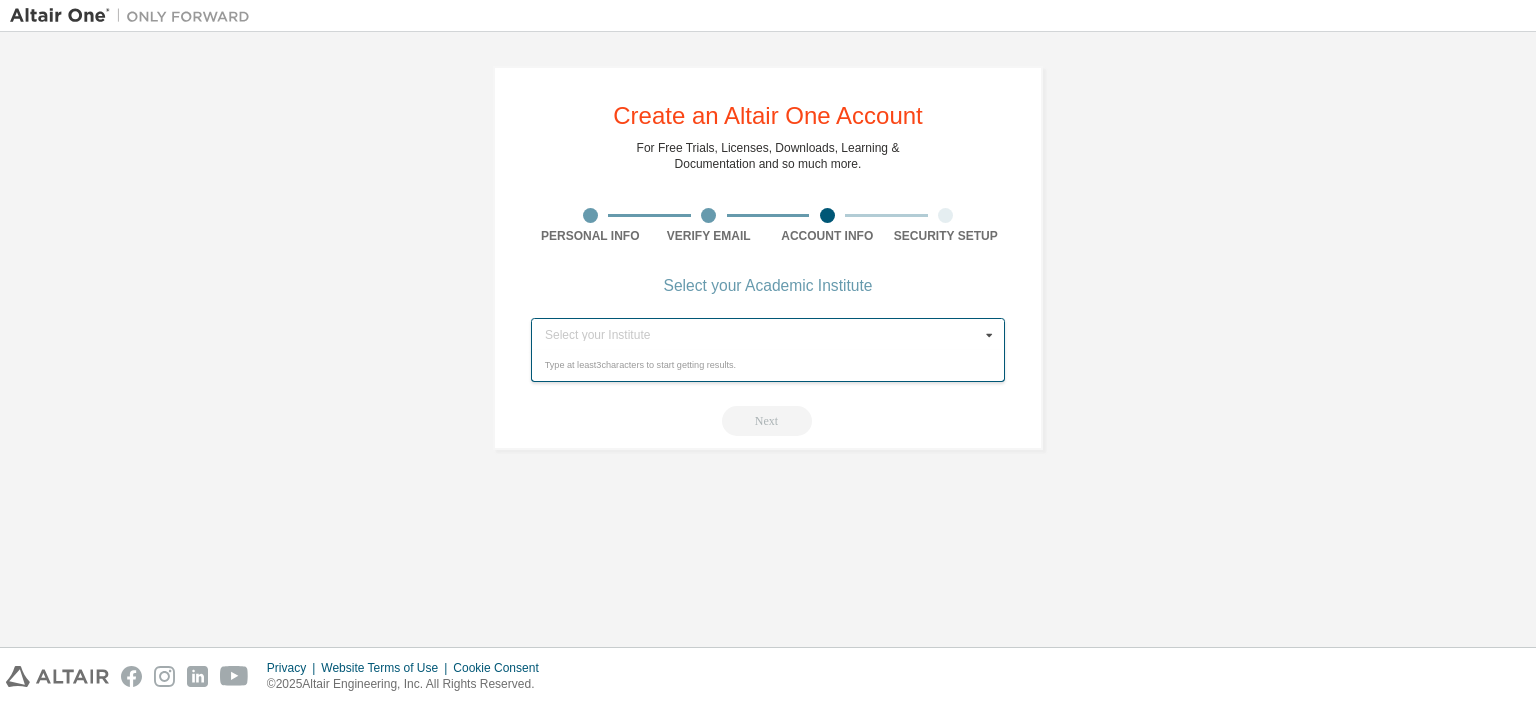 click at bounding box center [989, 334] 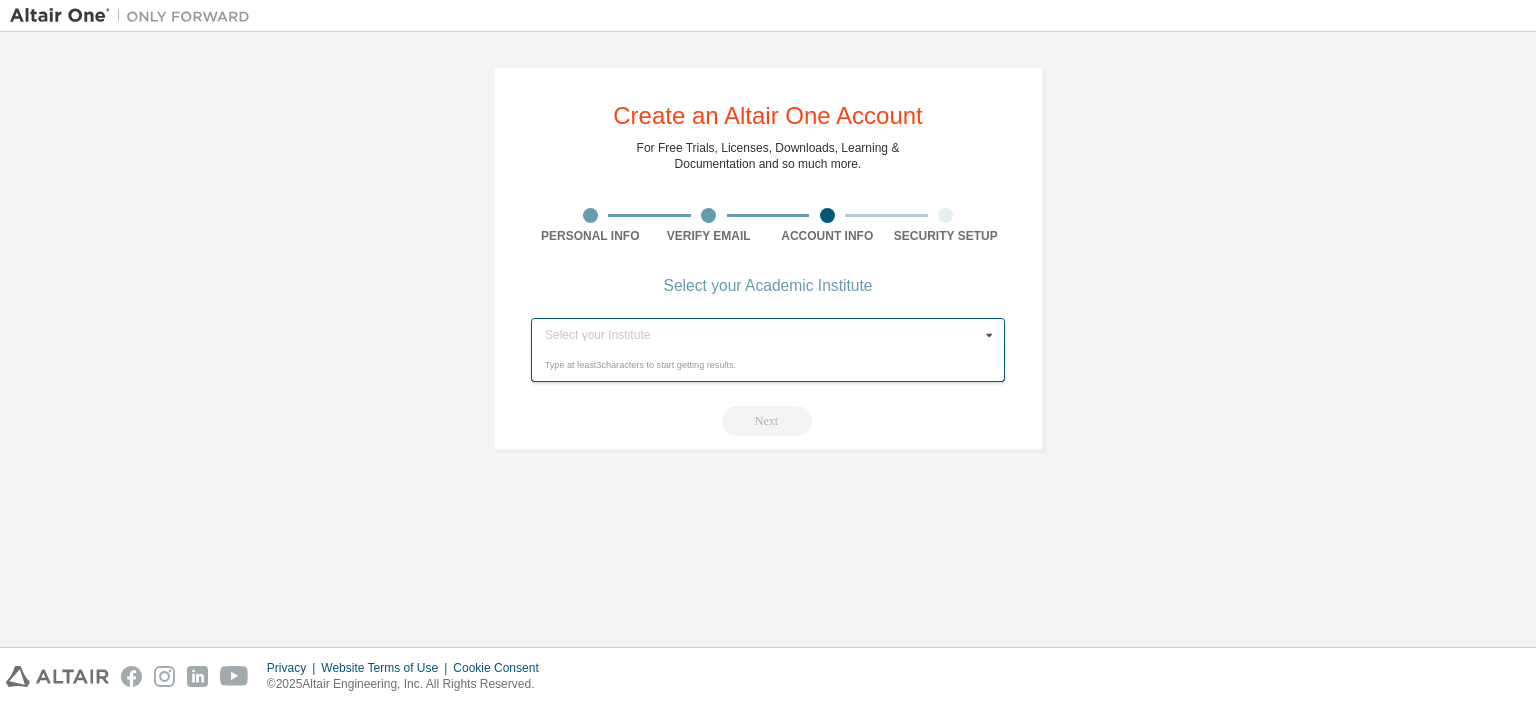 click at bounding box center (989, 334) 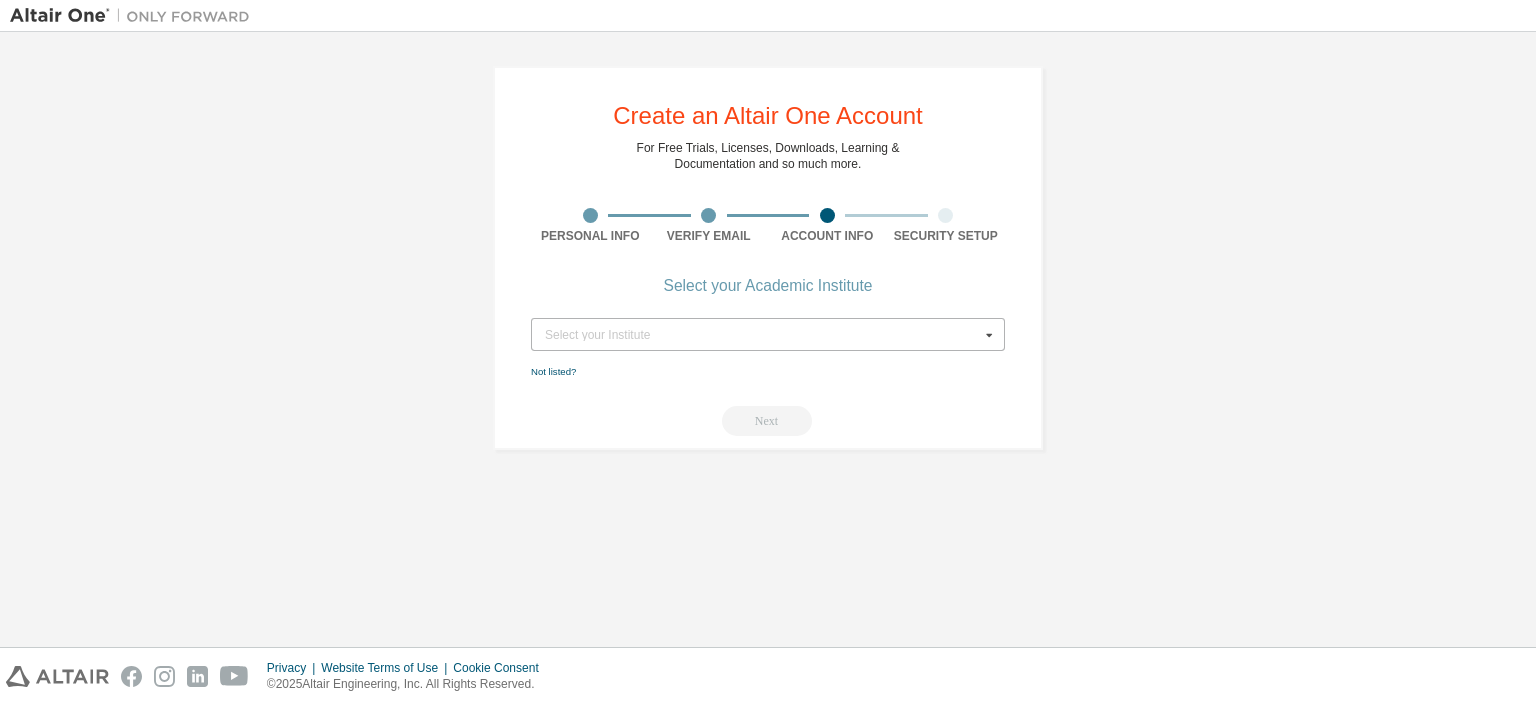 click at bounding box center [989, 334] 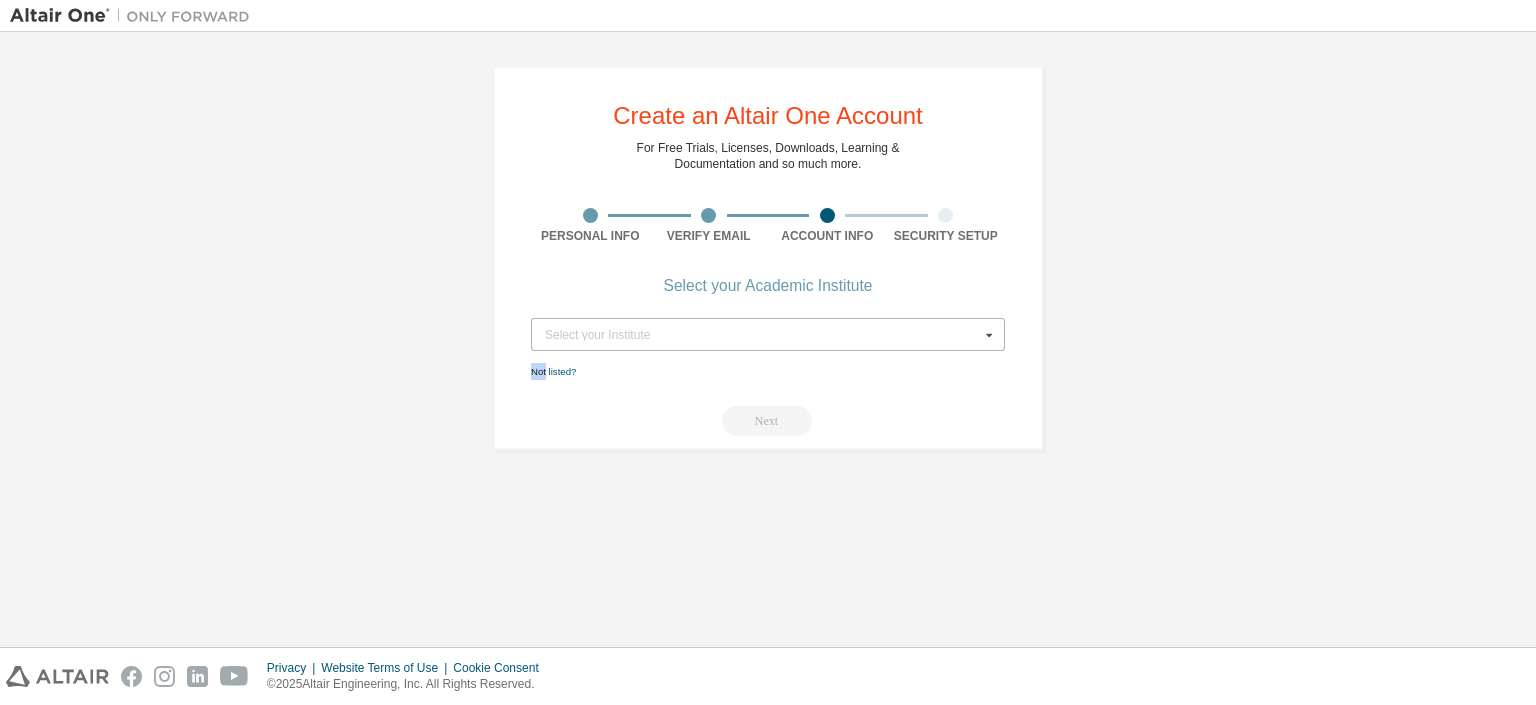 click at bounding box center [989, 334] 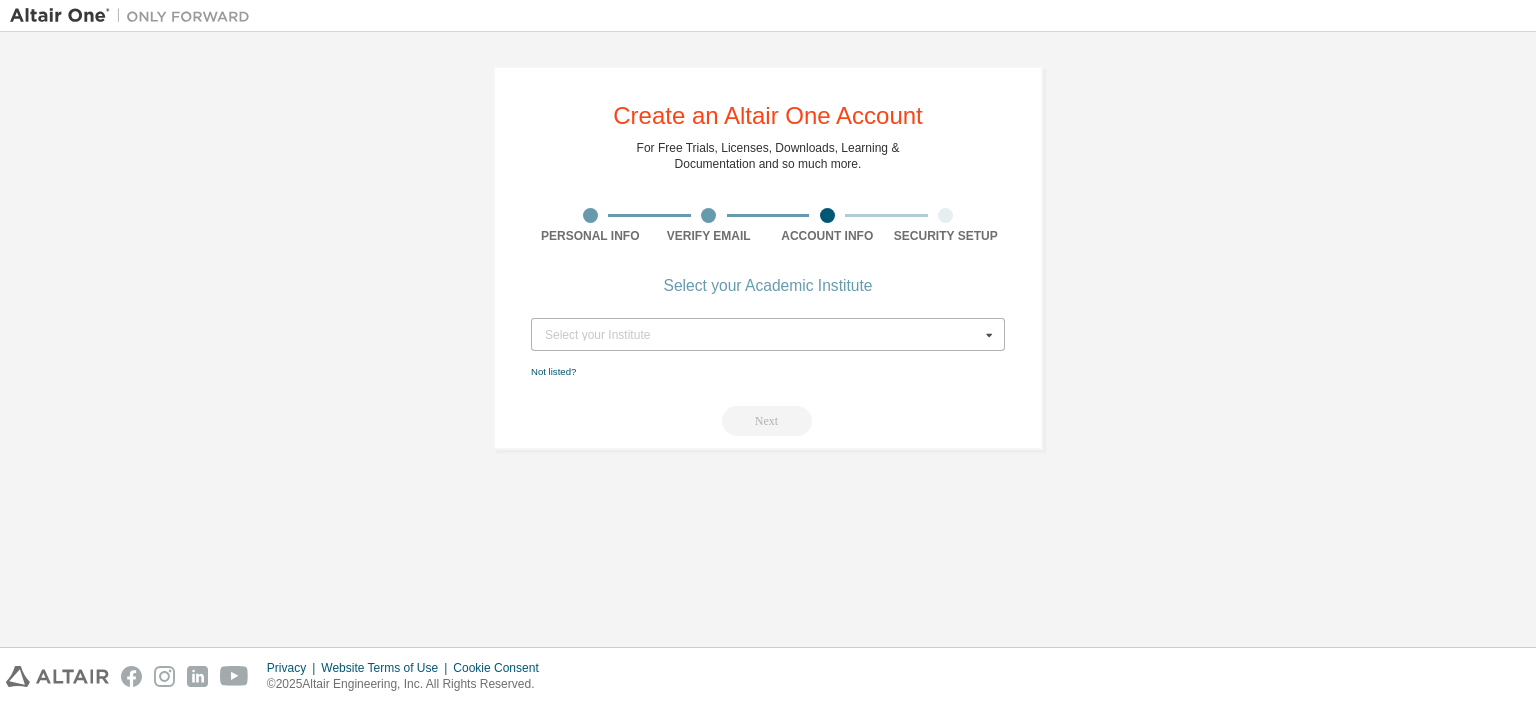 click at bounding box center [989, 334] 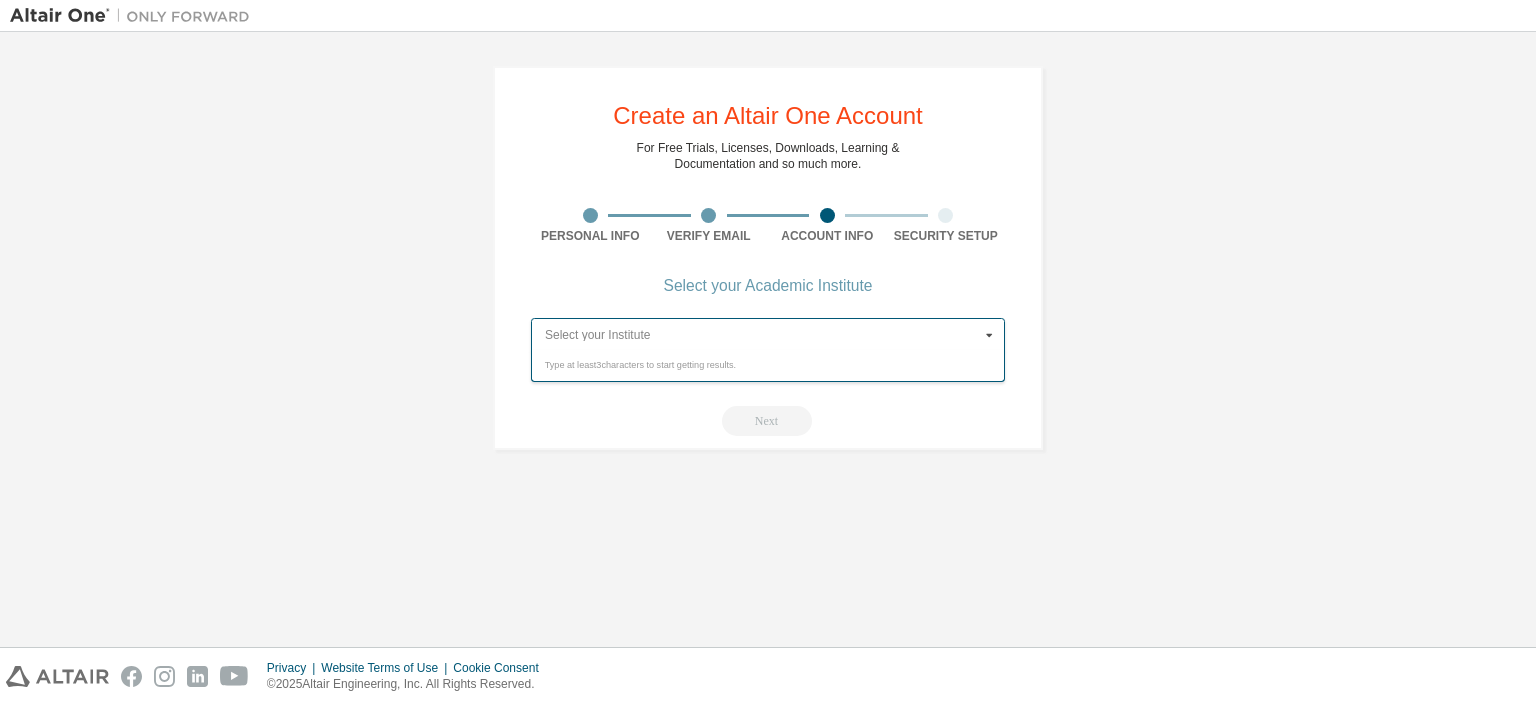 click at bounding box center (769, 334) 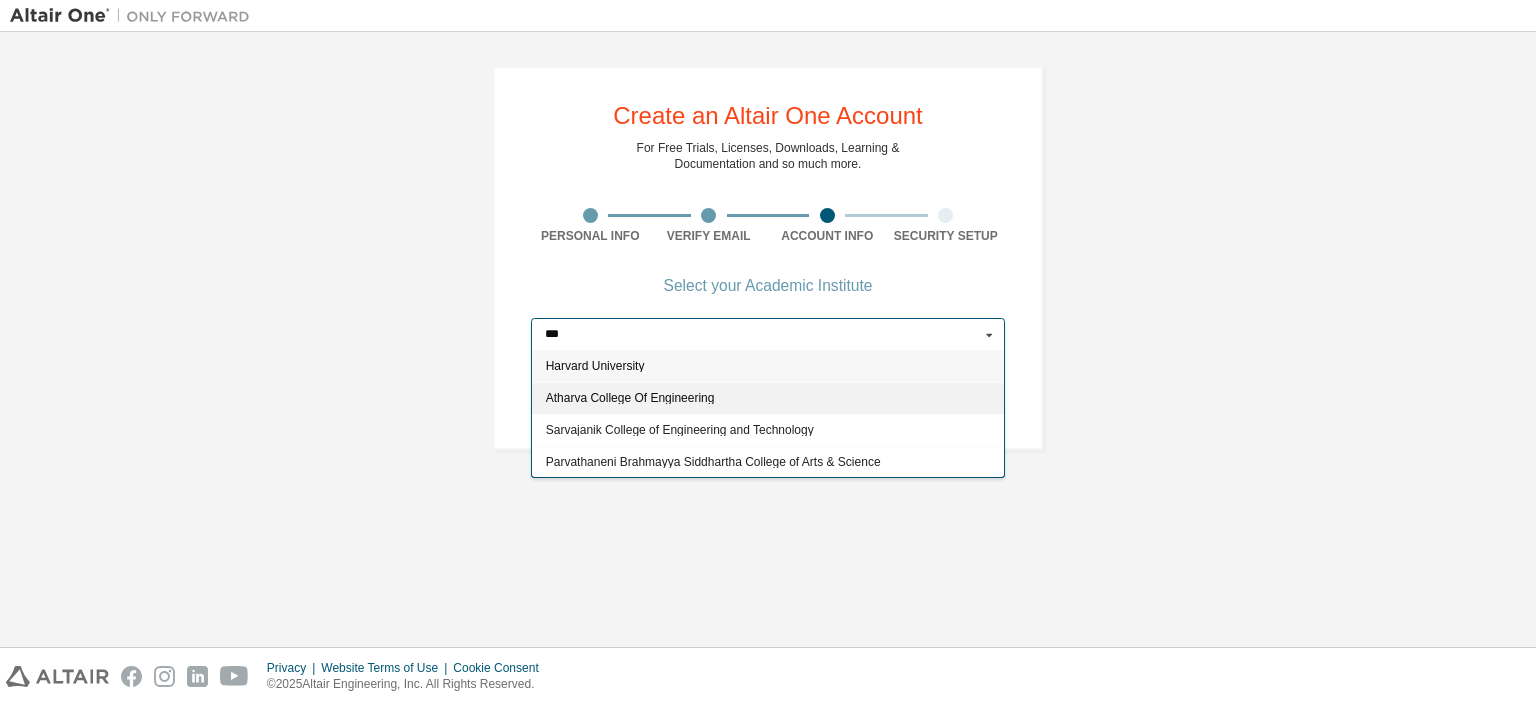 type on "***" 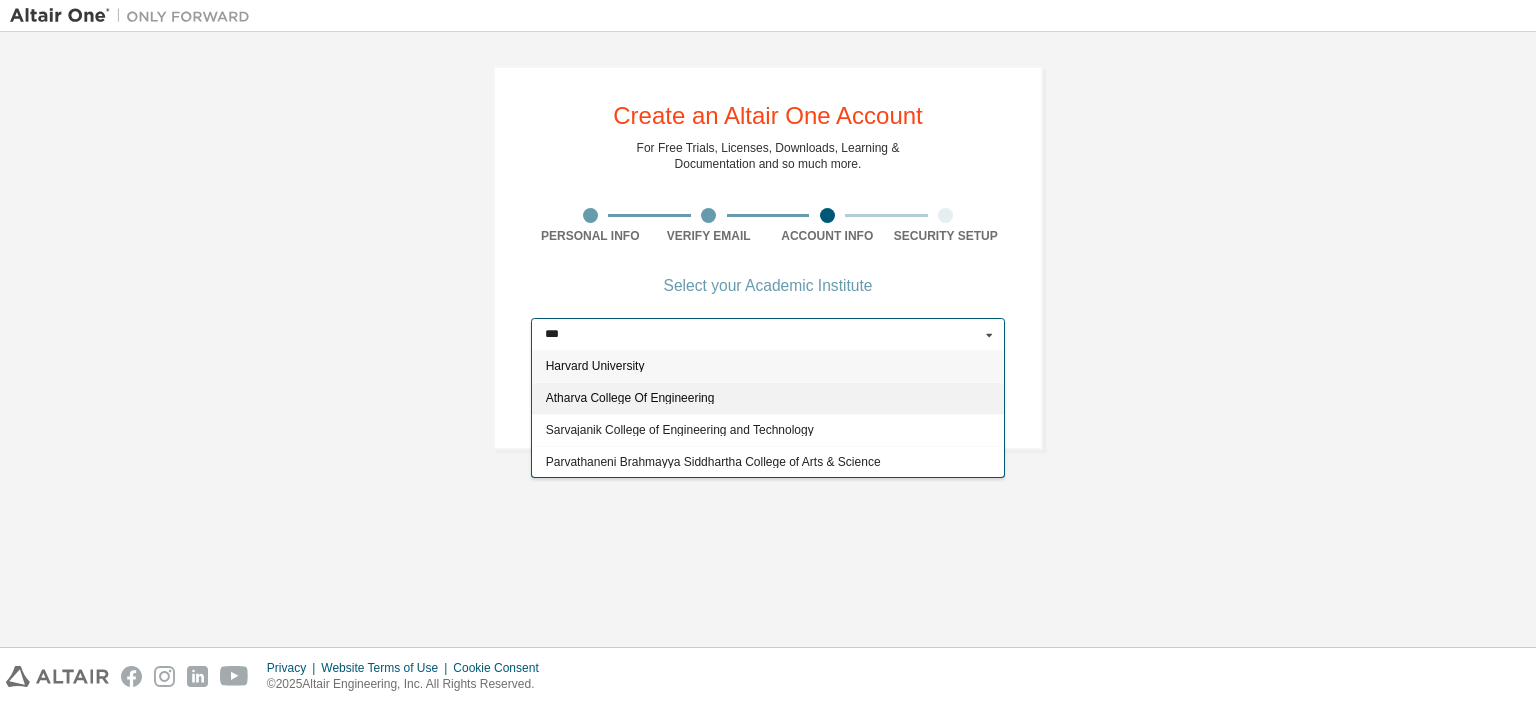click on "Atharva College Of Engineering" at bounding box center (768, 398) 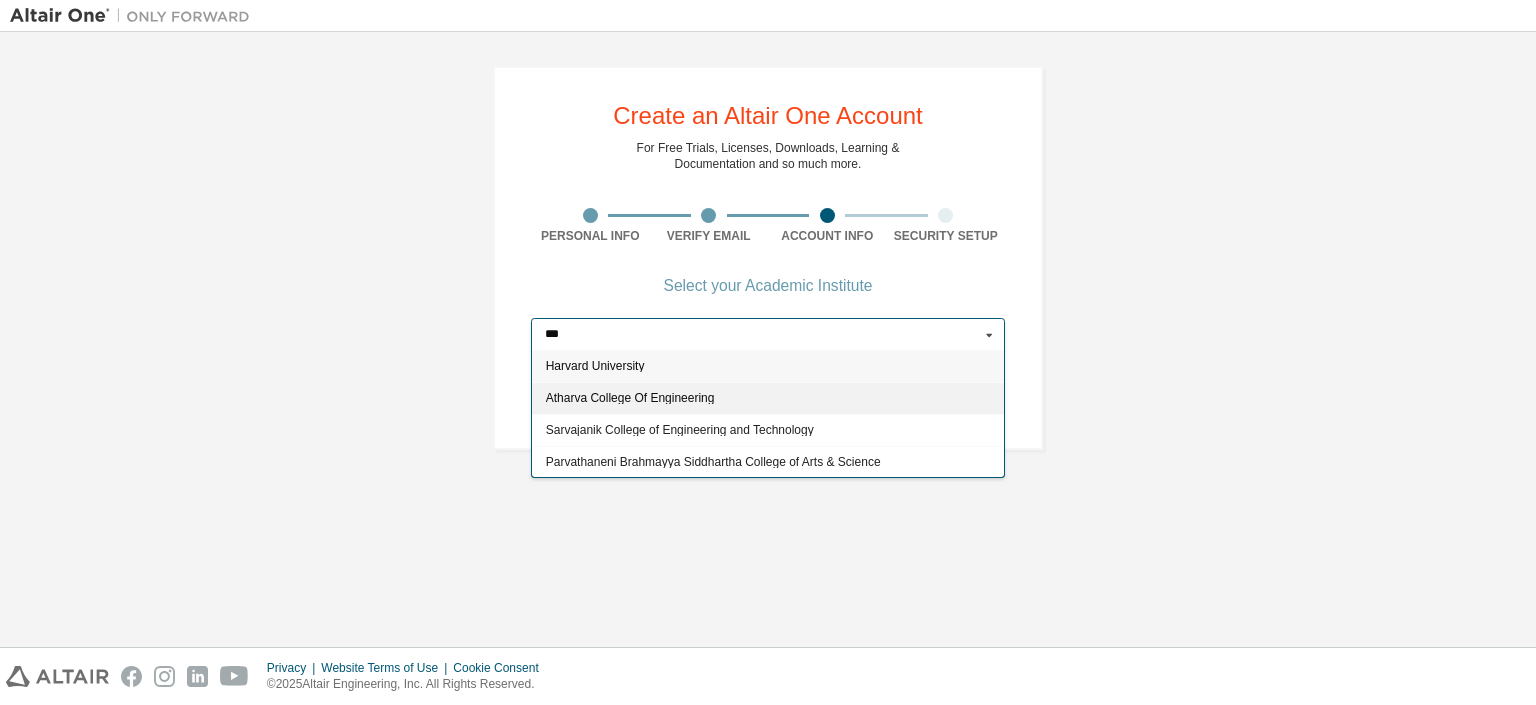 type 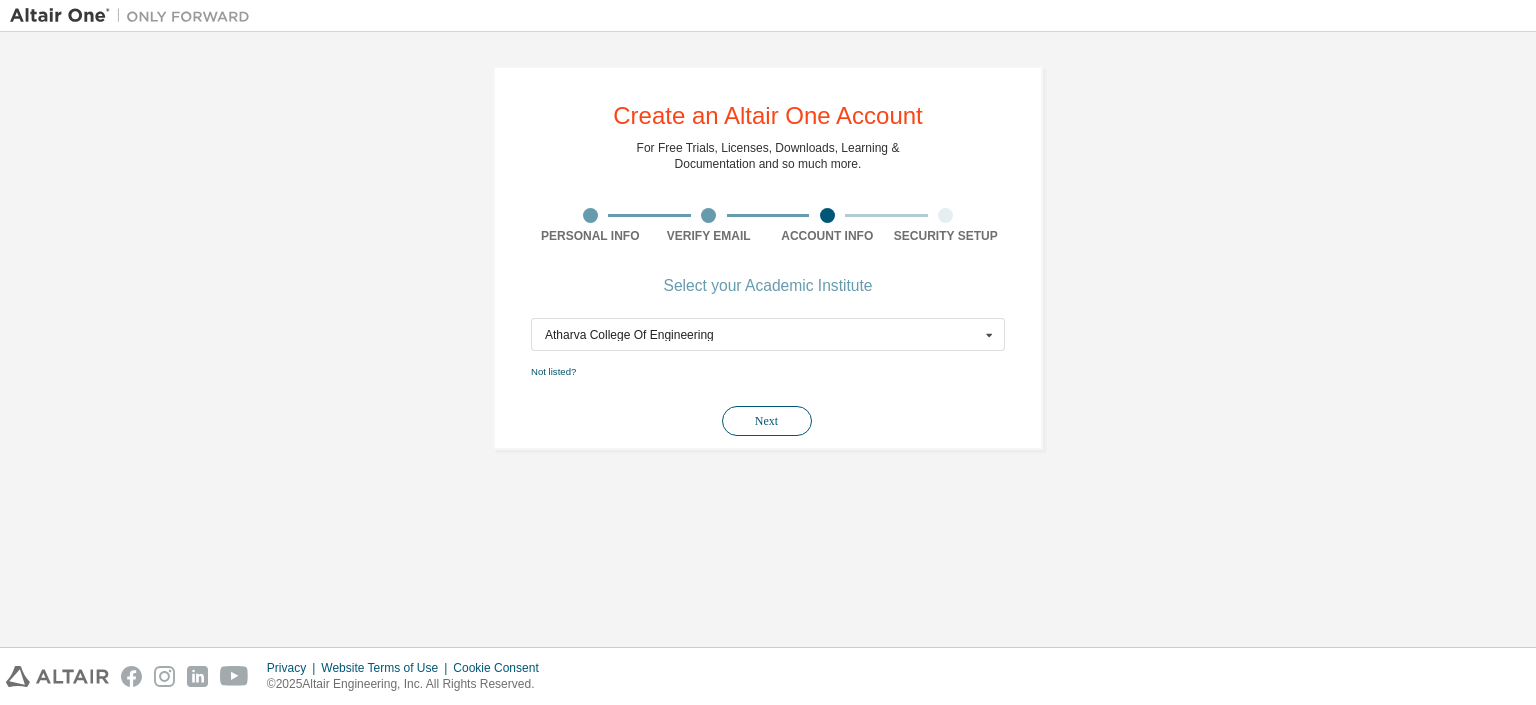 click on "Next" at bounding box center [767, 421] 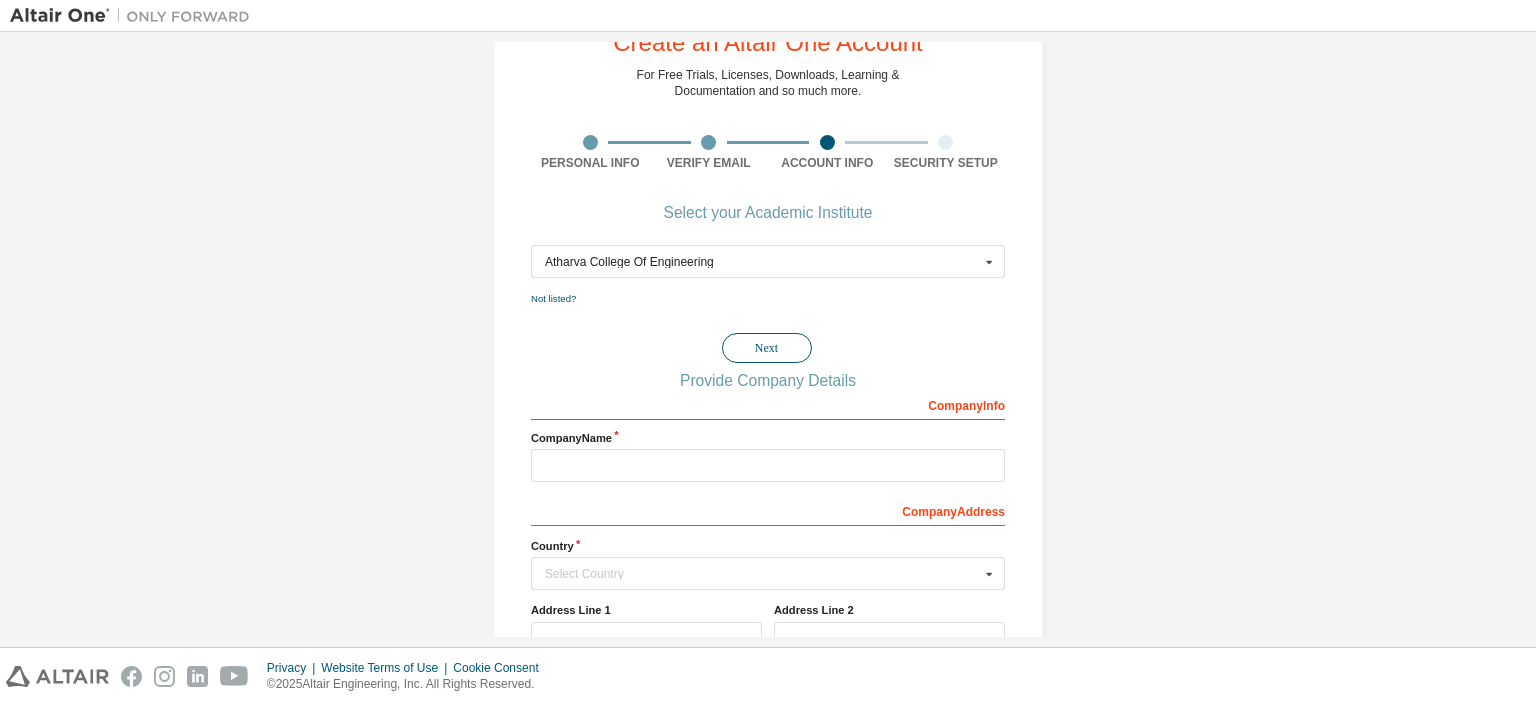 scroll, scrollTop: 0, scrollLeft: 0, axis: both 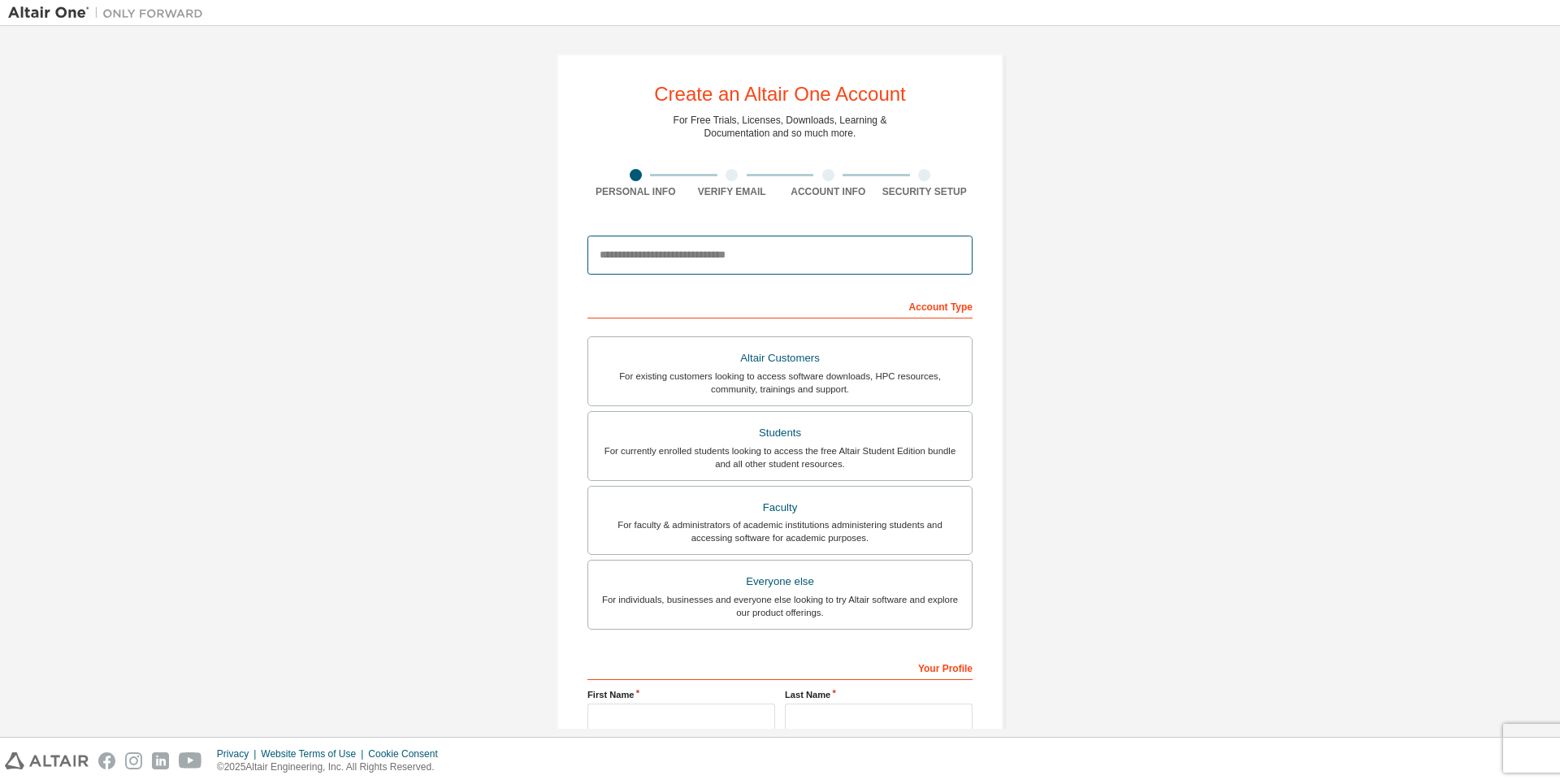 click at bounding box center (780, 255) 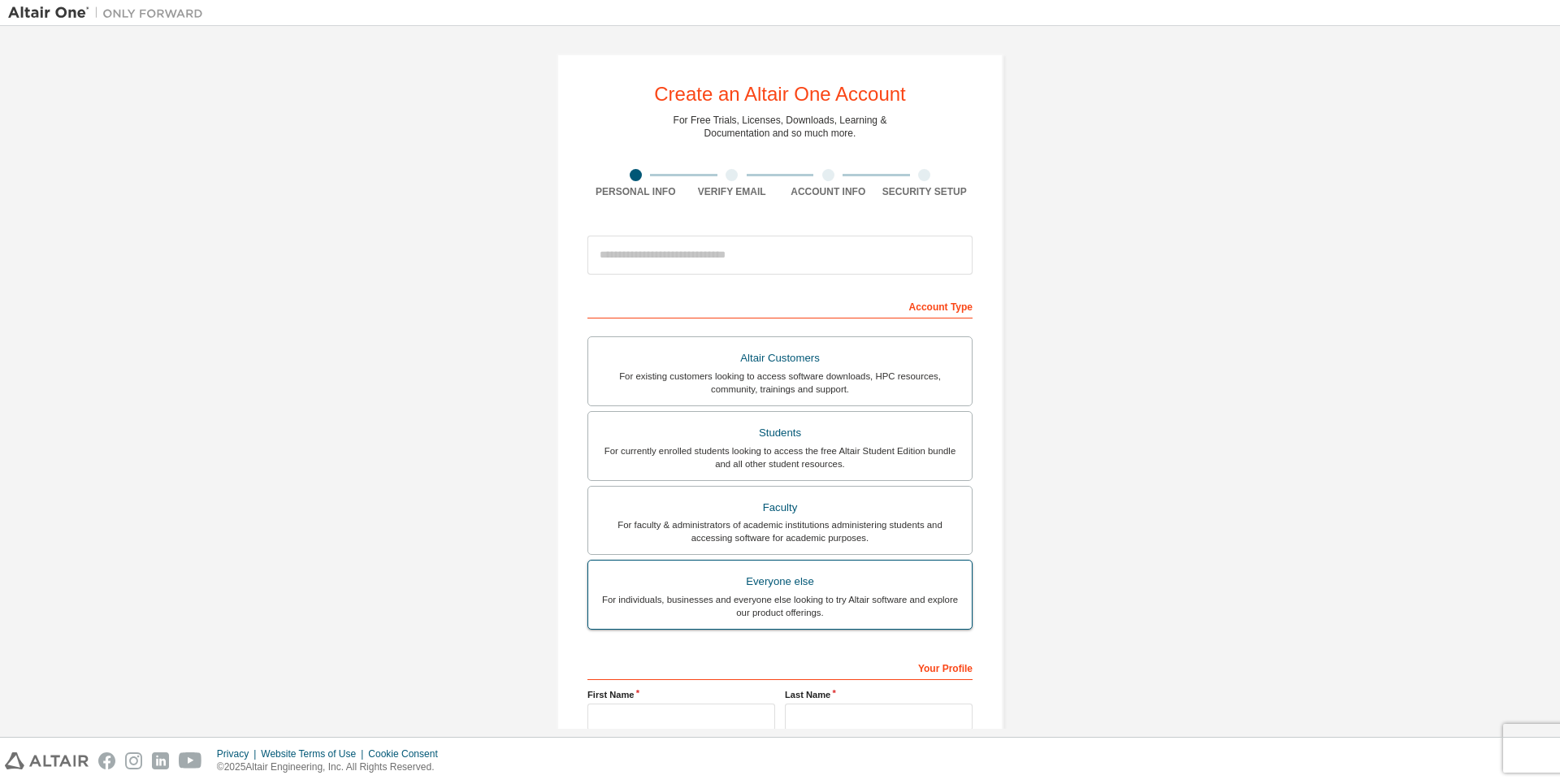 click on "For individuals, businesses and everyone else looking to try Altair software and explore our product offerings." at bounding box center [780, 606] 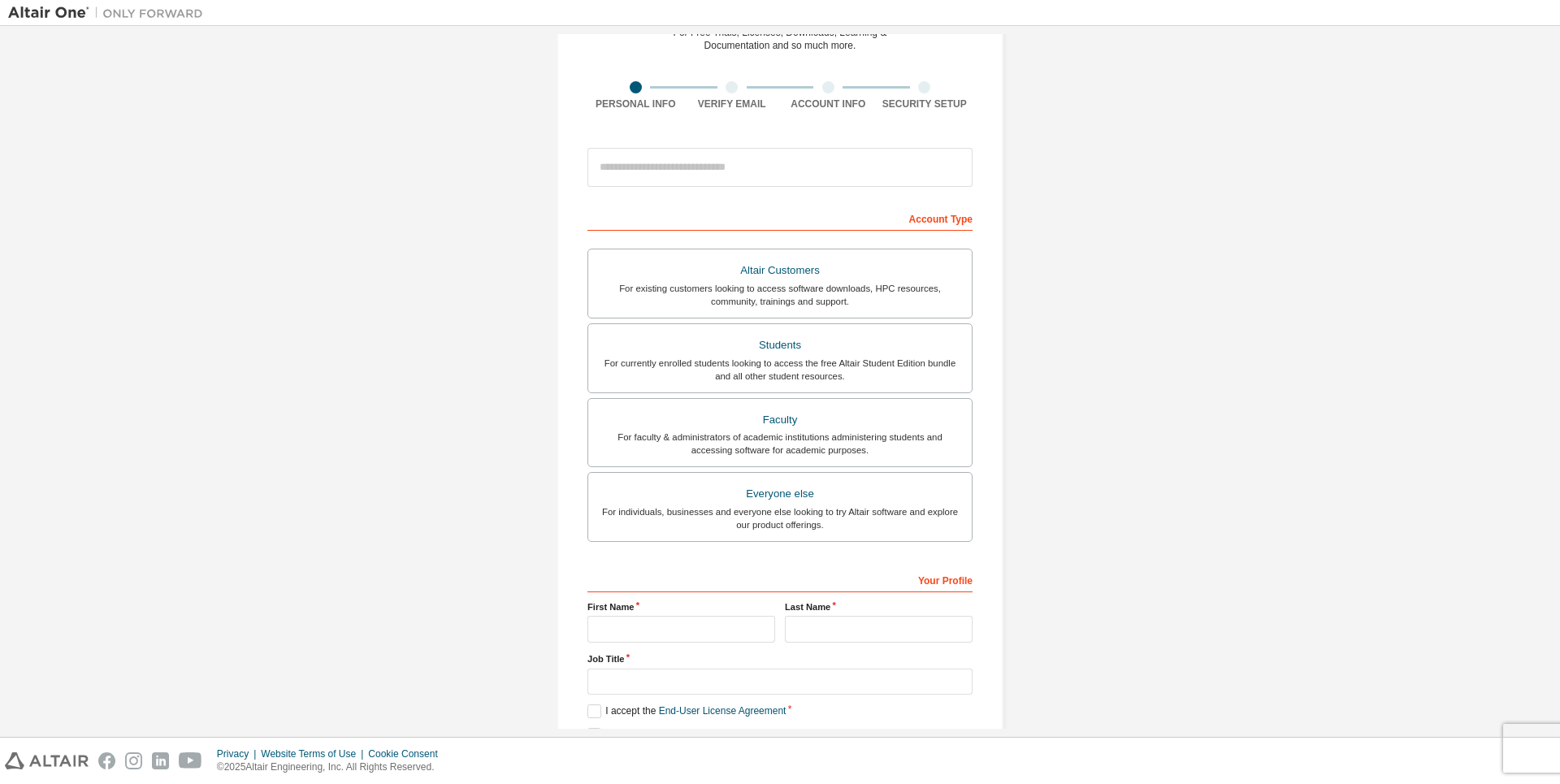 scroll, scrollTop: 168, scrollLeft: 0, axis: vertical 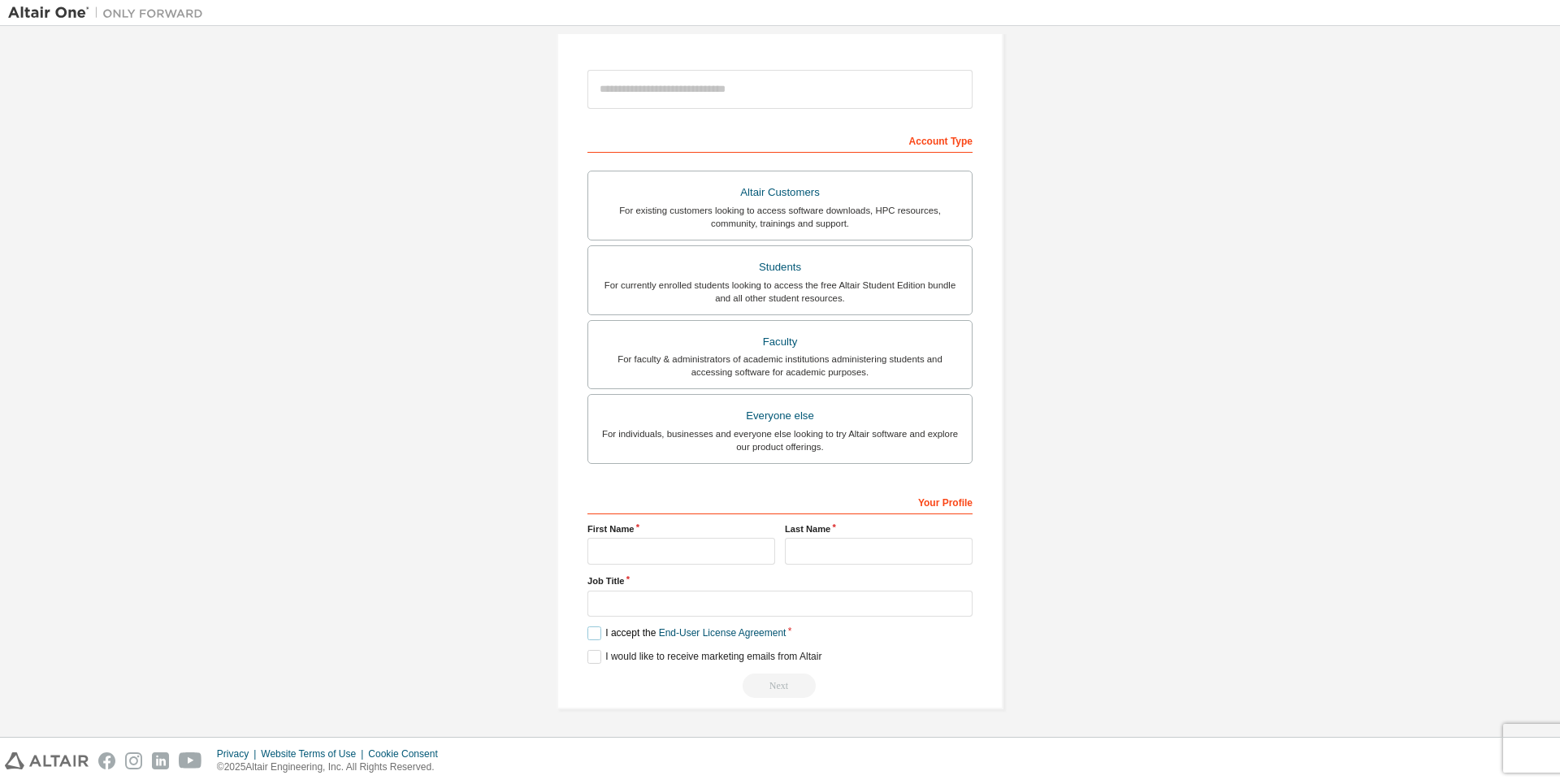 click on "I accept the    End-User License Agreement" at bounding box center (687, 633) 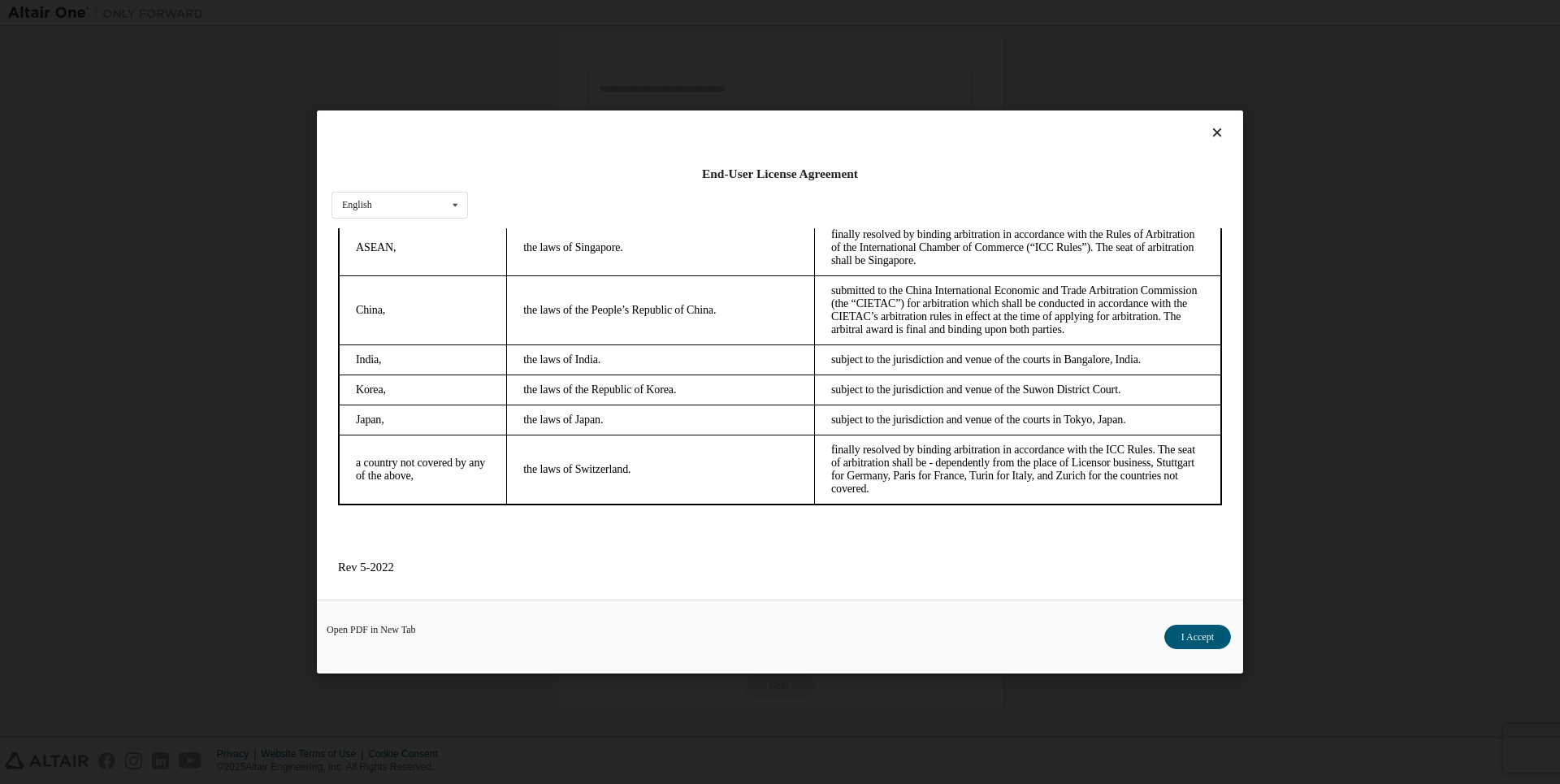 scroll, scrollTop: 4295, scrollLeft: 0, axis: vertical 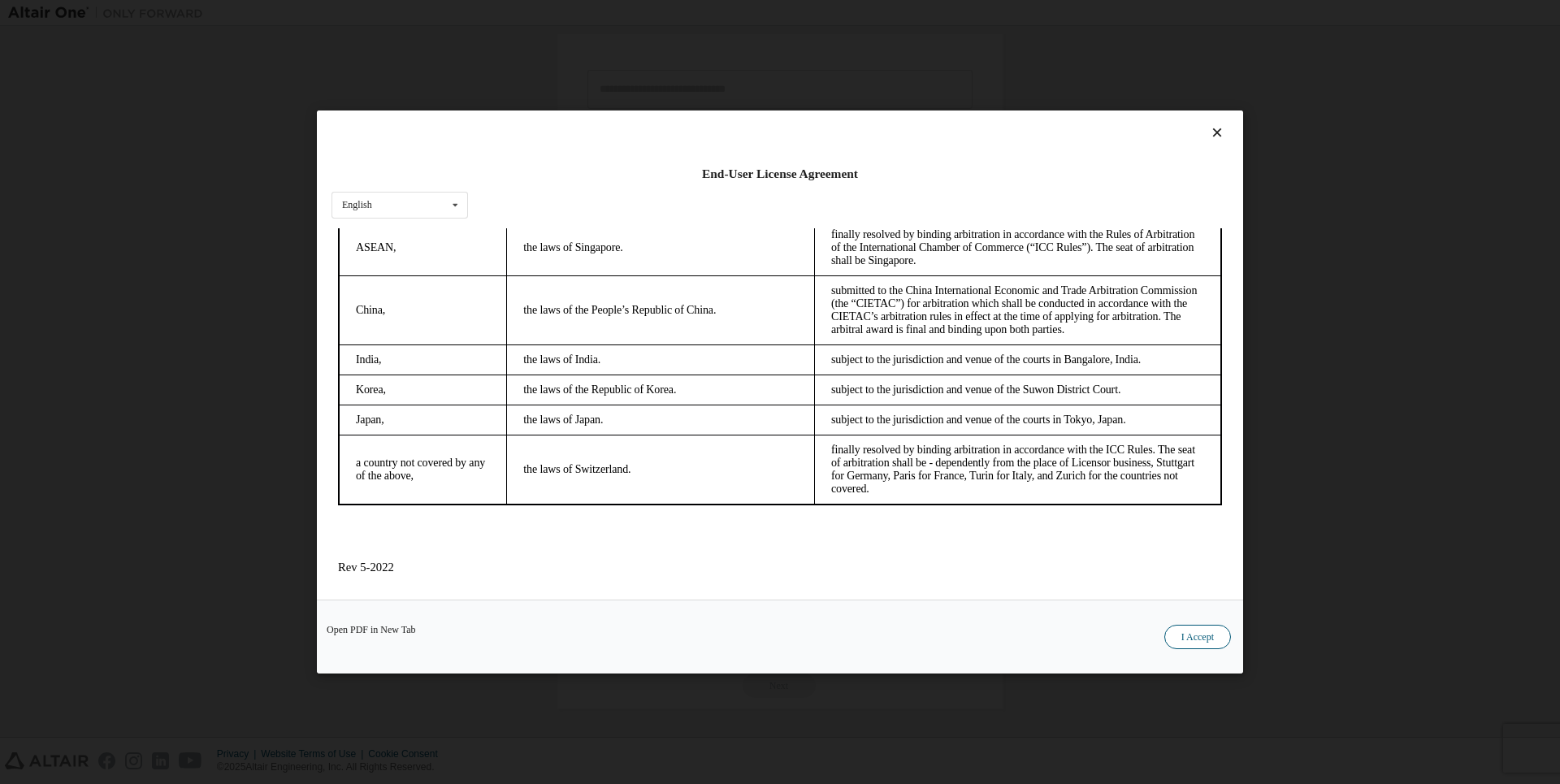 click on "I Accept" at bounding box center (1198, 637) 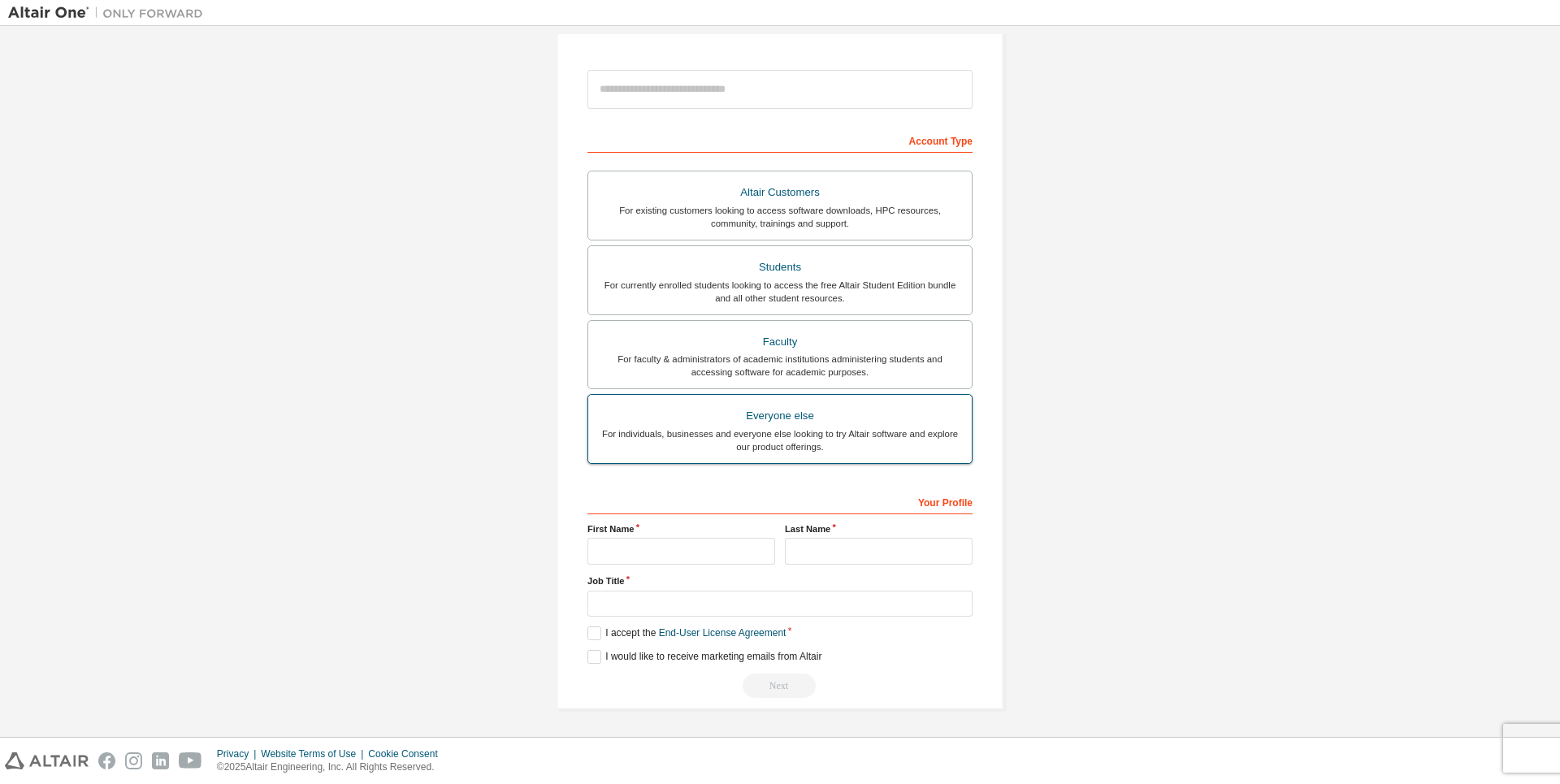 click on "Everyone else" at bounding box center (780, 416) 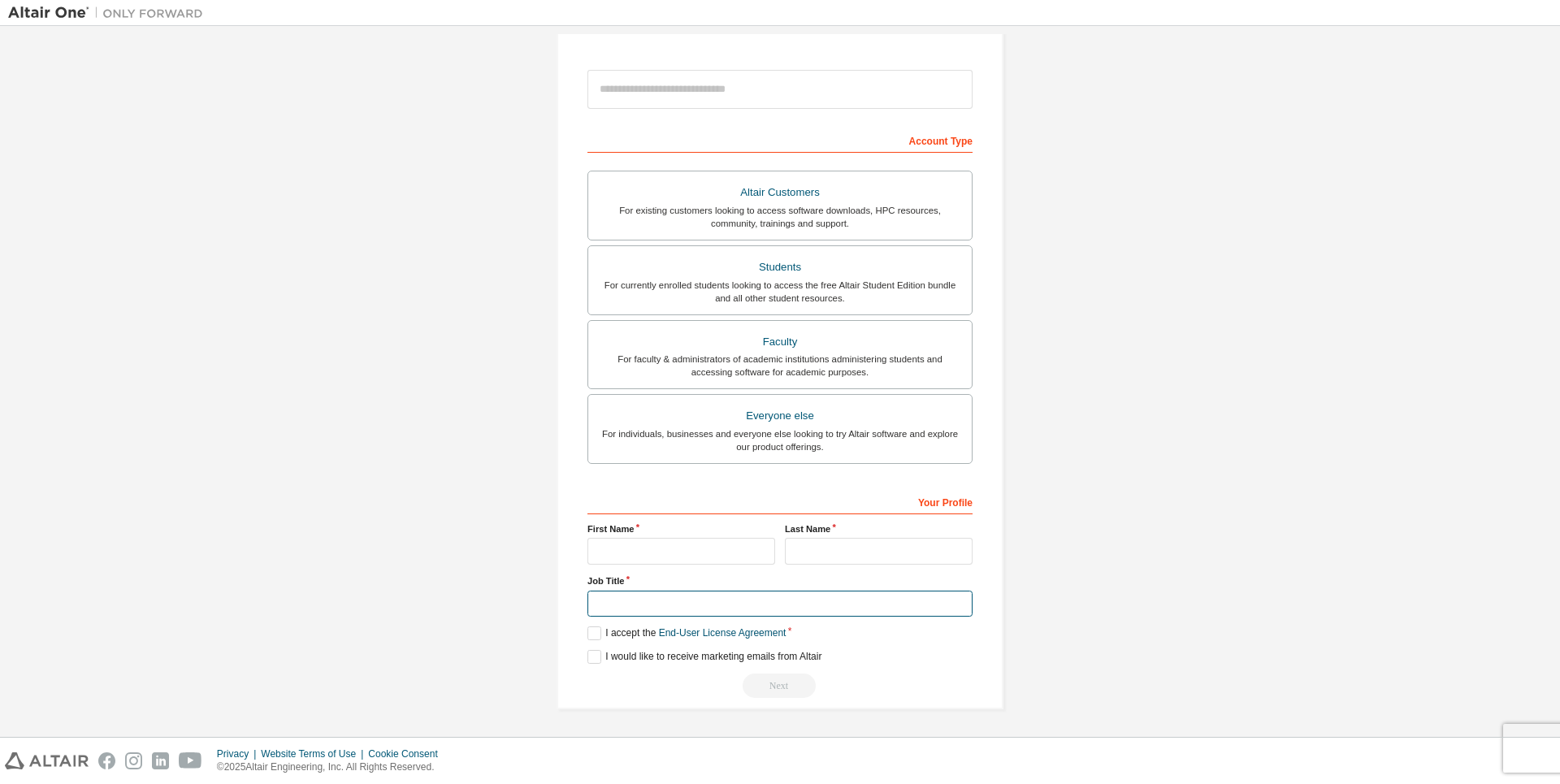 click at bounding box center [780, 604] 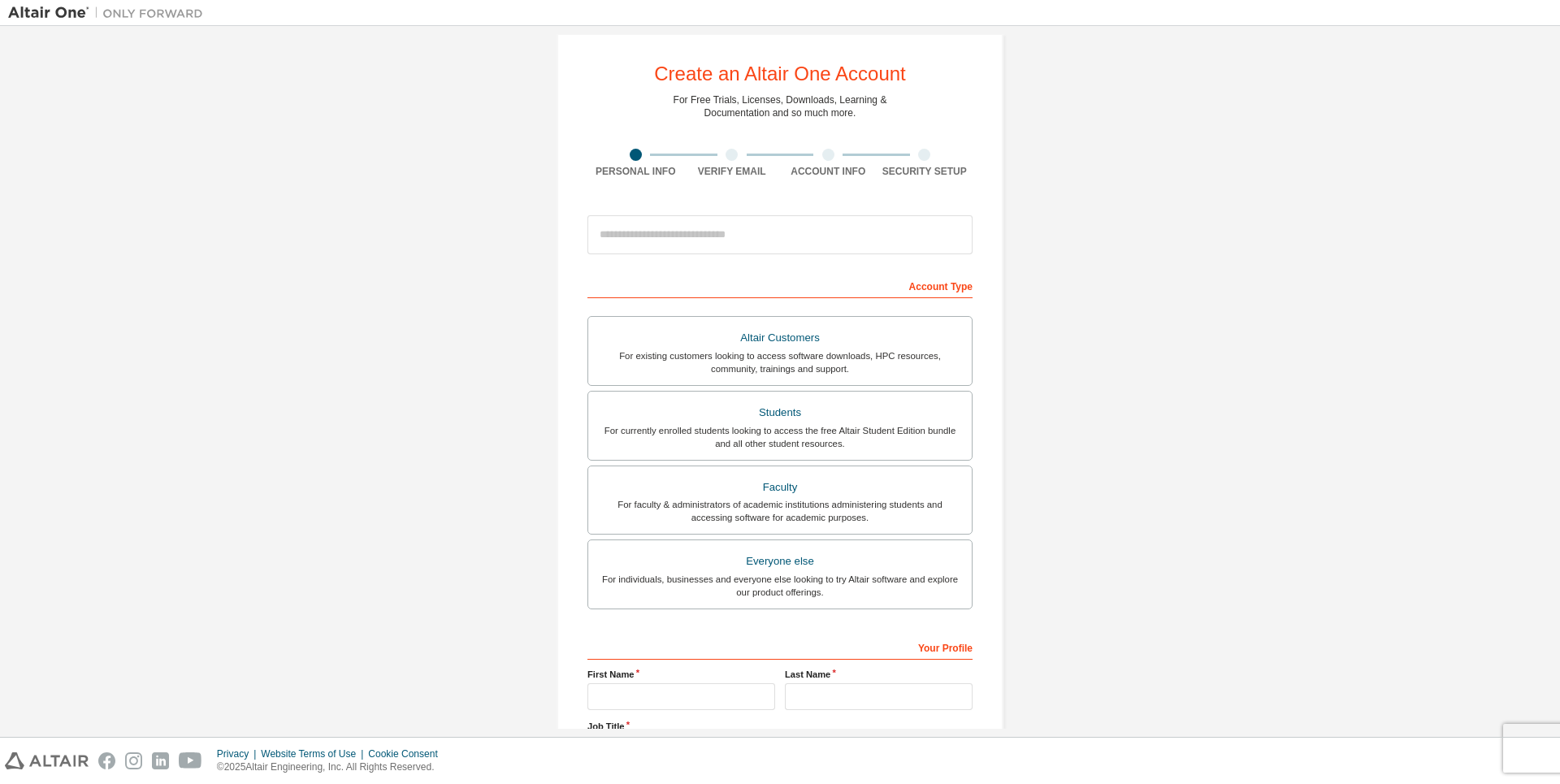 scroll, scrollTop: 2, scrollLeft: 0, axis: vertical 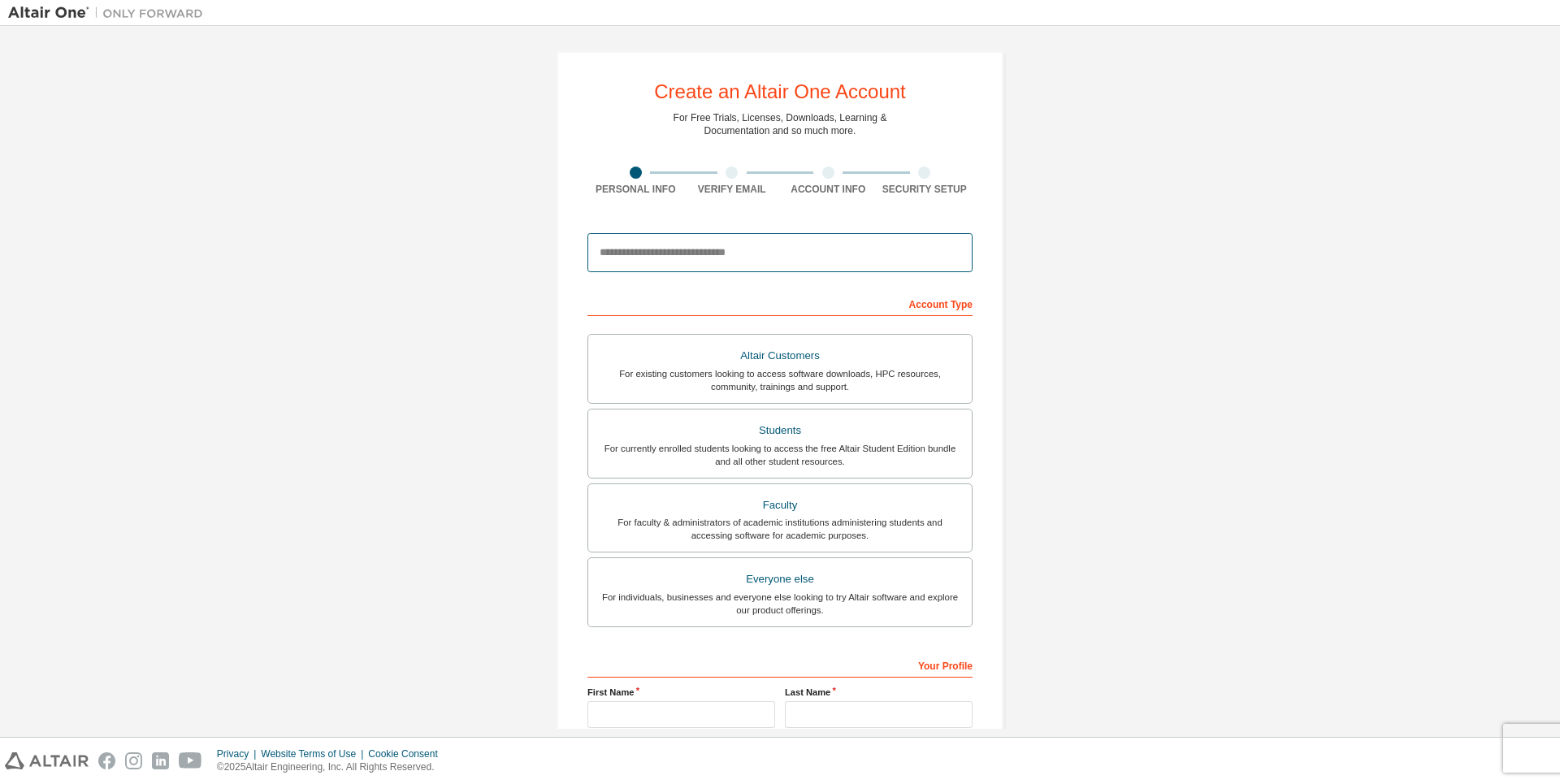 click at bounding box center (780, 253) 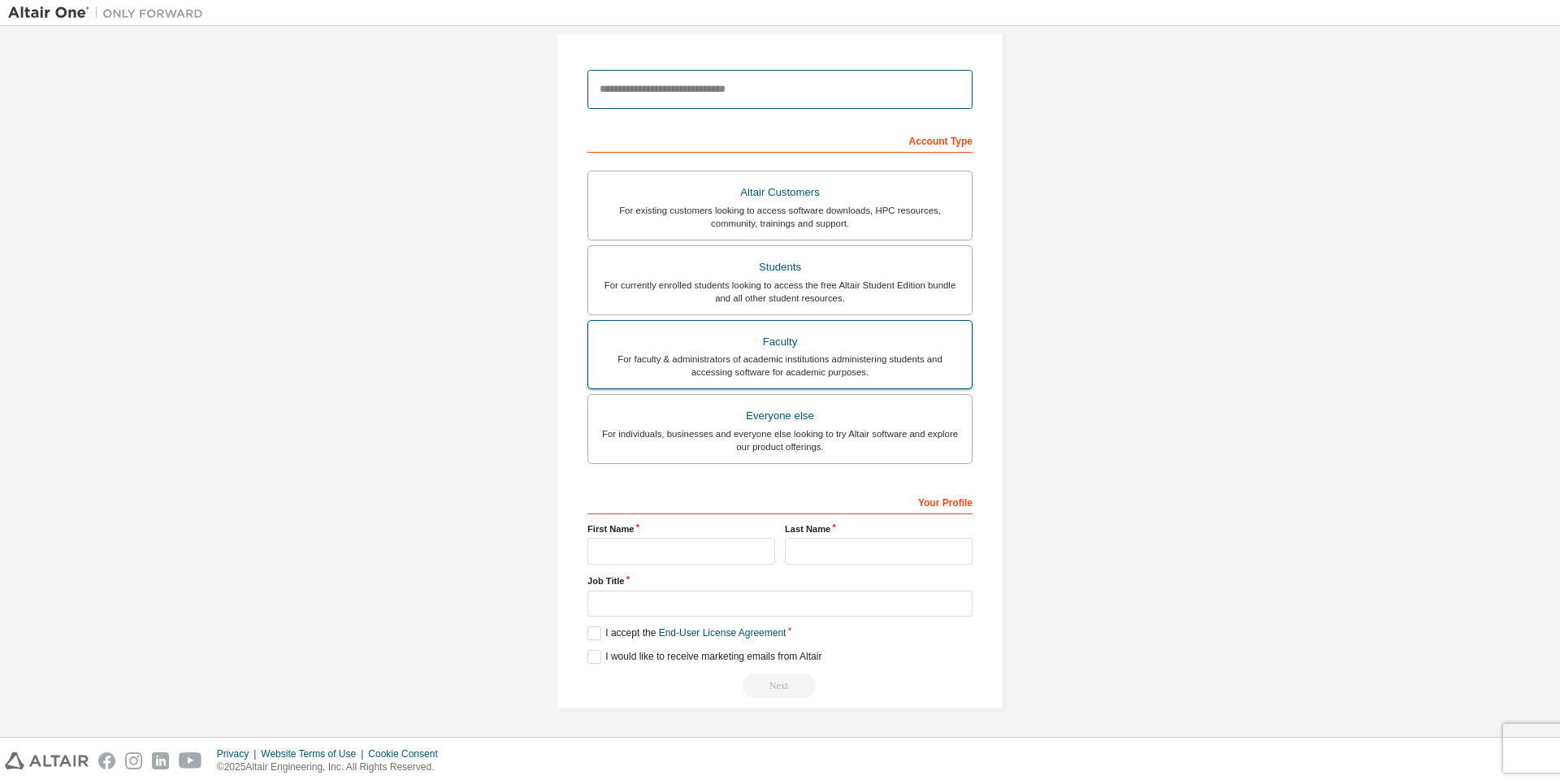scroll, scrollTop: 0, scrollLeft: 0, axis: both 